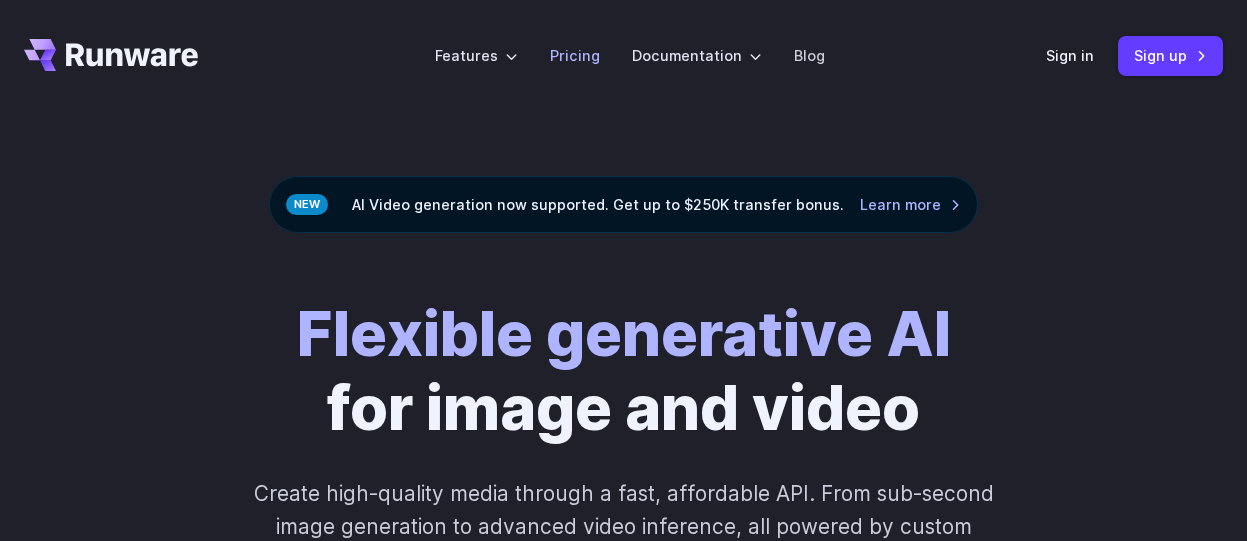 scroll, scrollTop: 0, scrollLeft: 0, axis: both 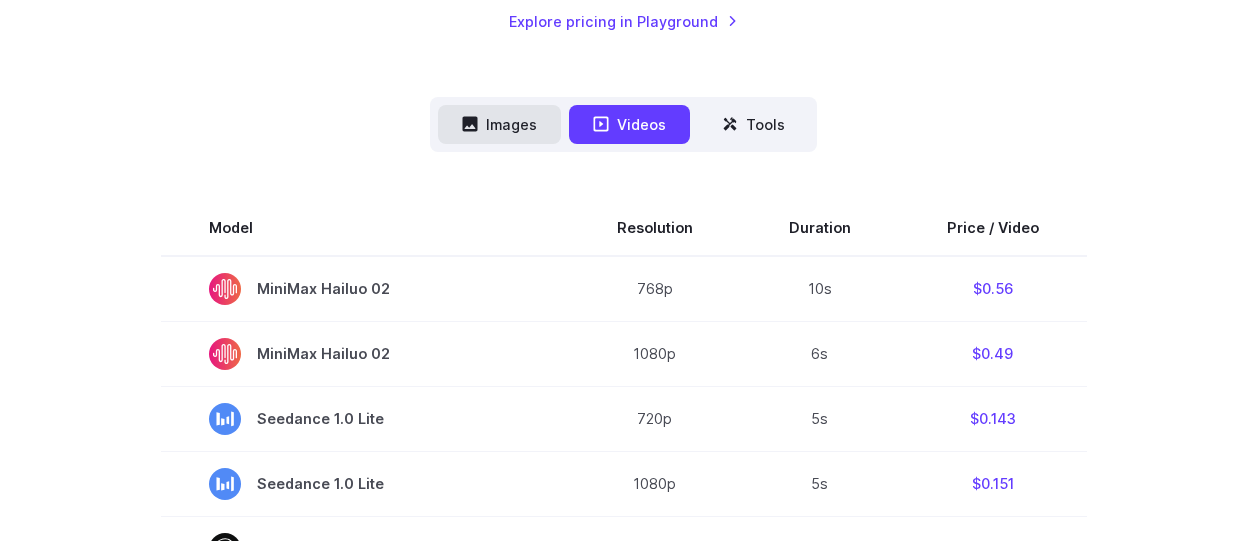 click on "Images" at bounding box center (499, 124) 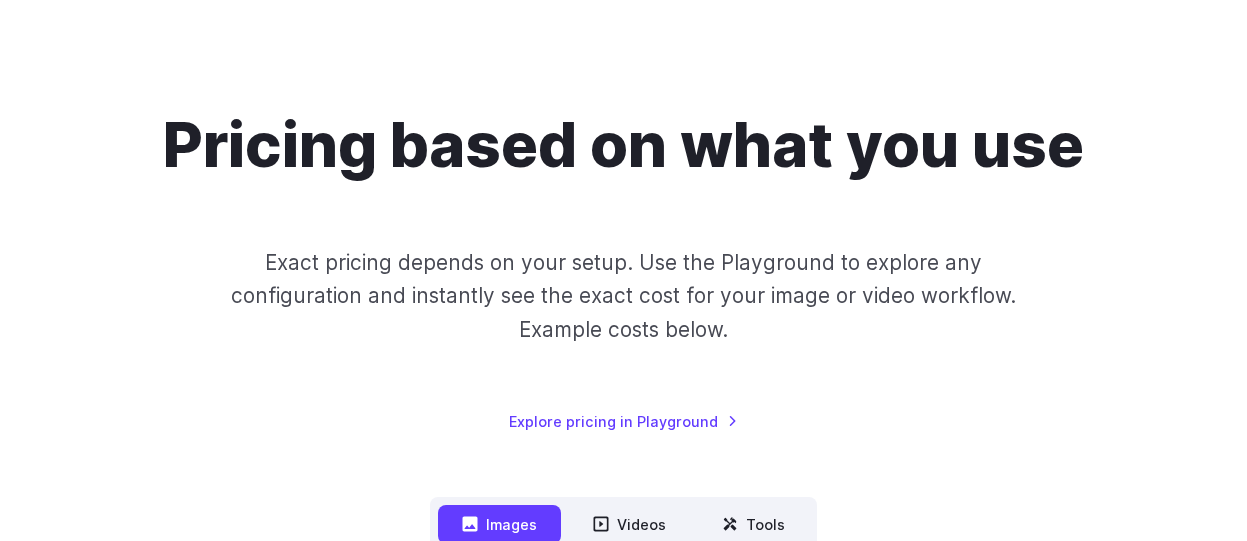 scroll, scrollTop: 0, scrollLeft: 0, axis: both 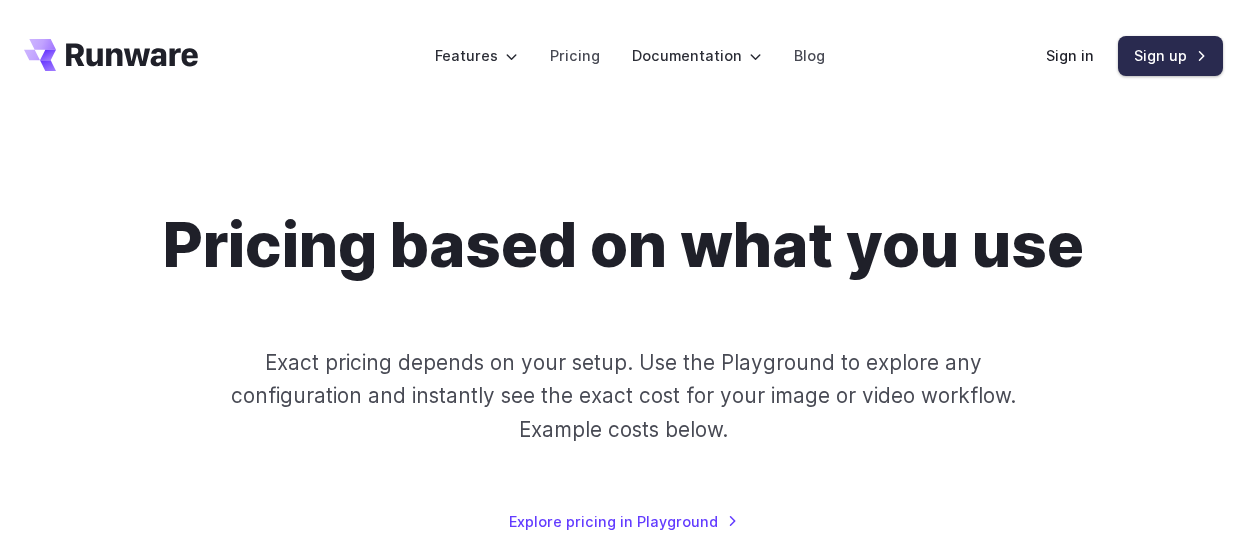 click on "Sign up" at bounding box center [1170, 55] 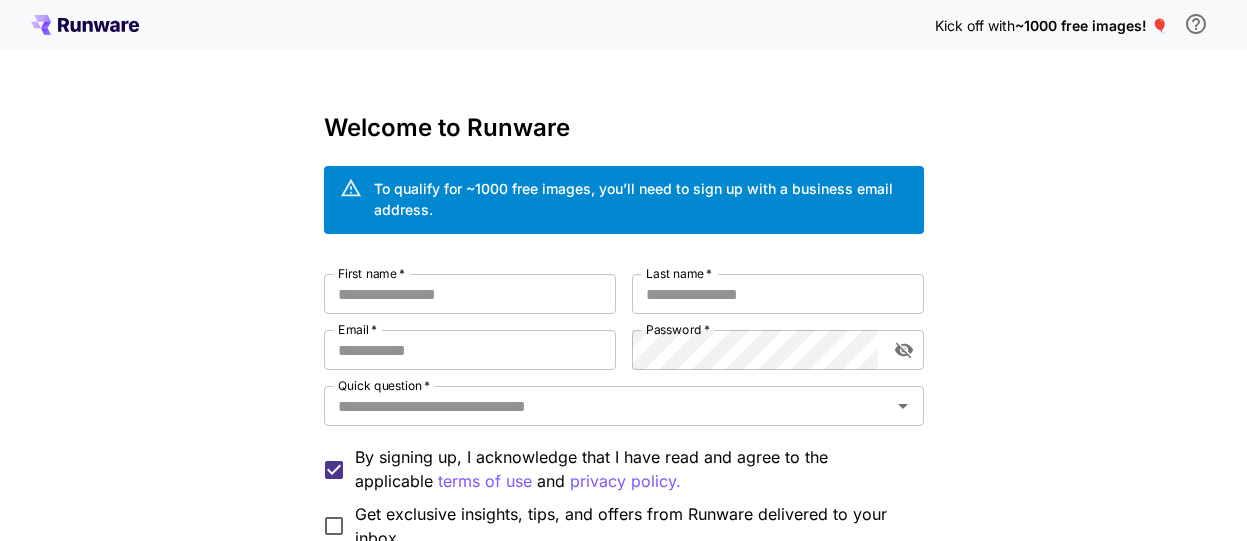 scroll, scrollTop: 0, scrollLeft: 0, axis: both 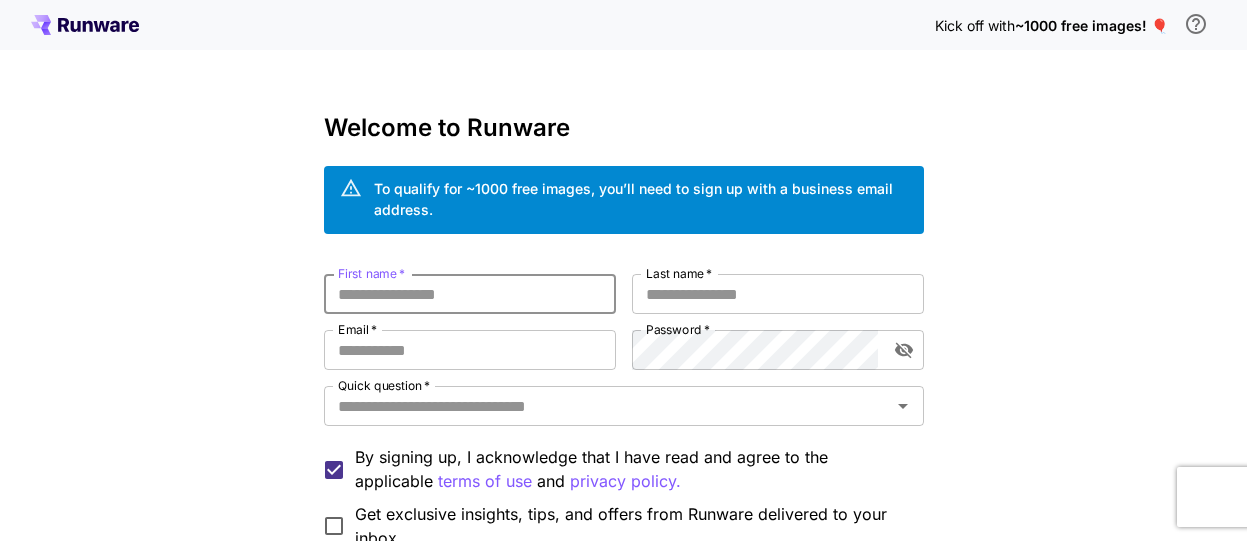 click on "First name   *" at bounding box center (470, 294) 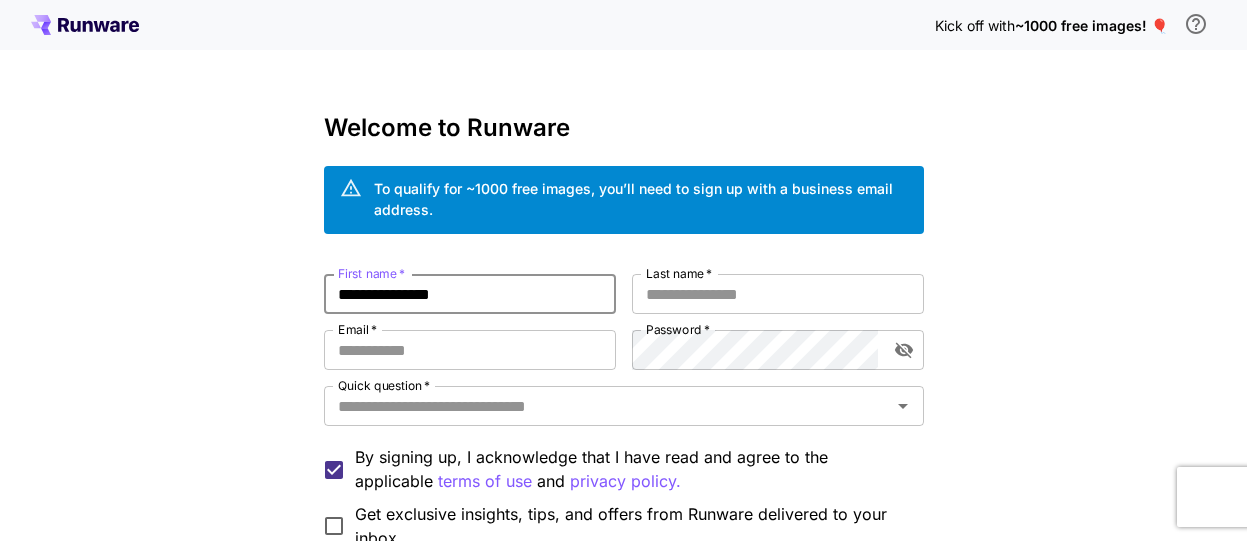 type on "**********" 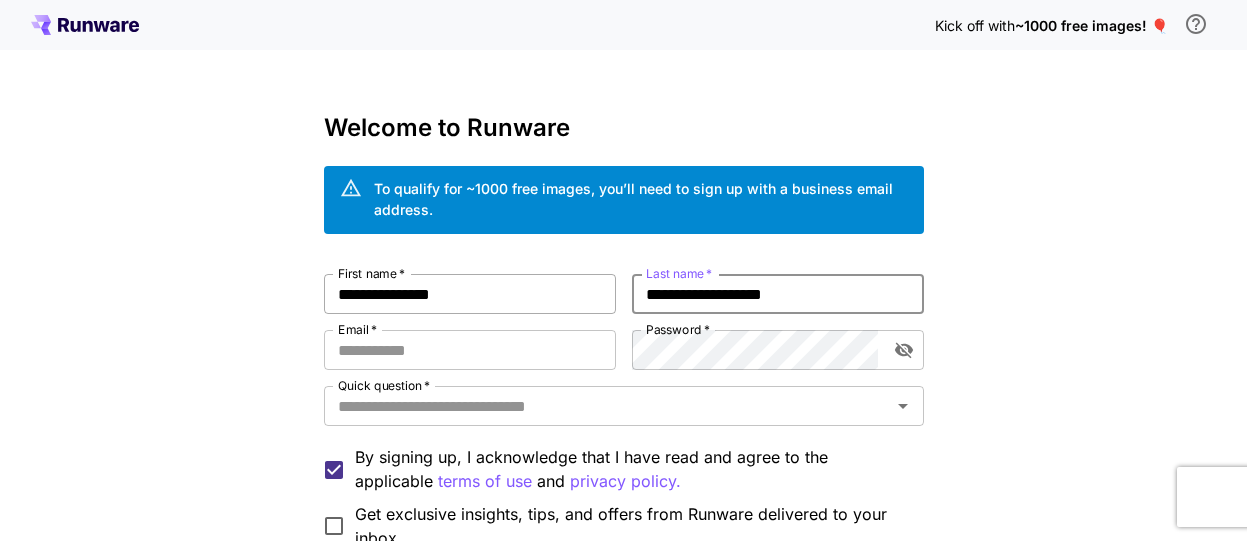 type on "**********" 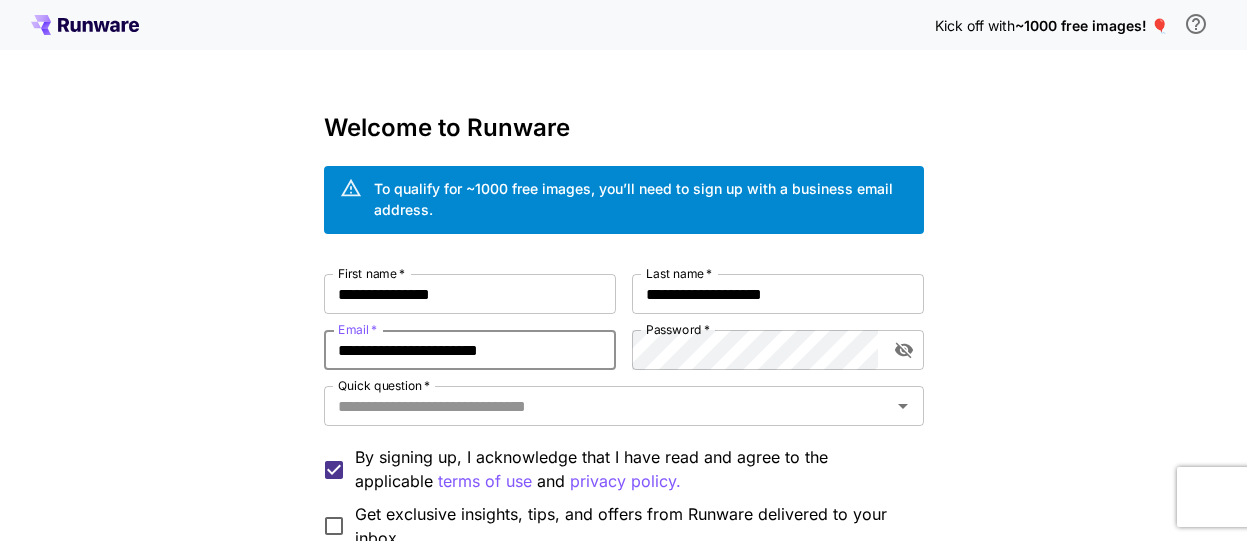 type on "**********" 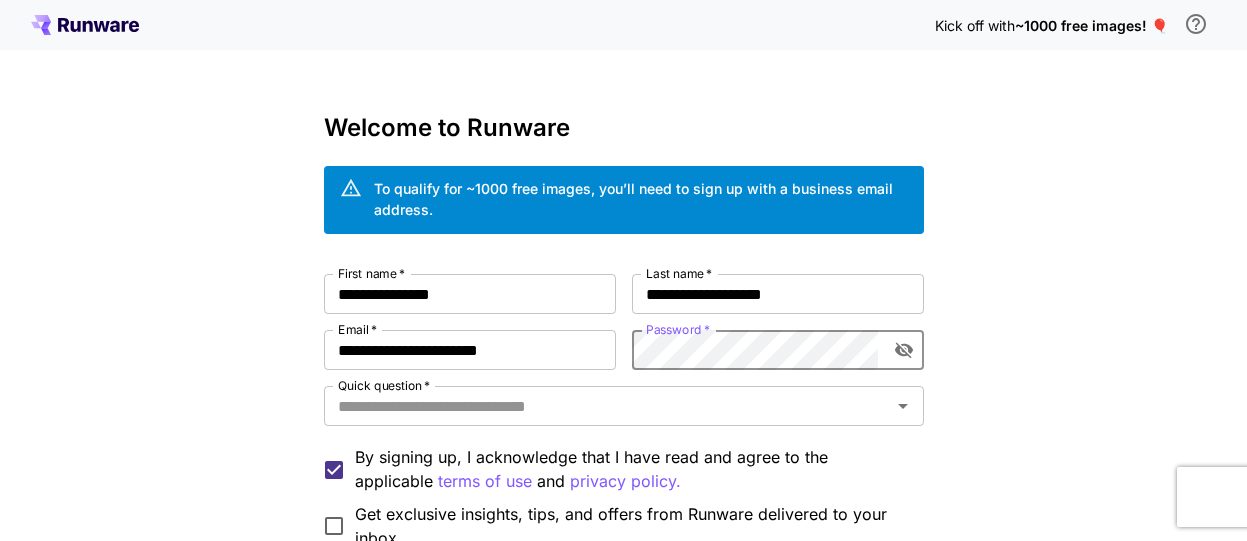 click 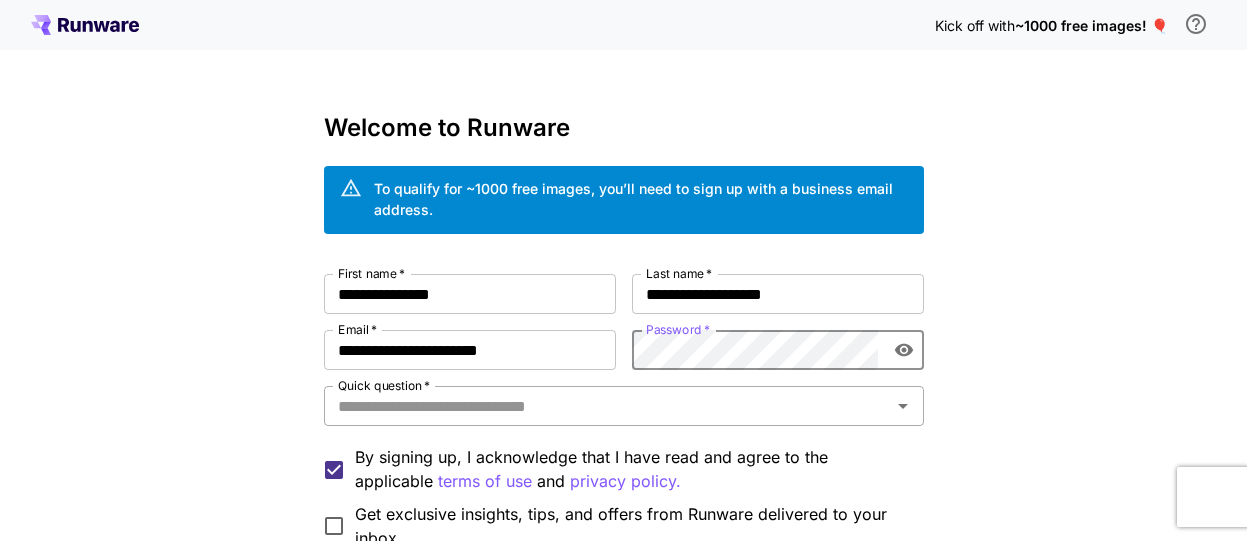 scroll, scrollTop: 100, scrollLeft: 0, axis: vertical 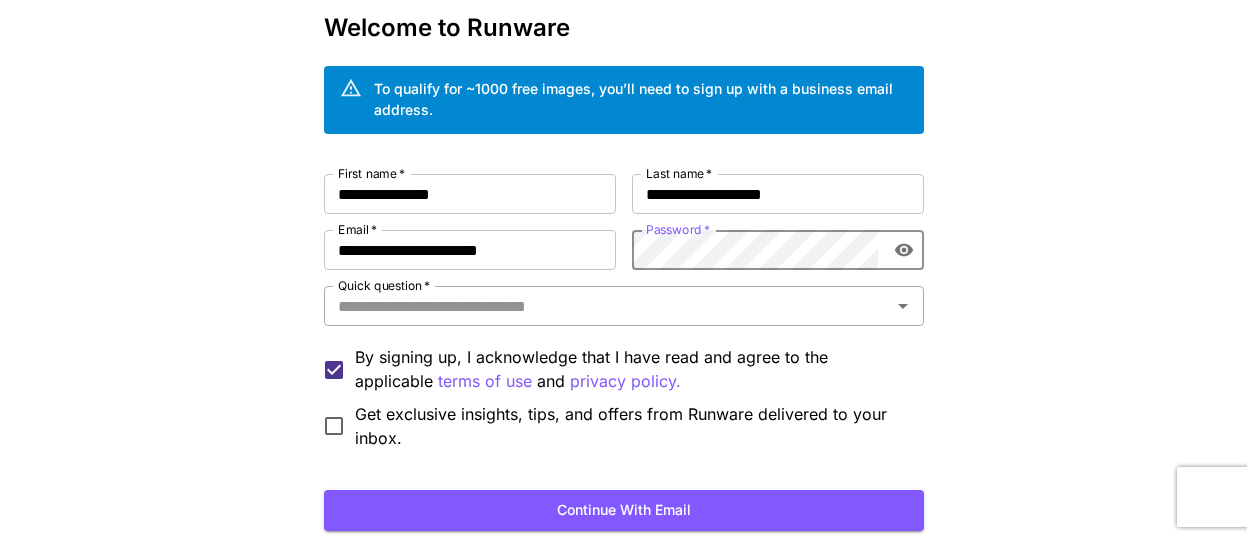 click on "Quick question   *" at bounding box center [607, 306] 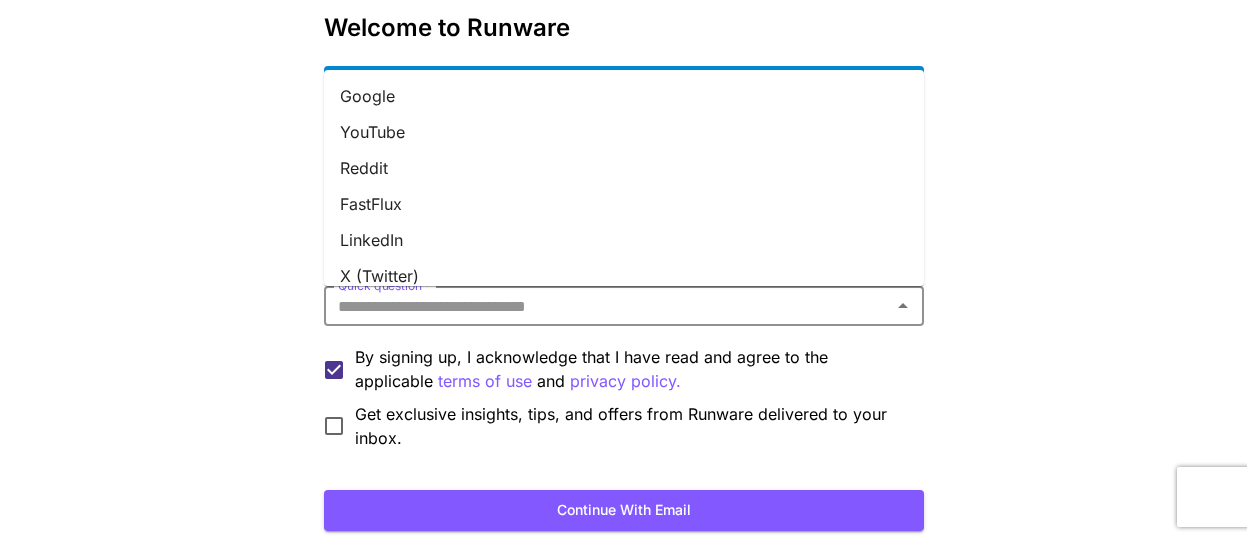 click on "YouTube" at bounding box center (624, 132) 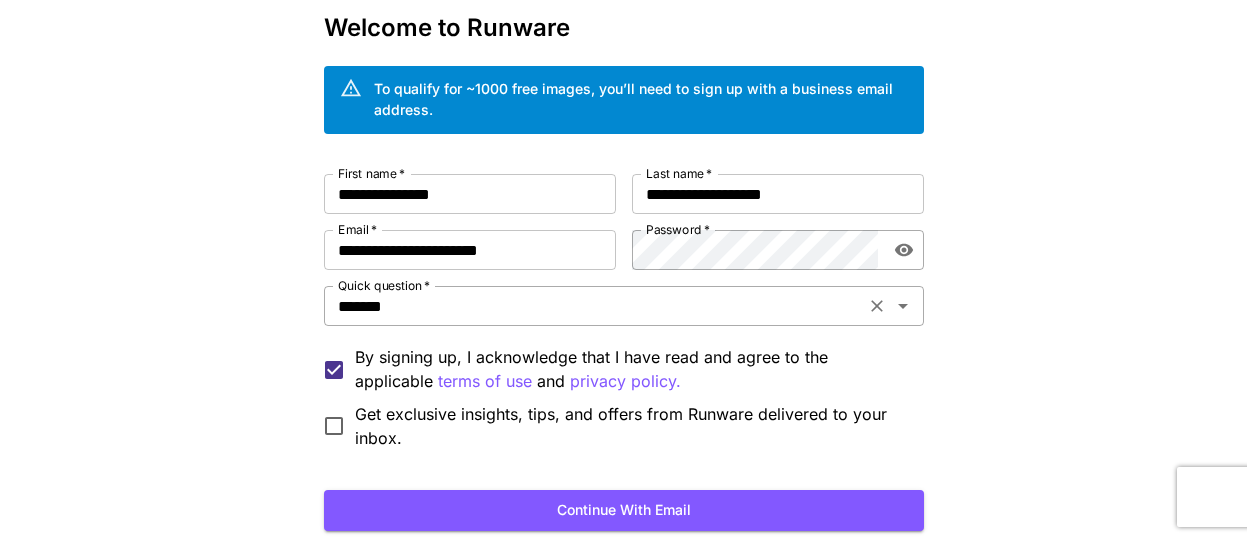 scroll, scrollTop: 200, scrollLeft: 0, axis: vertical 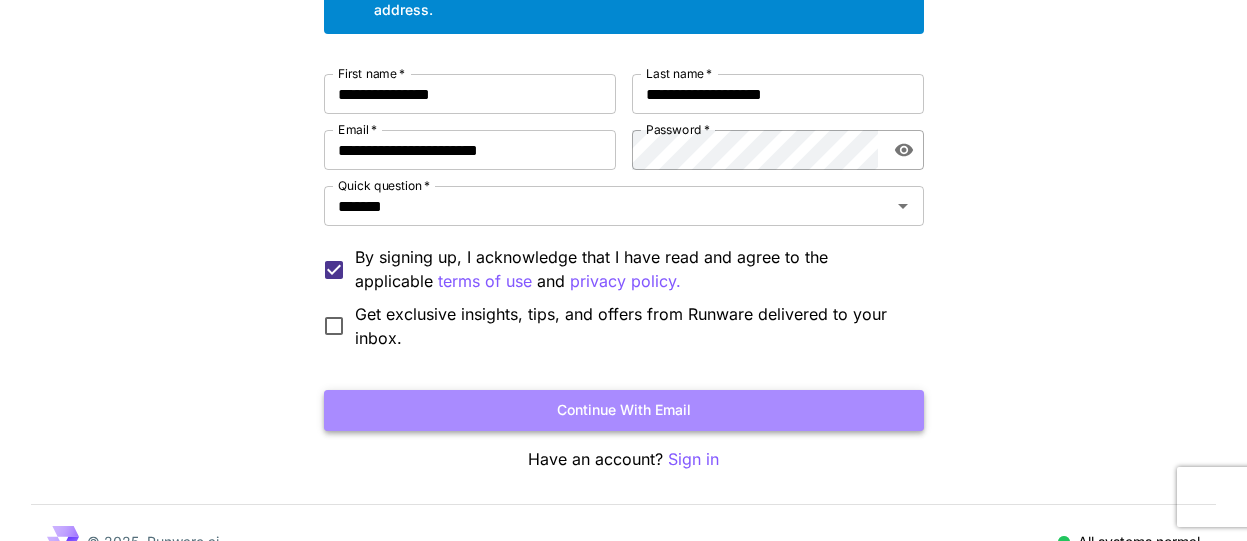 click on "Continue with email" at bounding box center (624, 410) 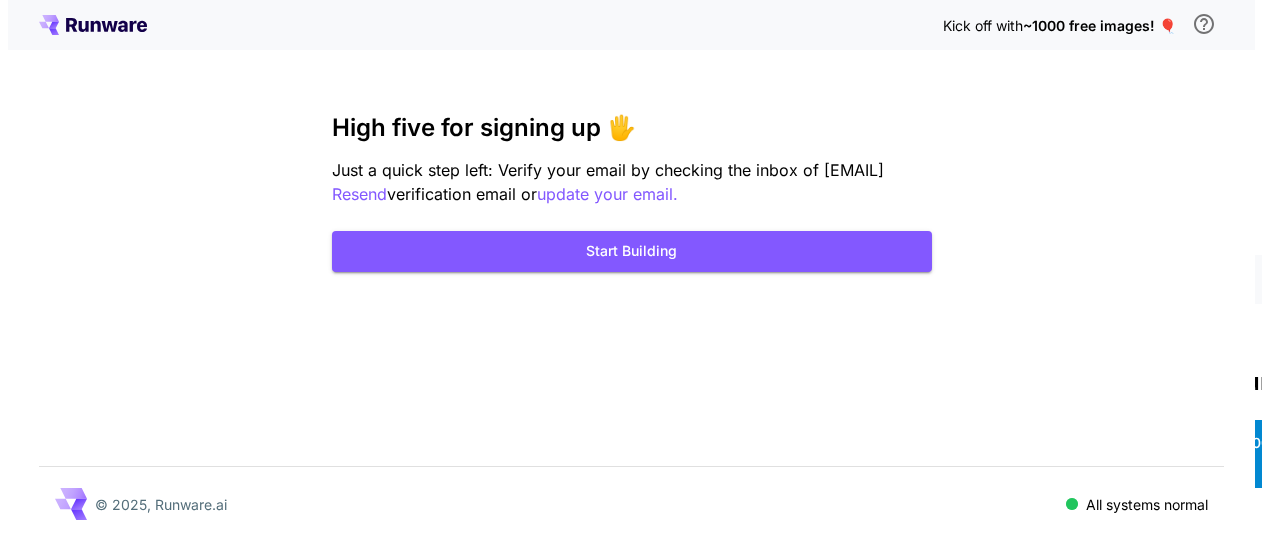 scroll, scrollTop: 0, scrollLeft: 0, axis: both 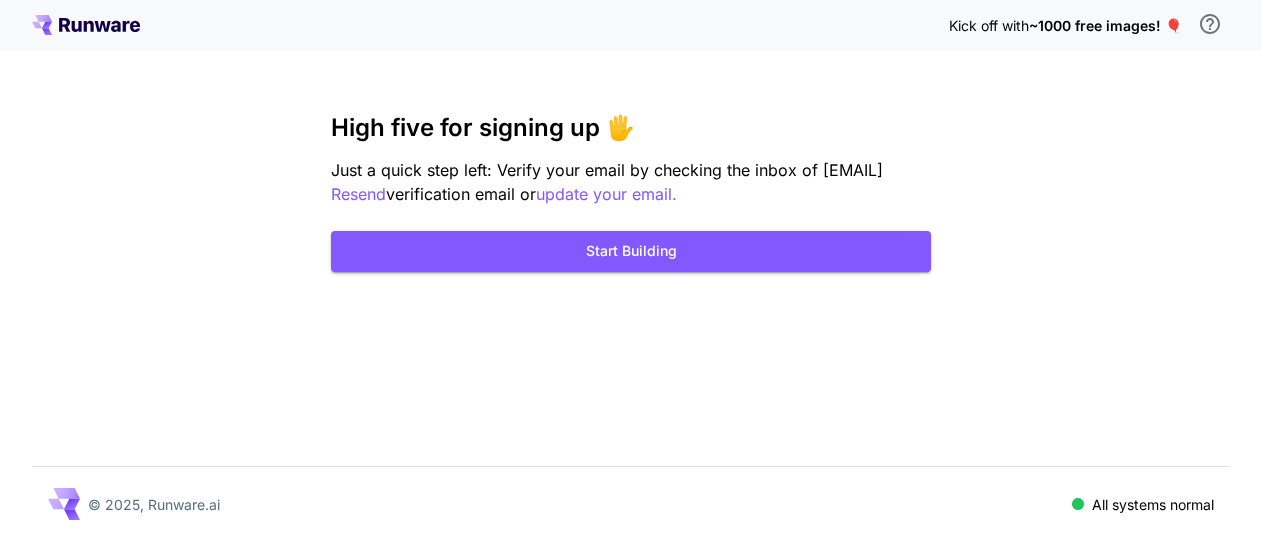 drag, startPoint x: 514, startPoint y: 268, endPoint x: 693, endPoint y: 317, distance: 185.58556 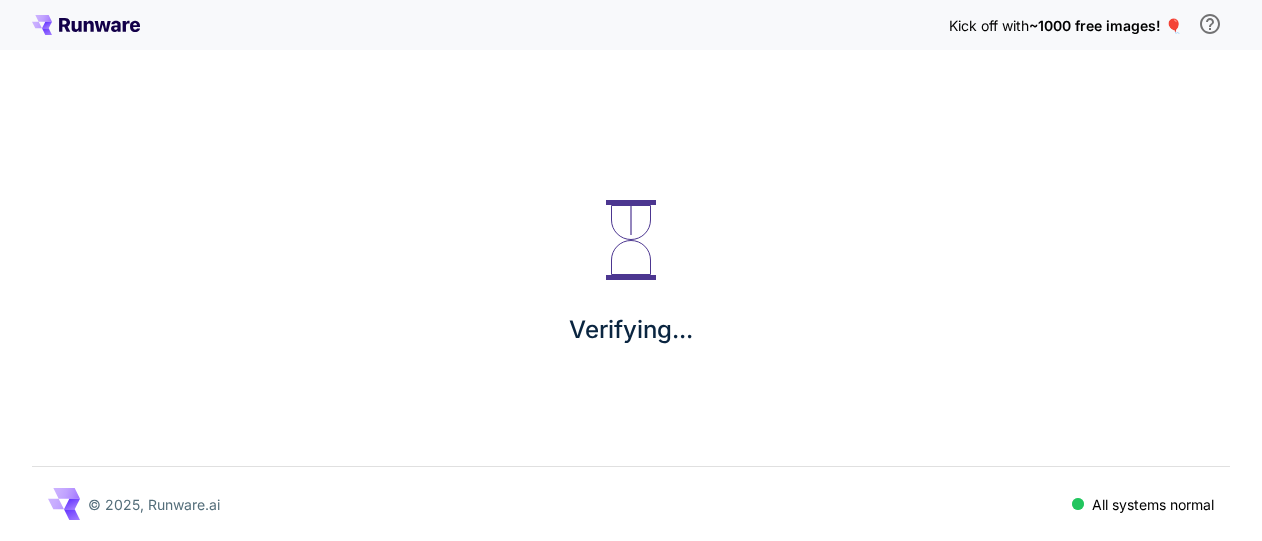 scroll, scrollTop: 0, scrollLeft: 0, axis: both 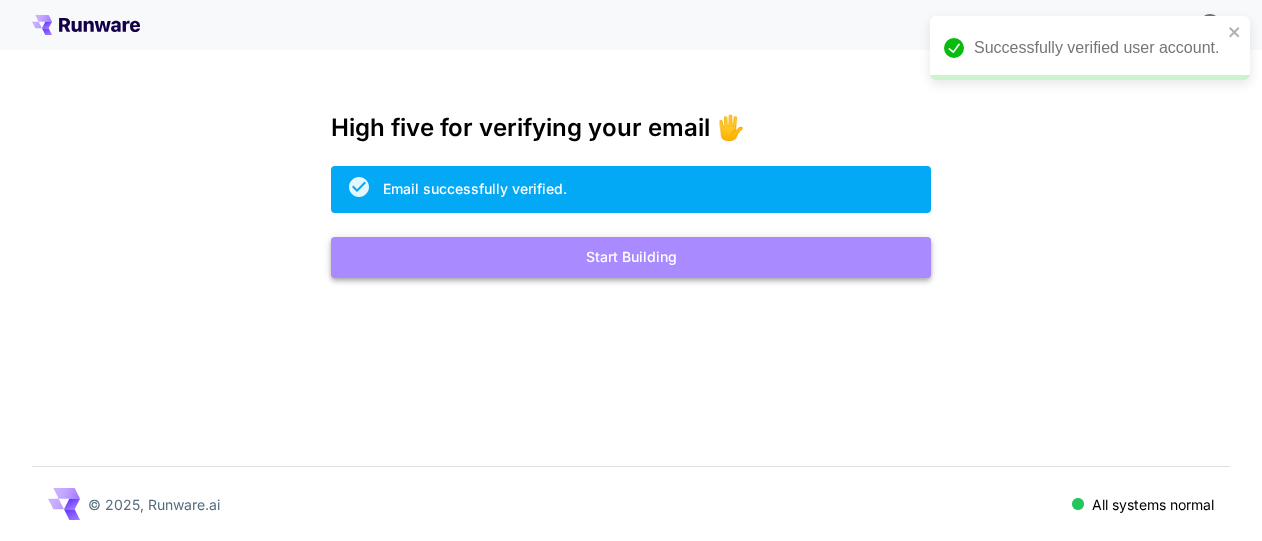 click on "Start Building" at bounding box center (631, 257) 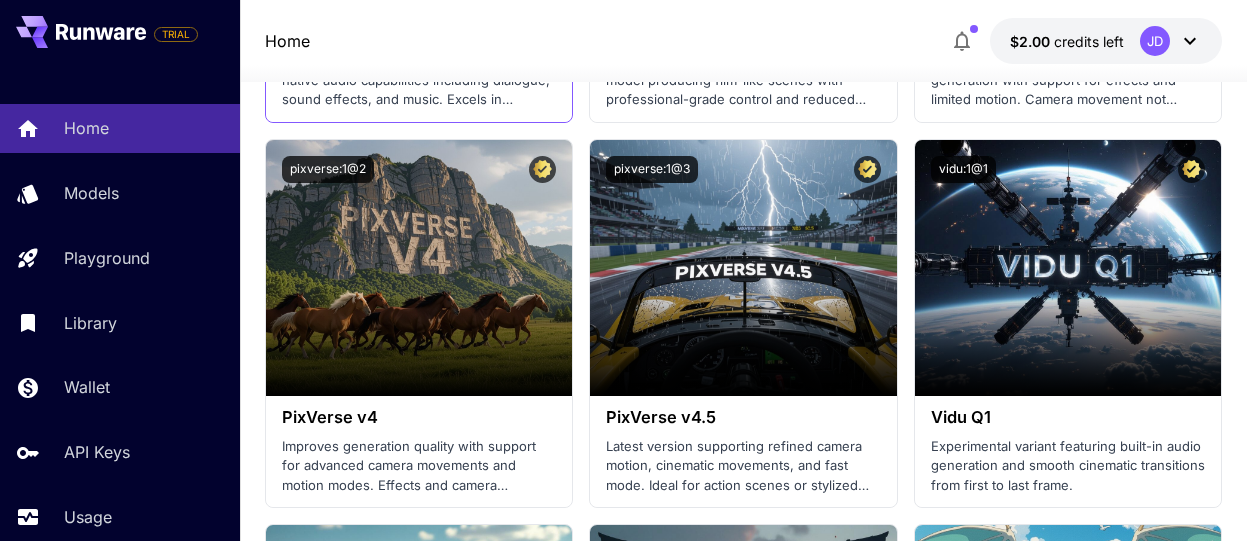 scroll, scrollTop: 2400, scrollLeft: 0, axis: vertical 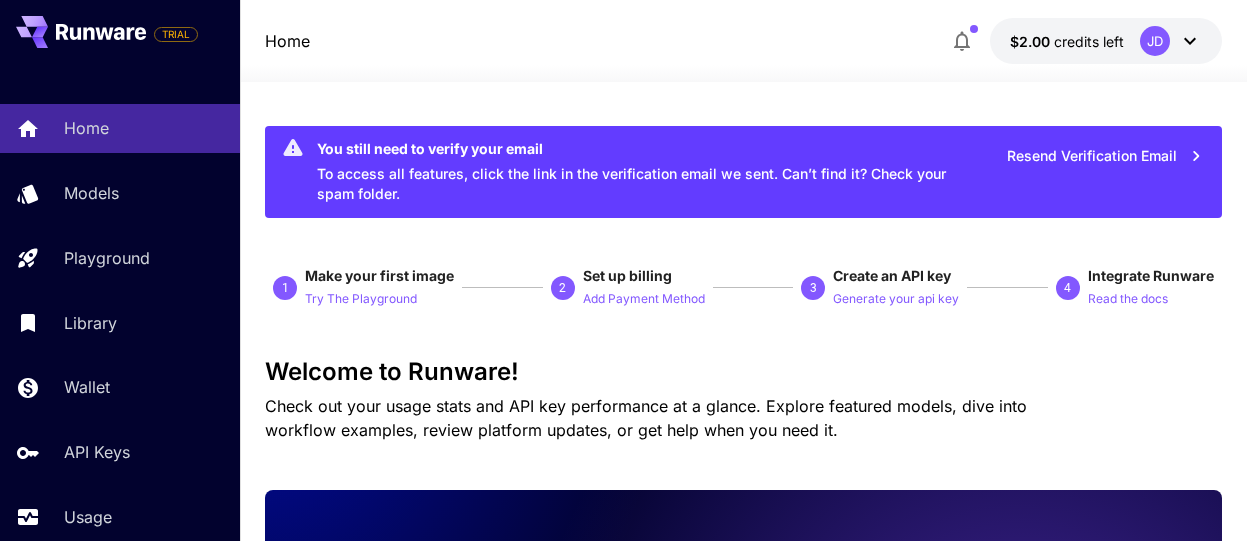 click on "Resend Verification Email" at bounding box center (1105, 156) 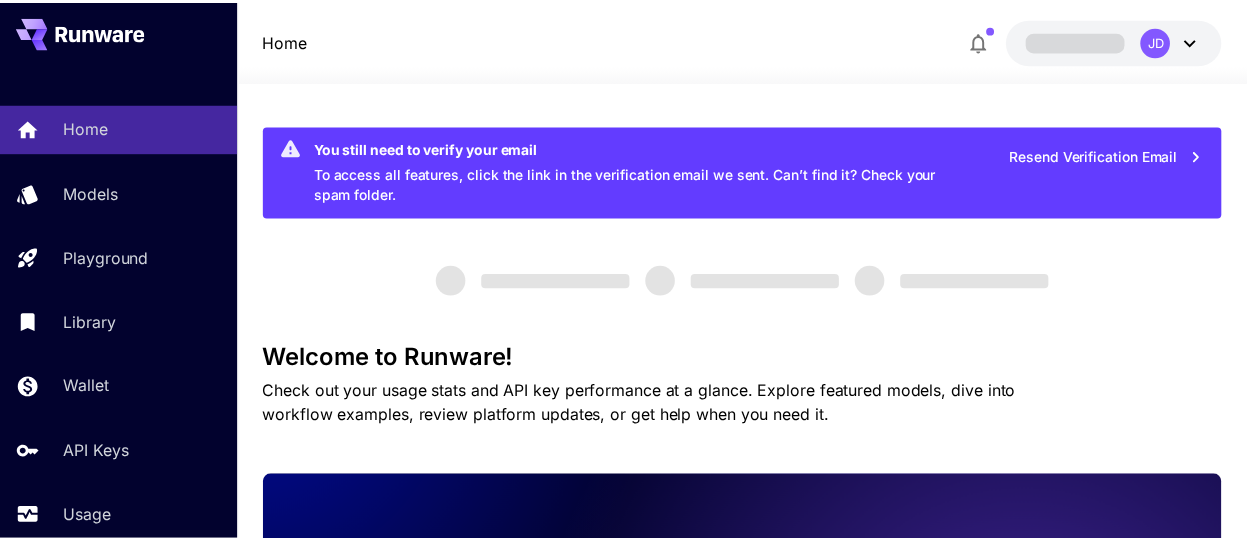 scroll, scrollTop: 0, scrollLeft: 0, axis: both 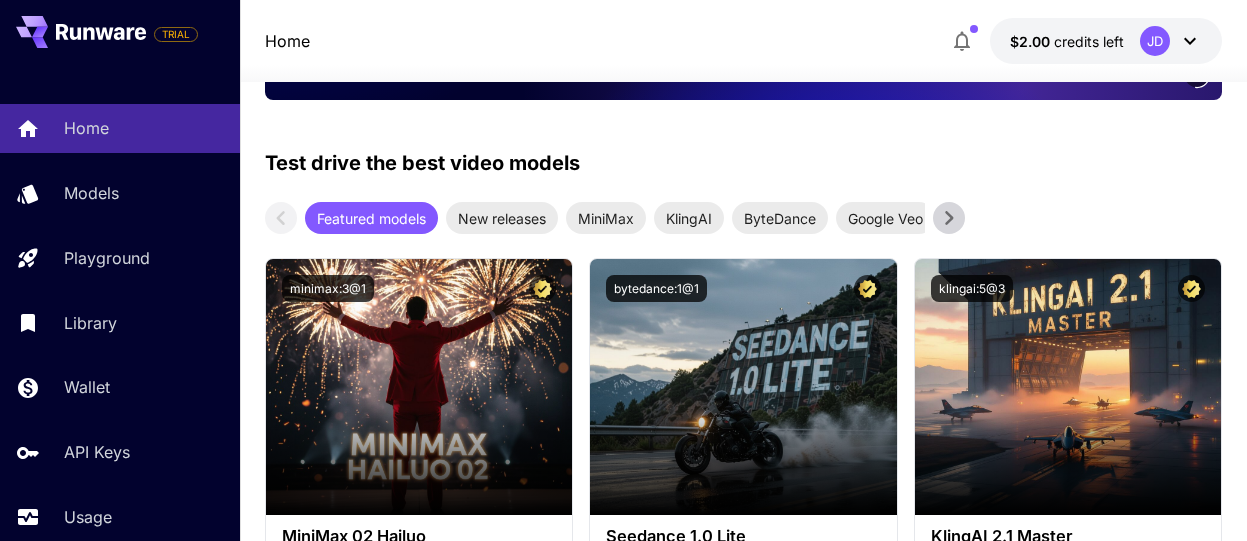 click 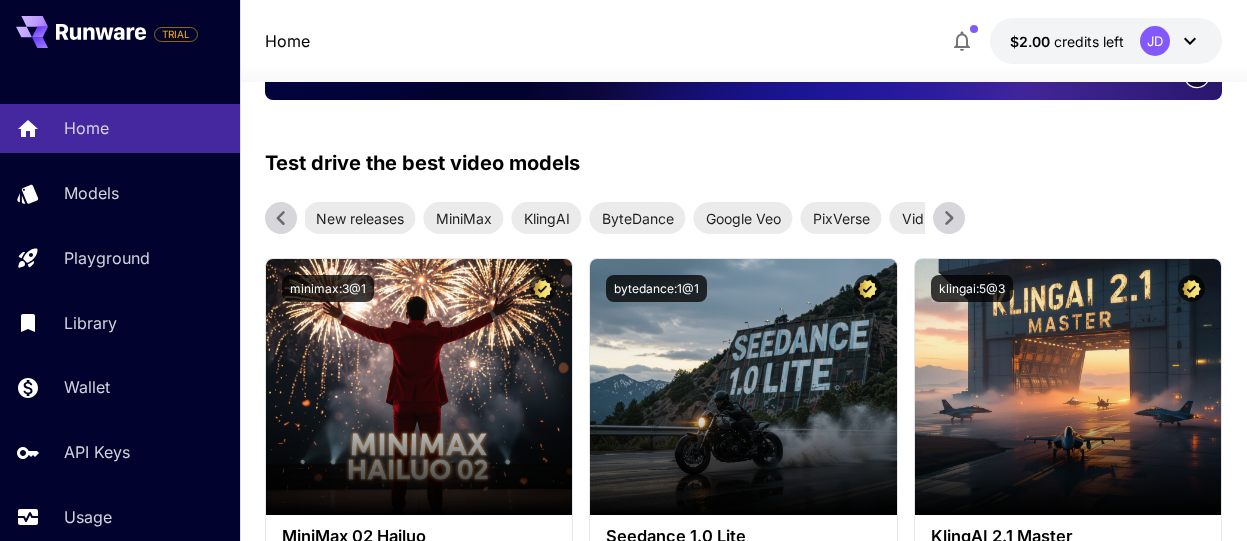 click 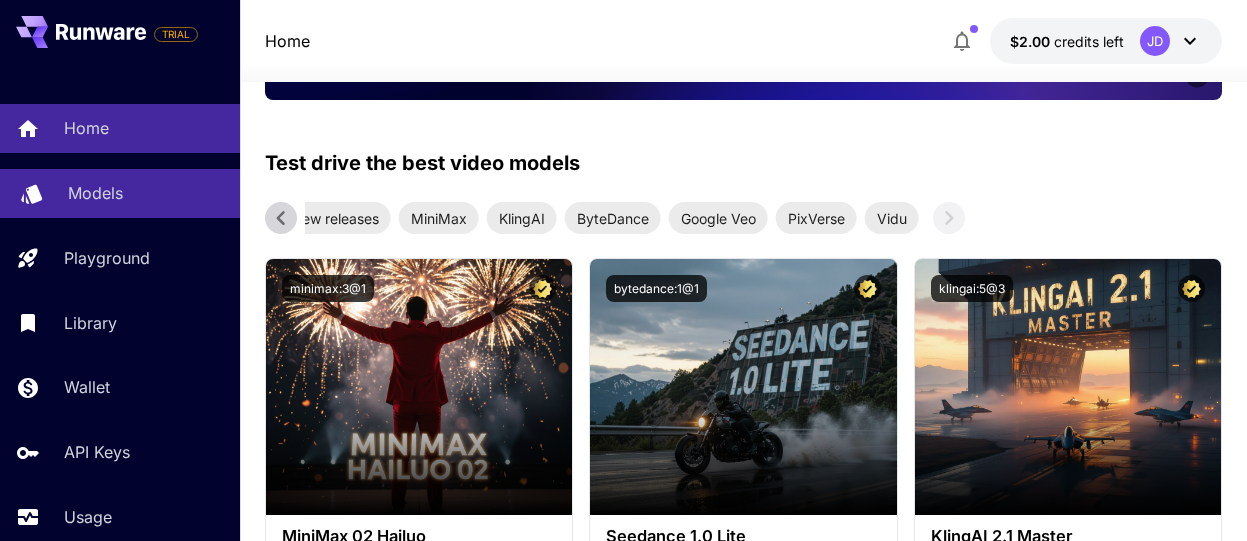 click on "Models" at bounding box center [95, 193] 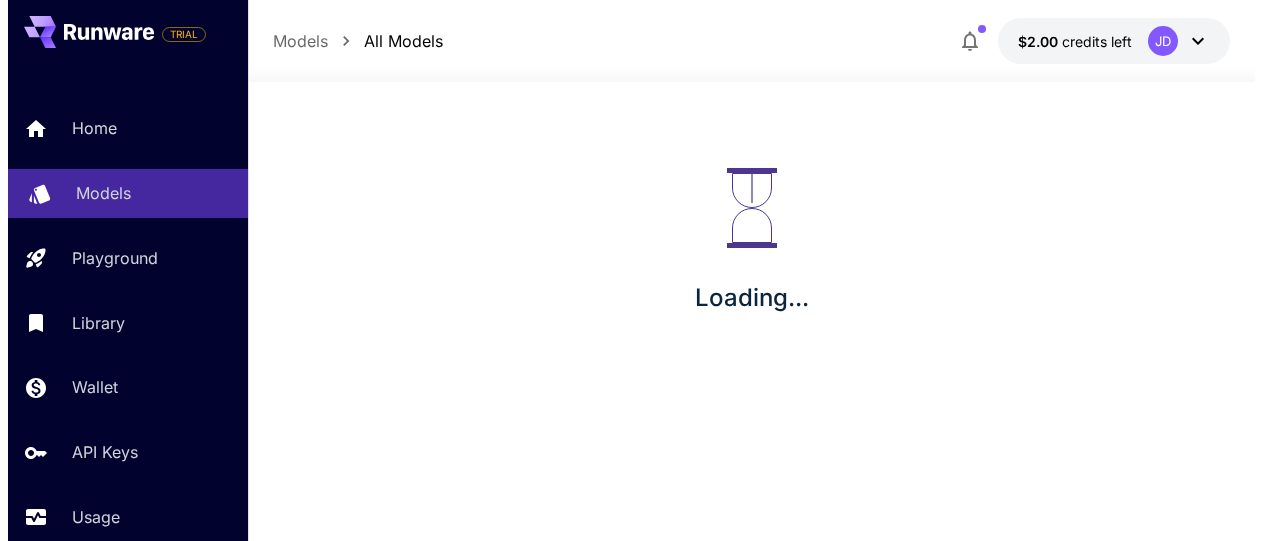 scroll, scrollTop: 0, scrollLeft: 0, axis: both 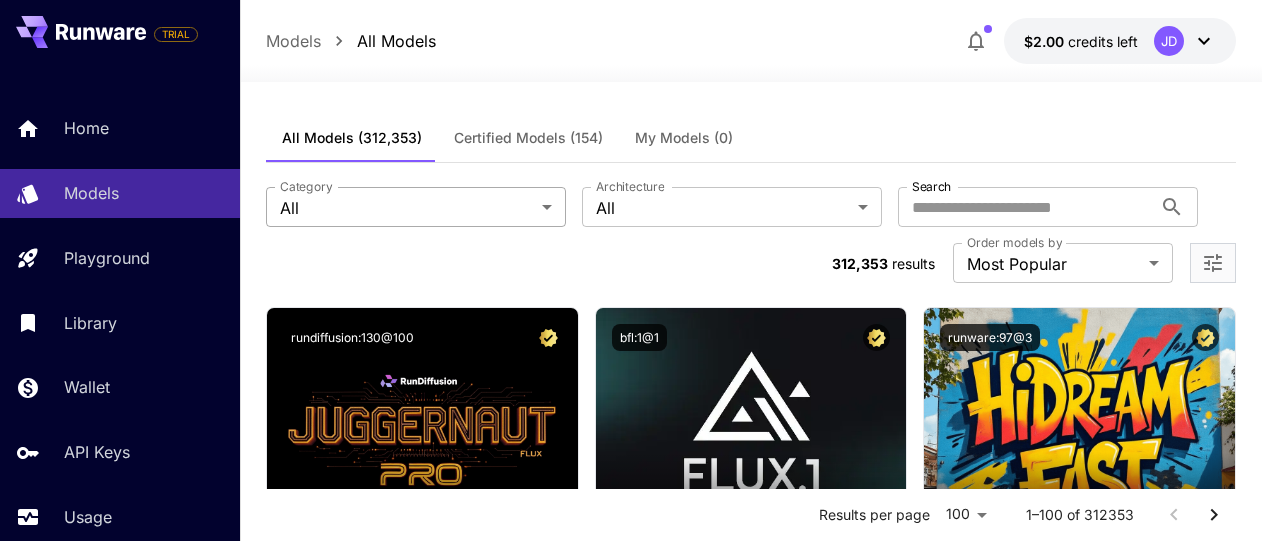 click on "**********" at bounding box center (631, 13253) 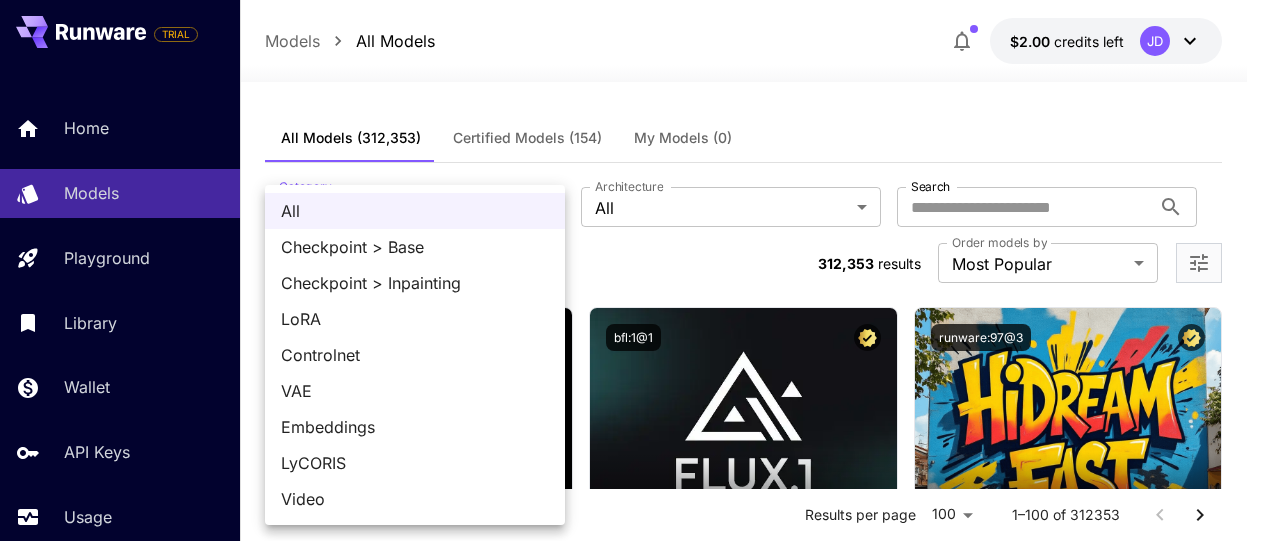 click at bounding box center (631, 270) 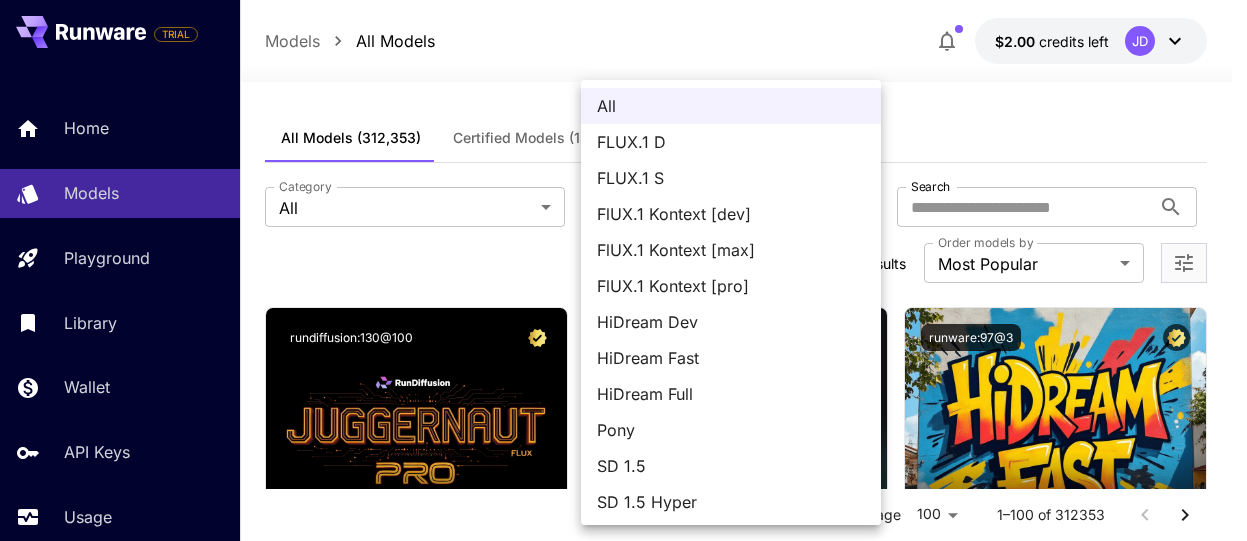 click on "**********" at bounding box center [623, 13253] 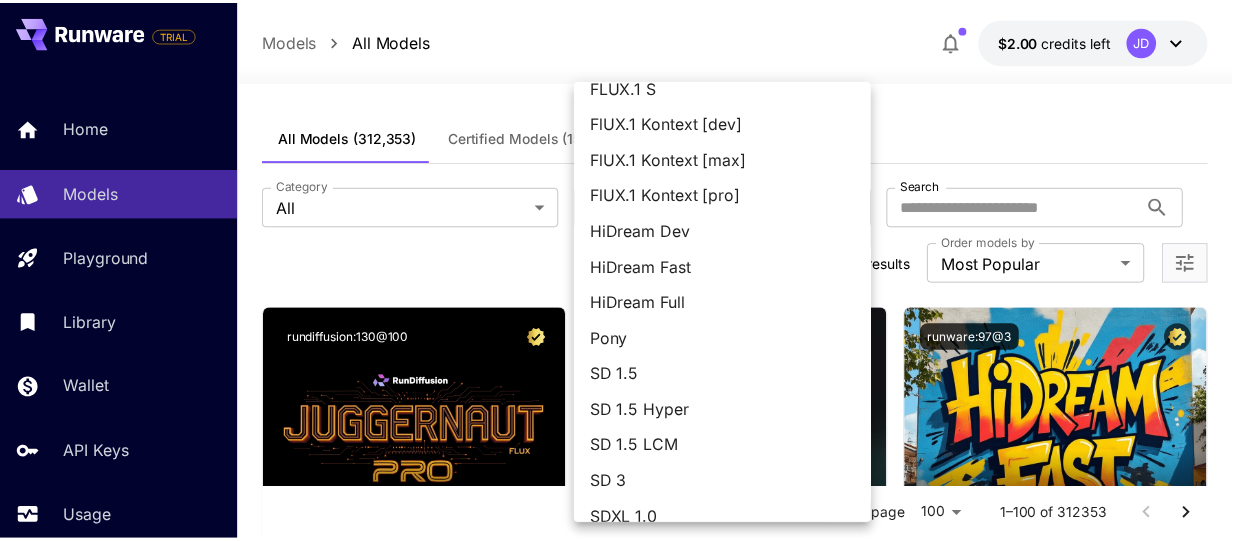 scroll, scrollTop: 0, scrollLeft: 0, axis: both 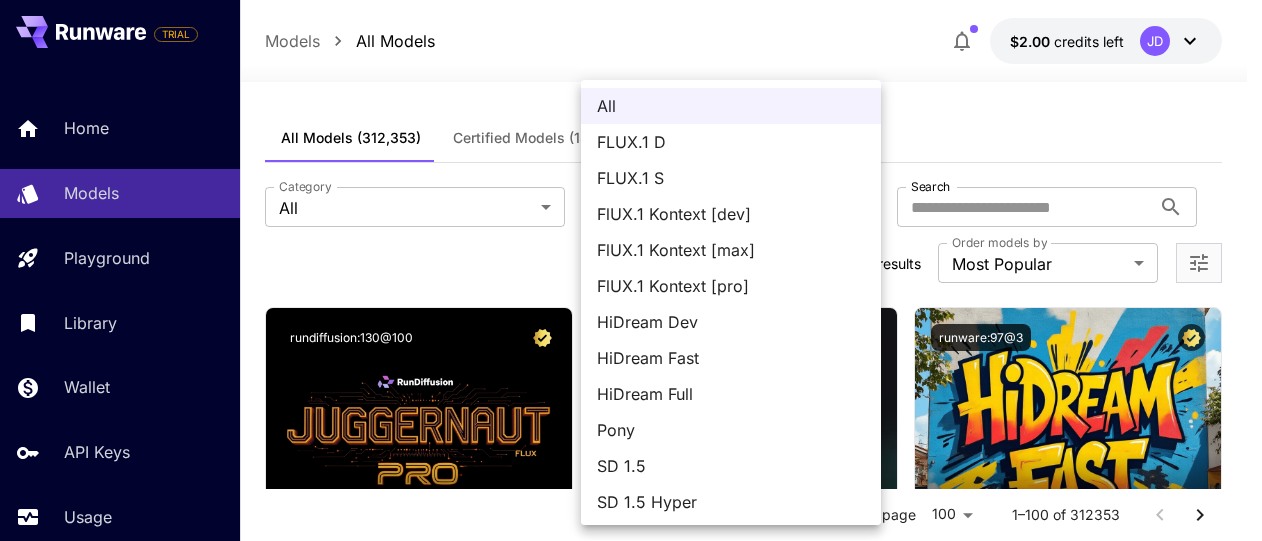 click at bounding box center [631, 270] 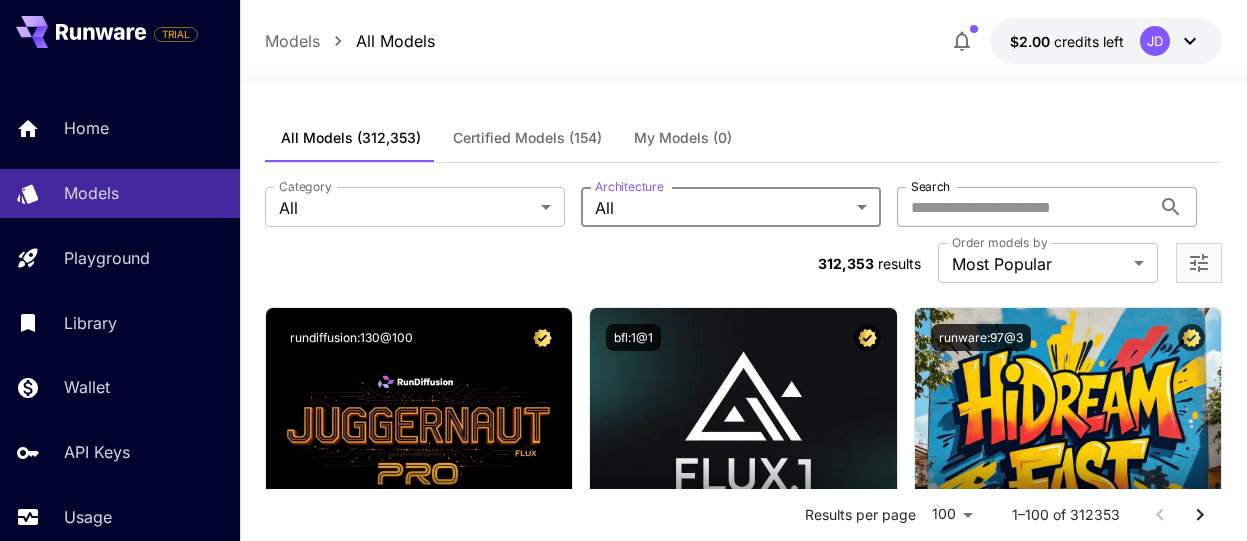 click on "Search" at bounding box center (1024, 207) 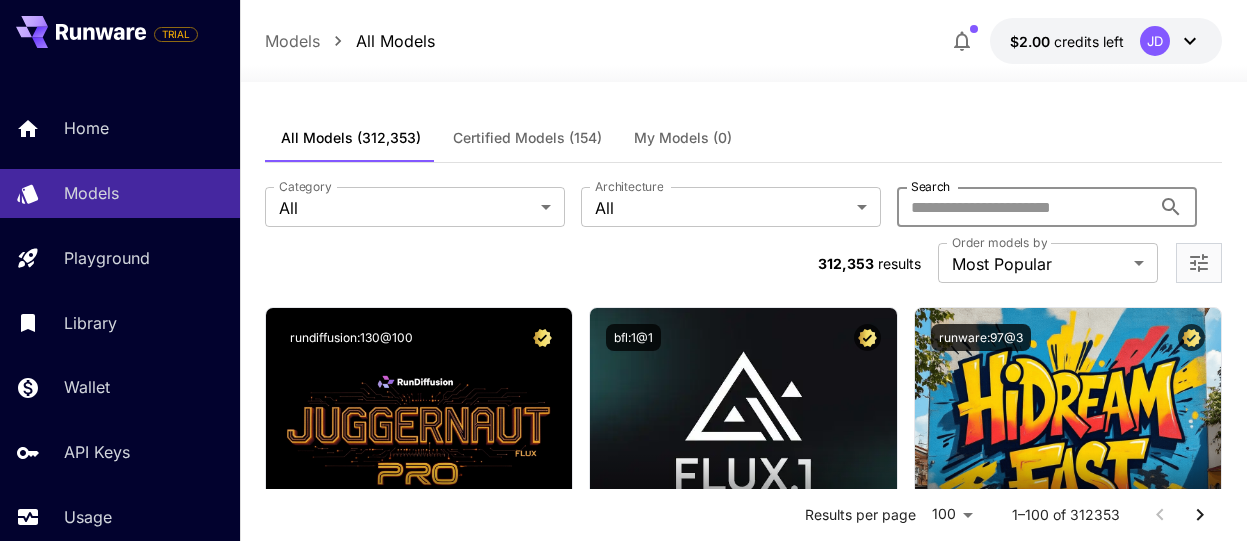 type on "*" 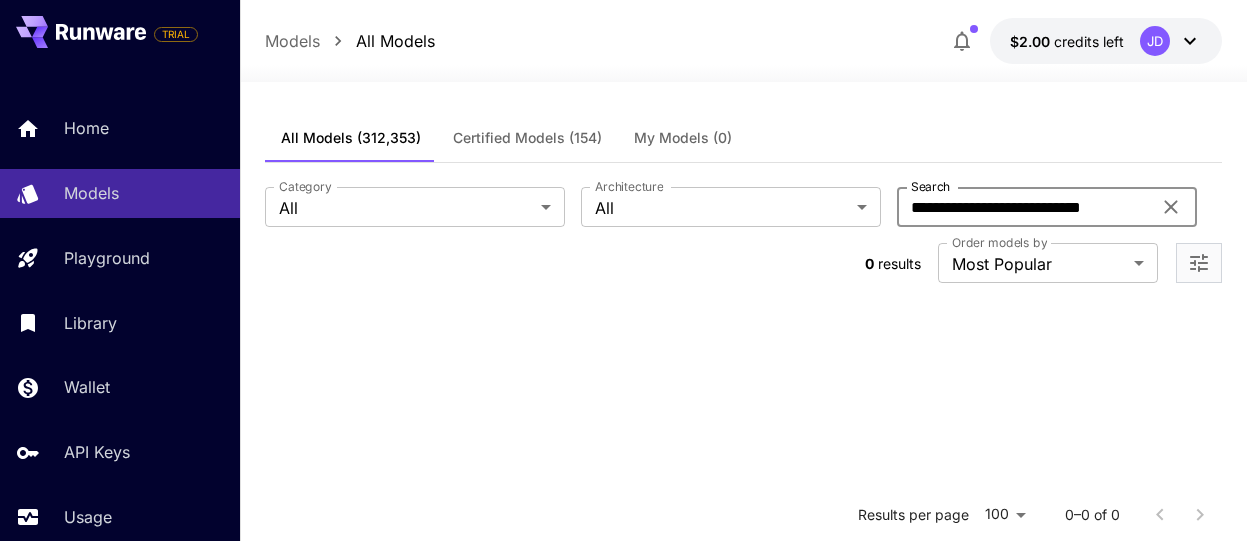 click on "**********" at bounding box center [1024, 207] 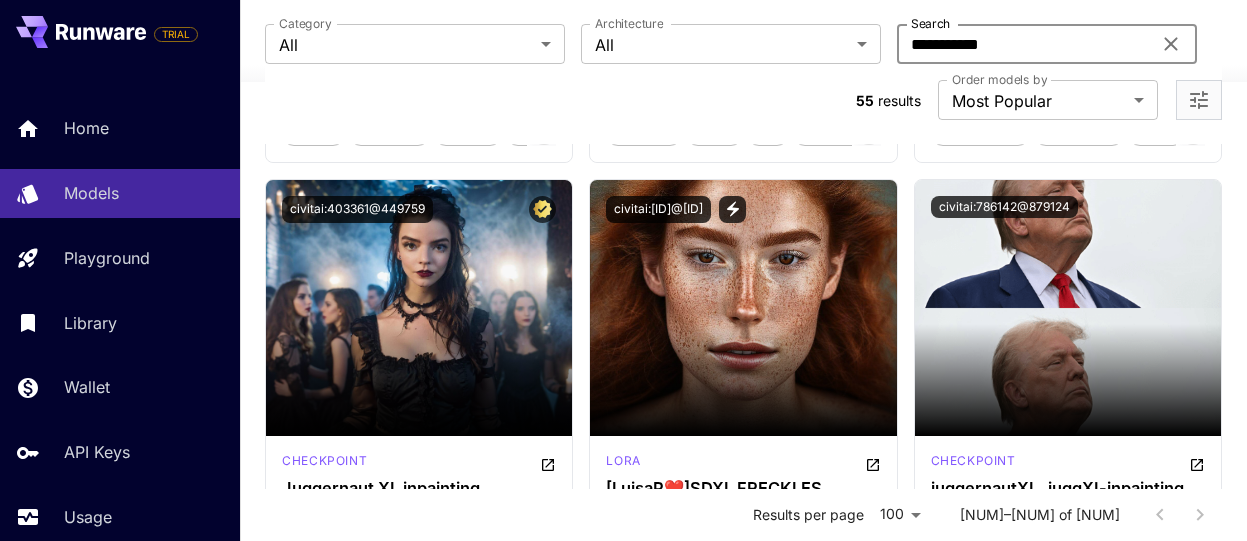 scroll, scrollTop: 2700, scrollLeft: 0, axis: vertical 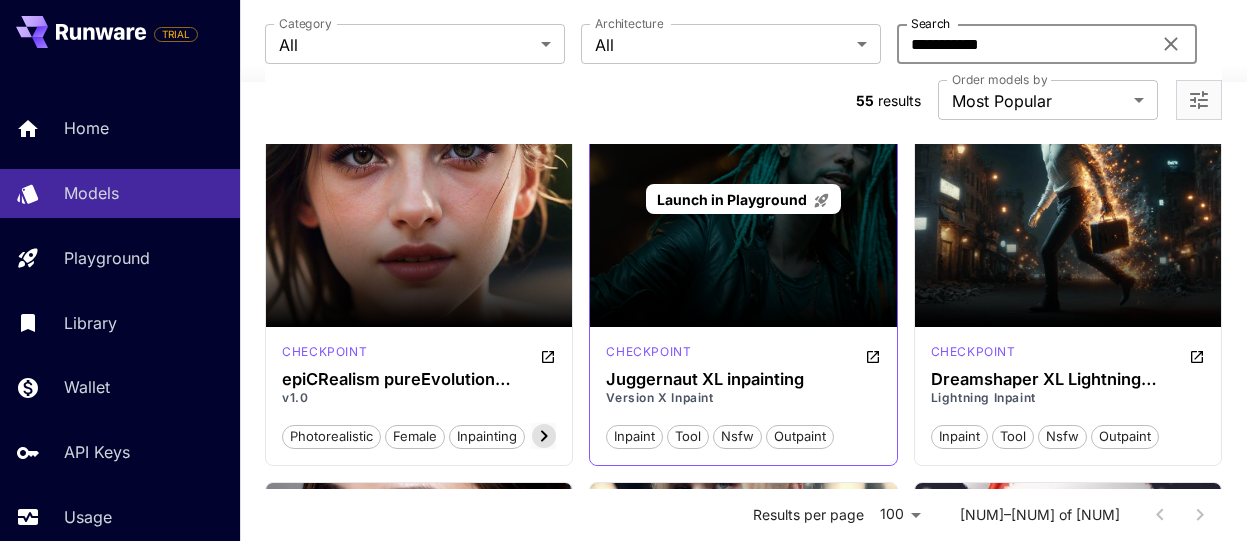 type on "**********" 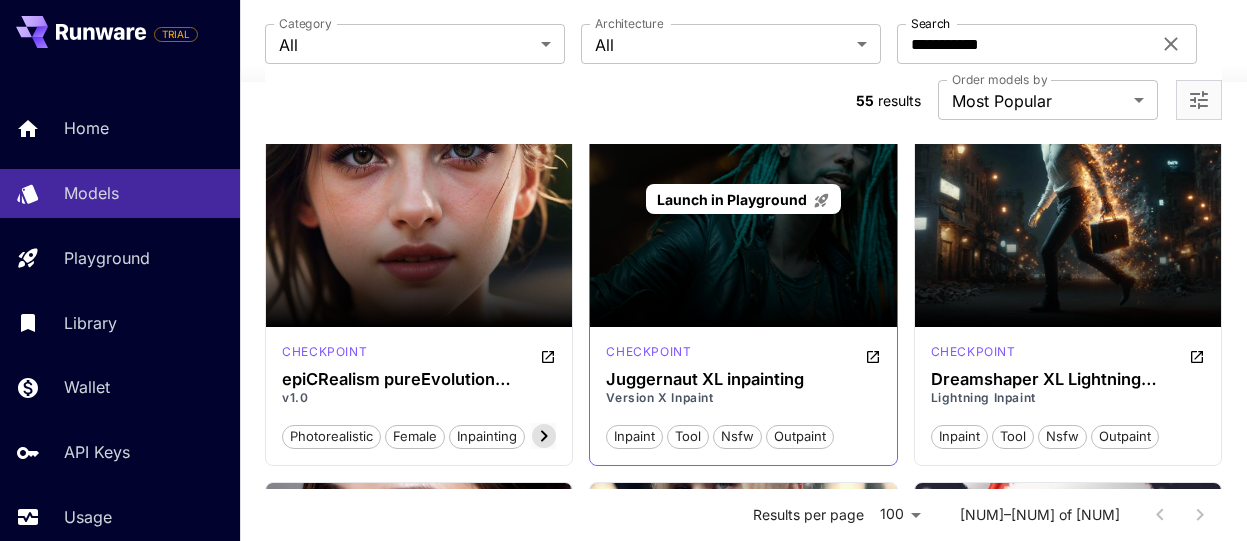 click on "Launch in Playground" at bounding box center (743, 199) 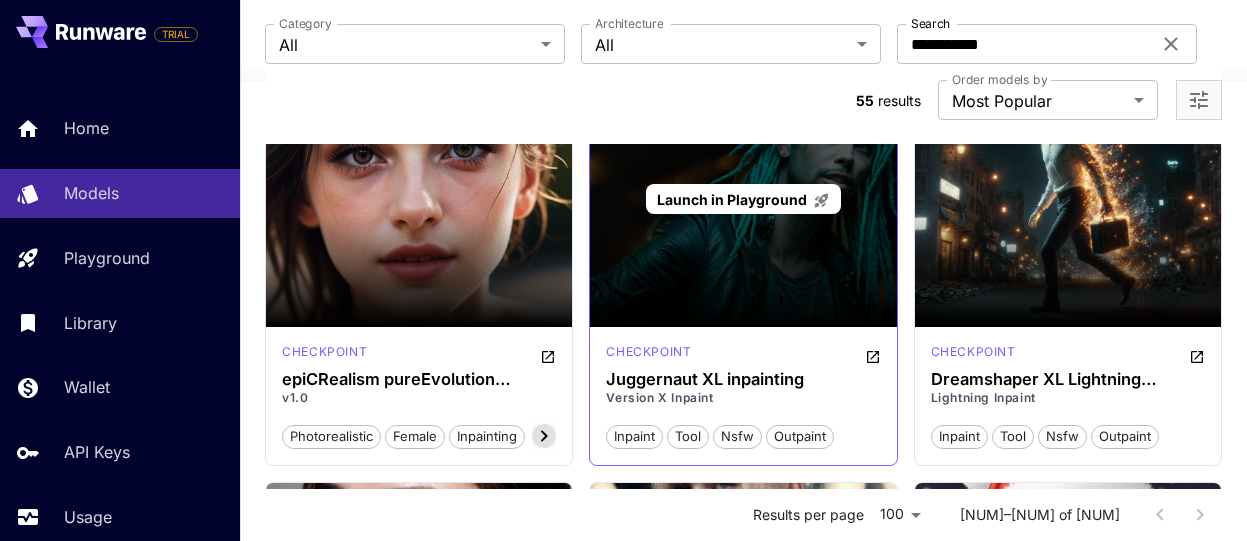 click on "Launch in Playground" at bounding box center (743, 199) 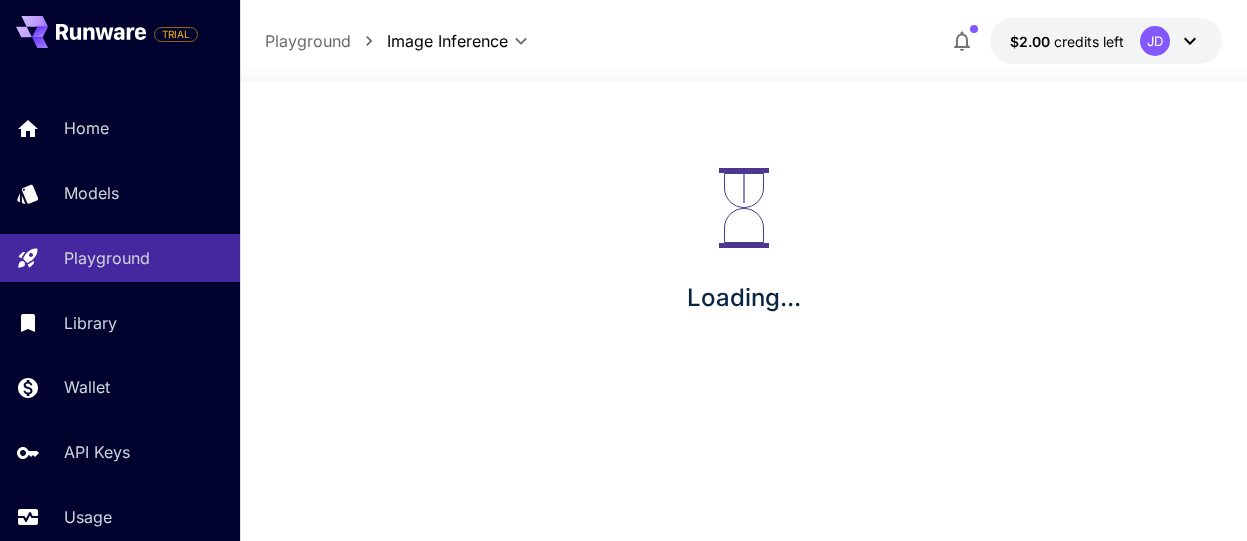 scroll, scrollTop: 0, scrollLeft: 0, axis: both 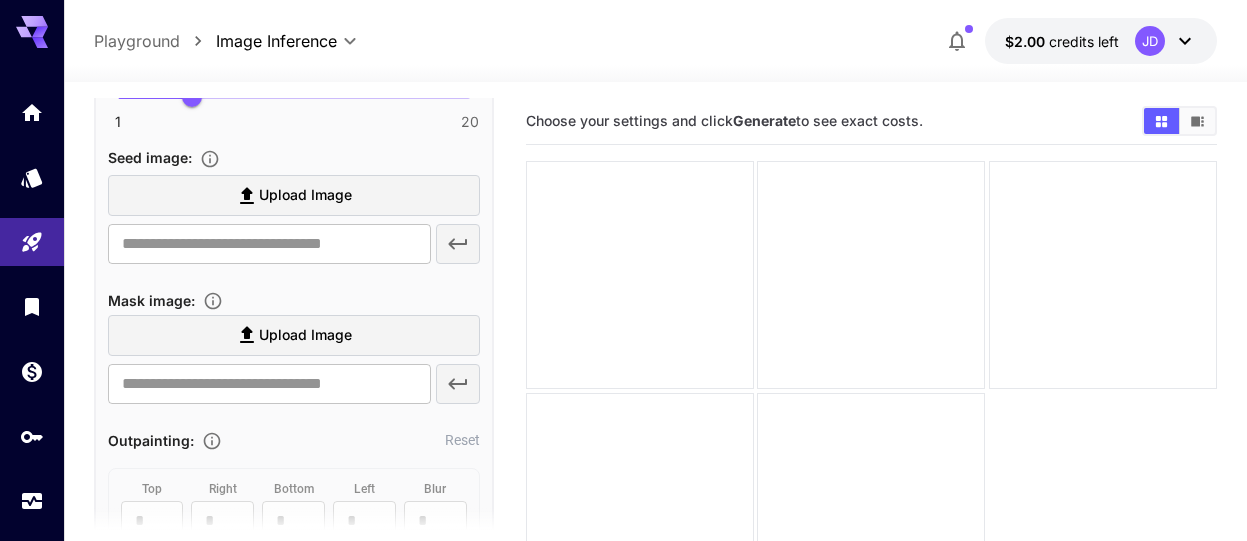 click on "​" at bounding box center (294, 244) 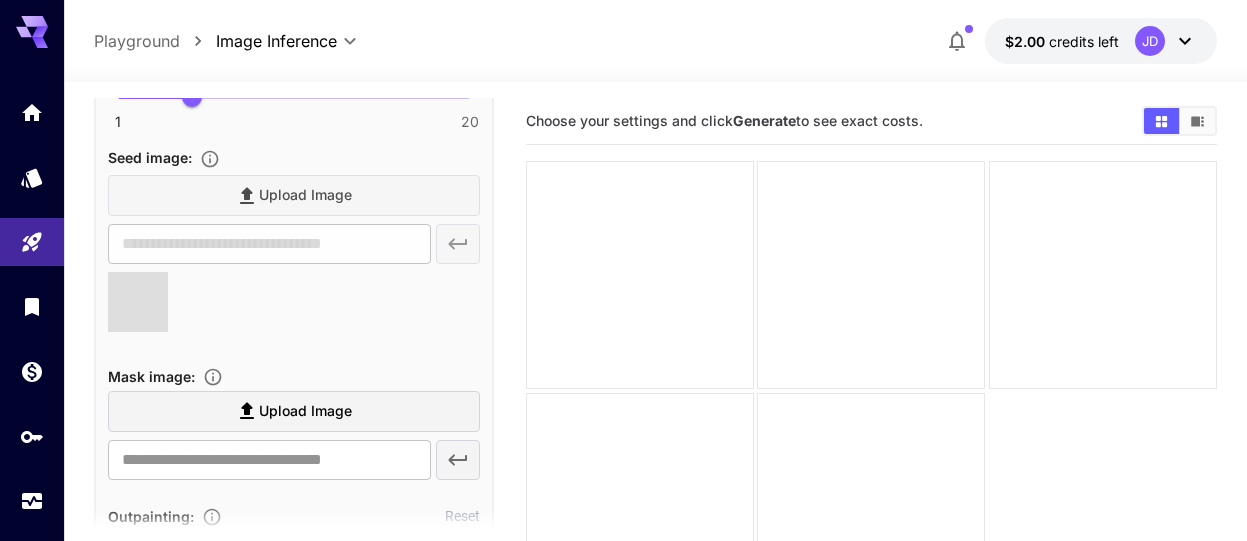 type on "**********" 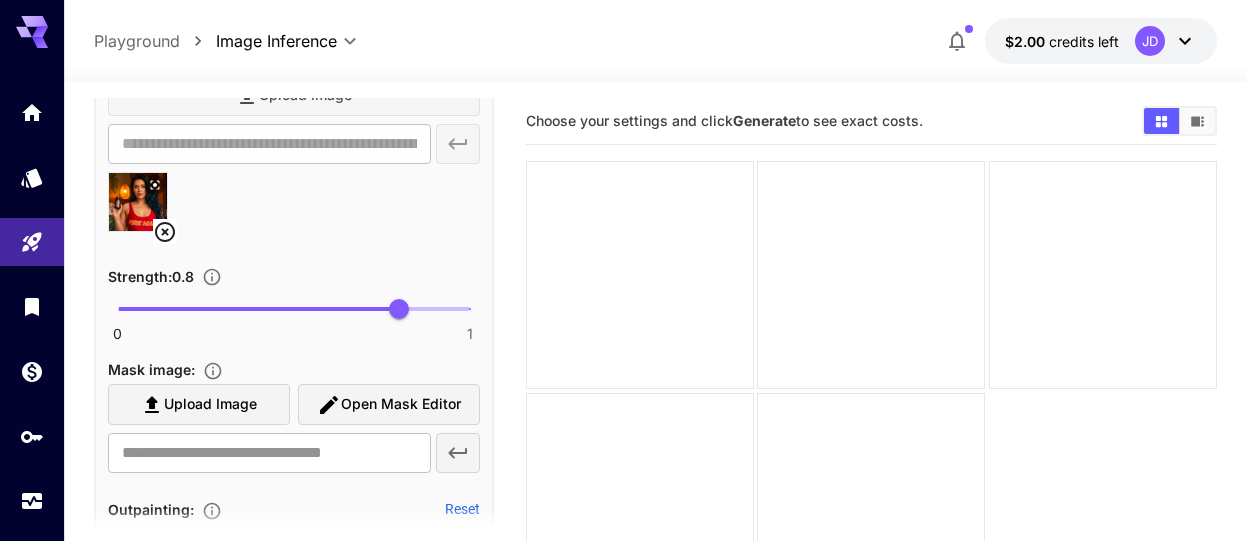 scroll, scrollTop: 900, scrollLeft: 0, axis: vertical 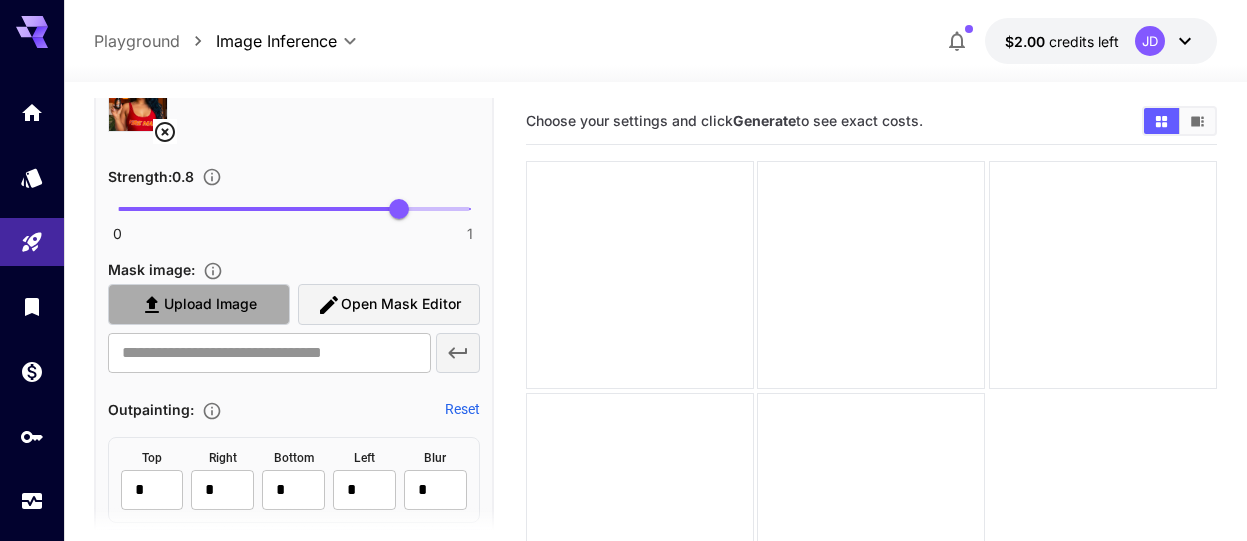 click on "Upload Image" at bounding box center (210, 304) 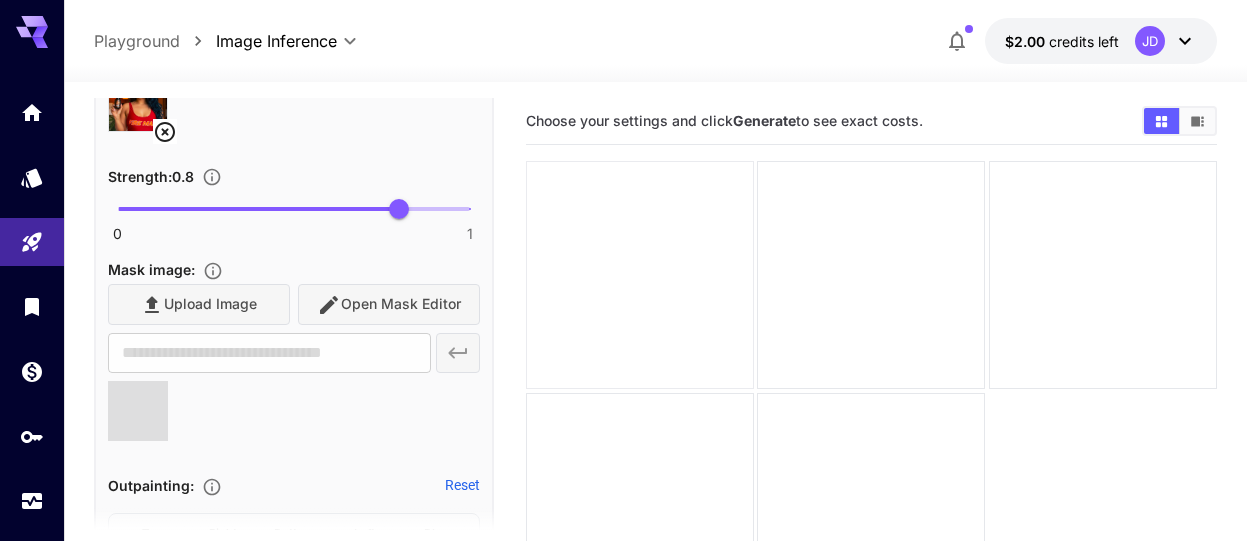 type on "**********" 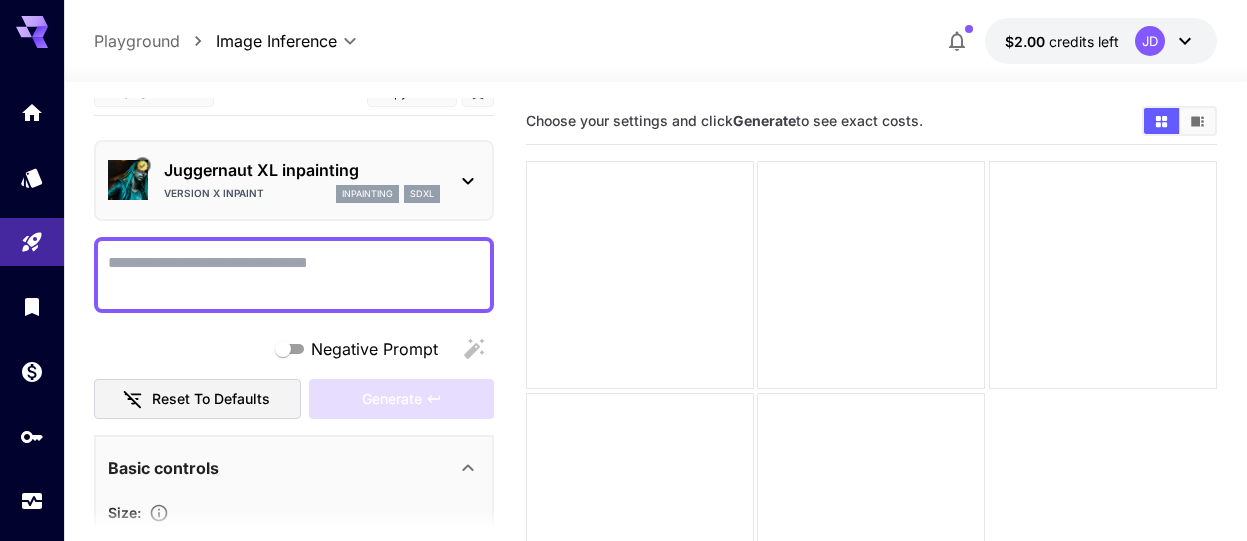 scroll, scrollTop: 0, scrollLeft: 0, axis: both 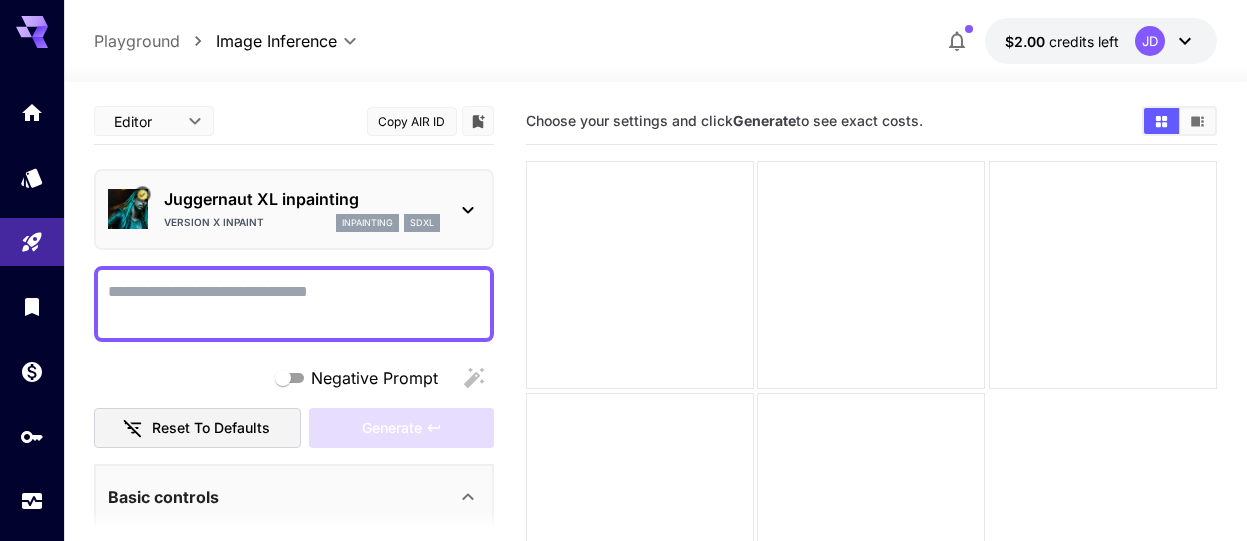 click on "Negative Prompt" at bounding box center [294, 304] 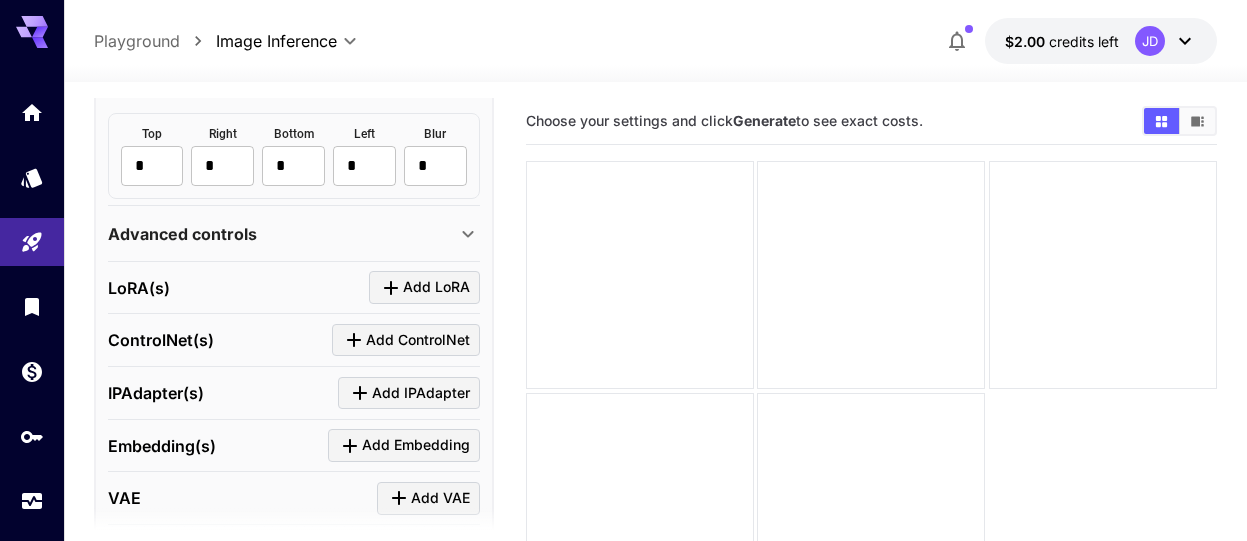 scroll, scrollTop: 1429, scrollLeft: 0, axis: vertical 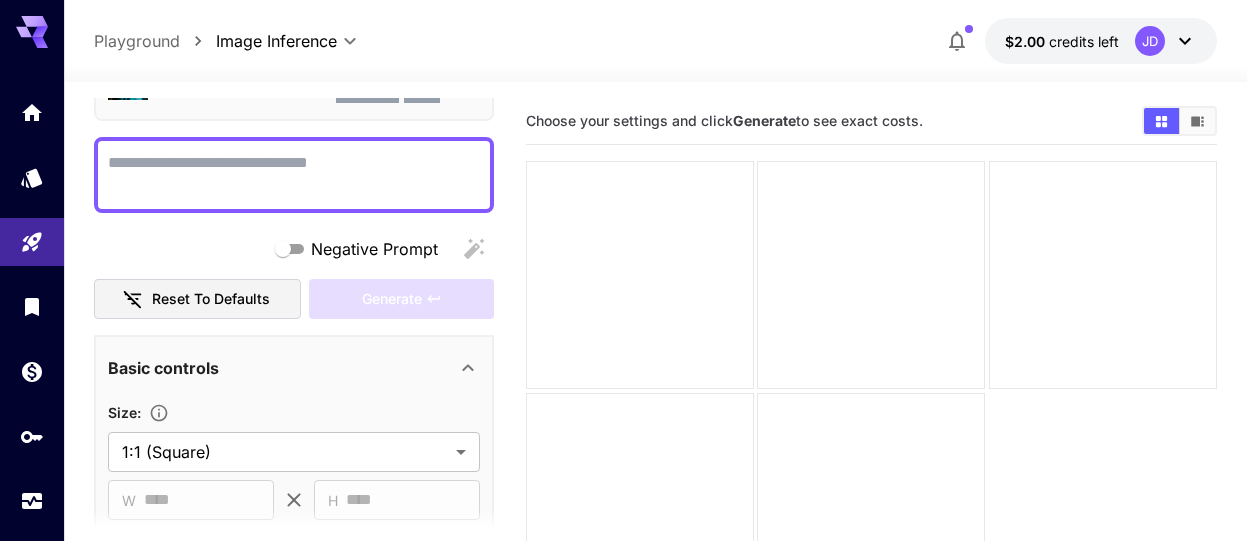 click on "Negative Prompt" at bounding box center (294, 175) 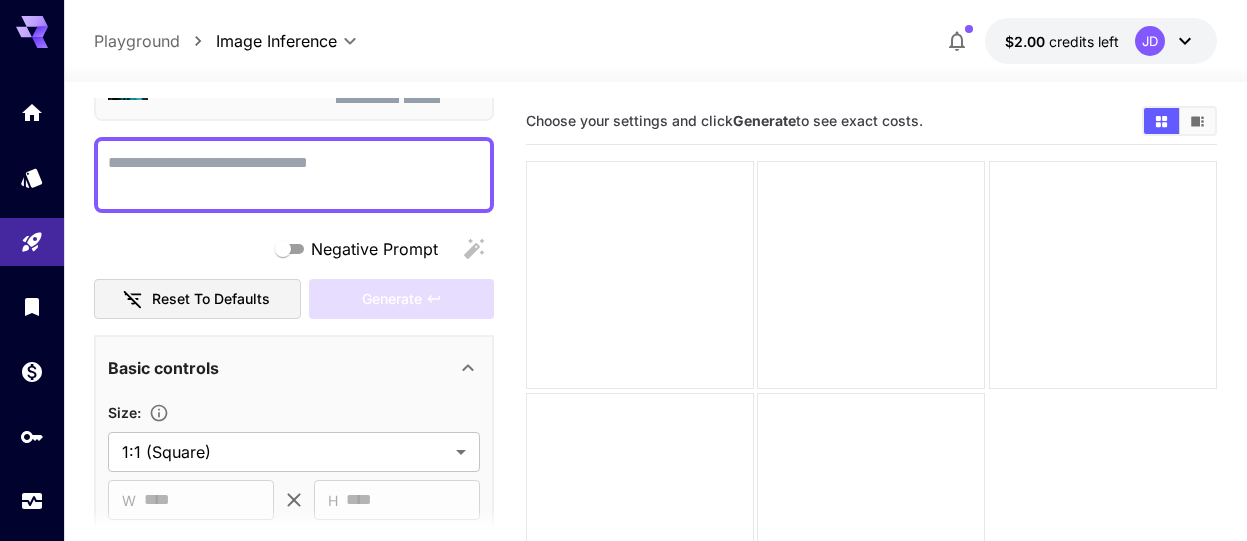 paste on "**********" 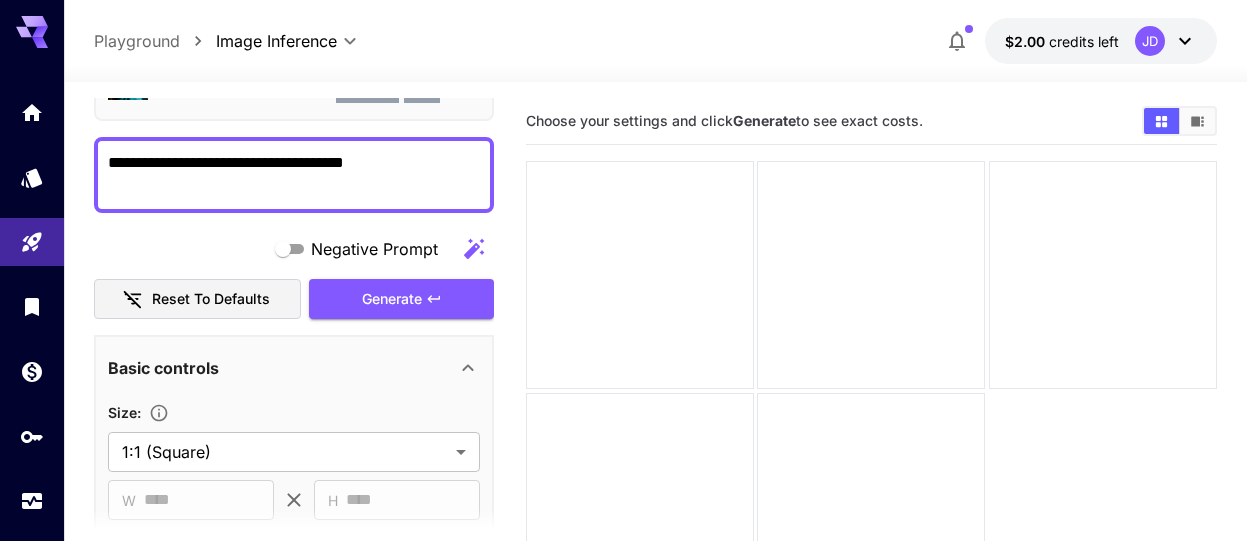type on "**********" 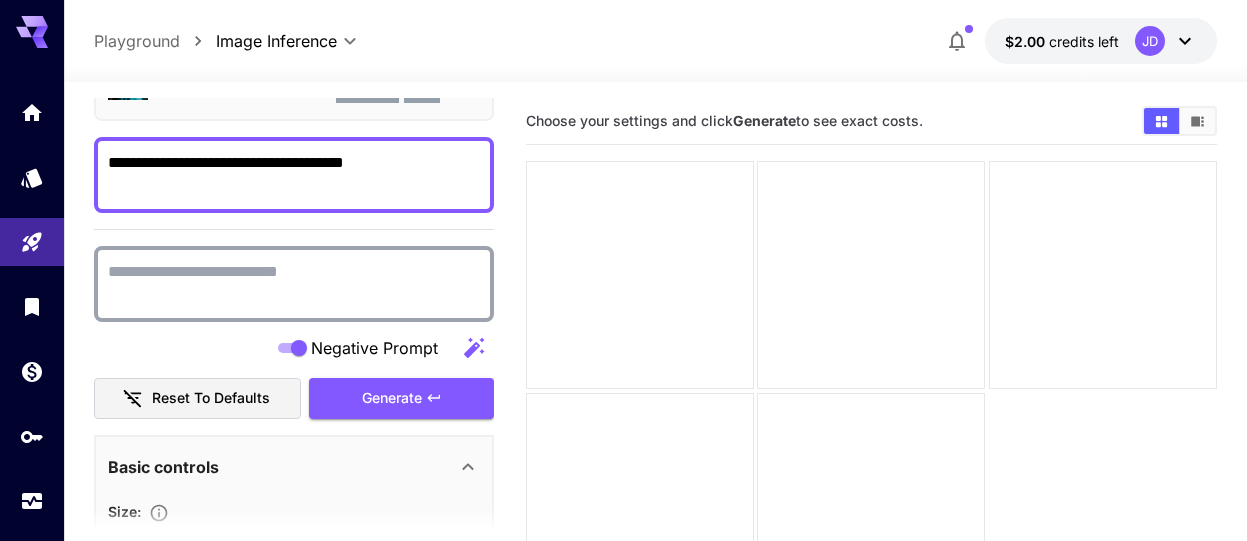 click on "Negative Prompt" at bounding box center [294, 284] 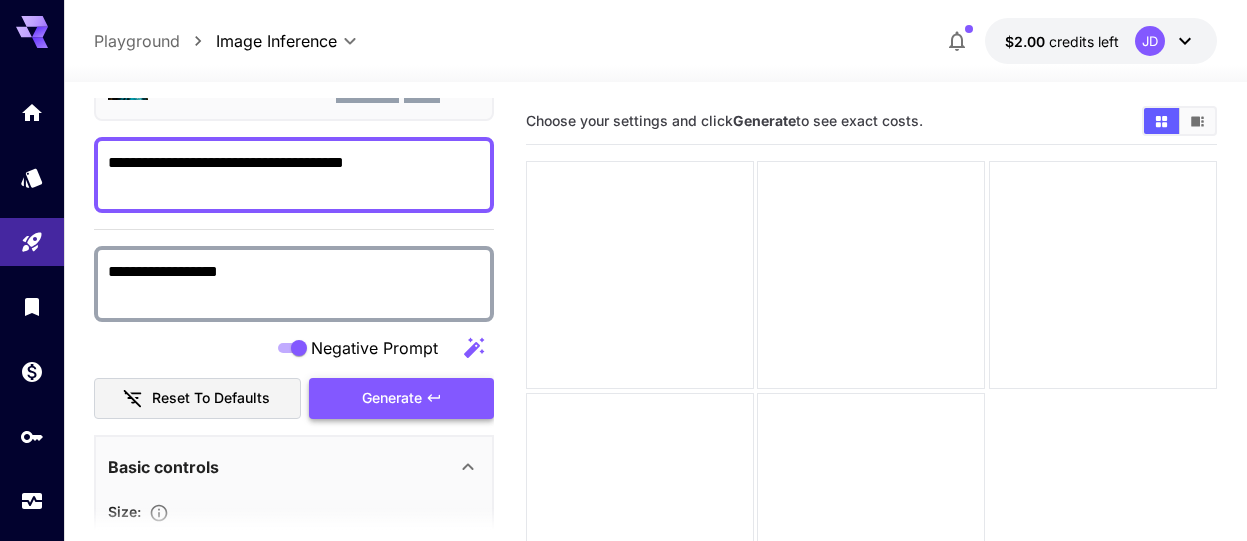 type on "**********" 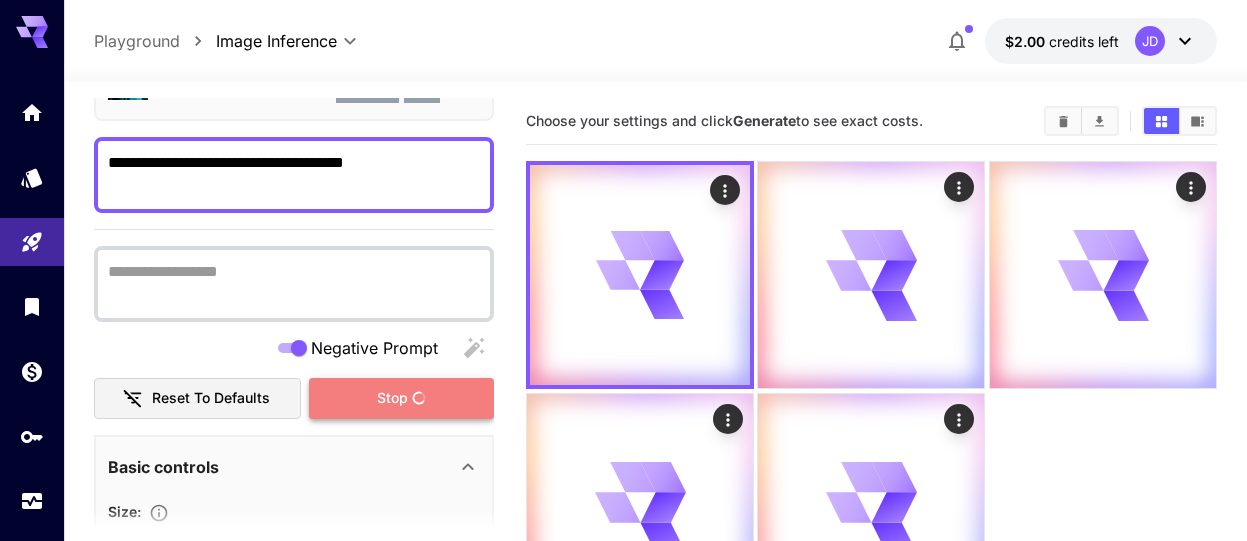 click on "Stop" at bounding box center [401, 398] 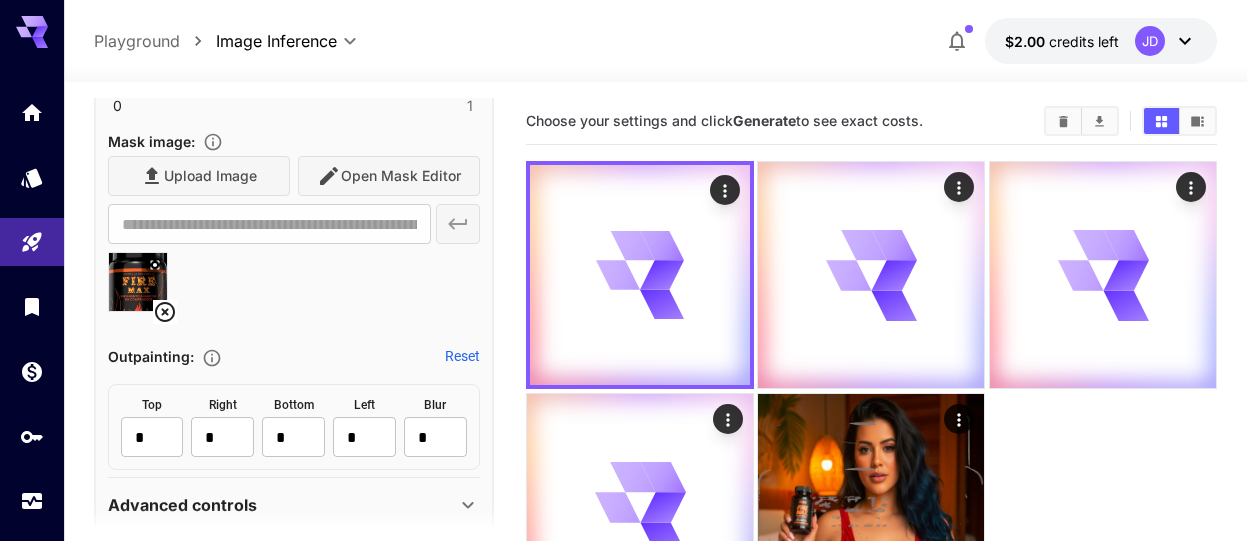 scroll, scrollTop: 928, scrollLeft: 0, axis: vertical 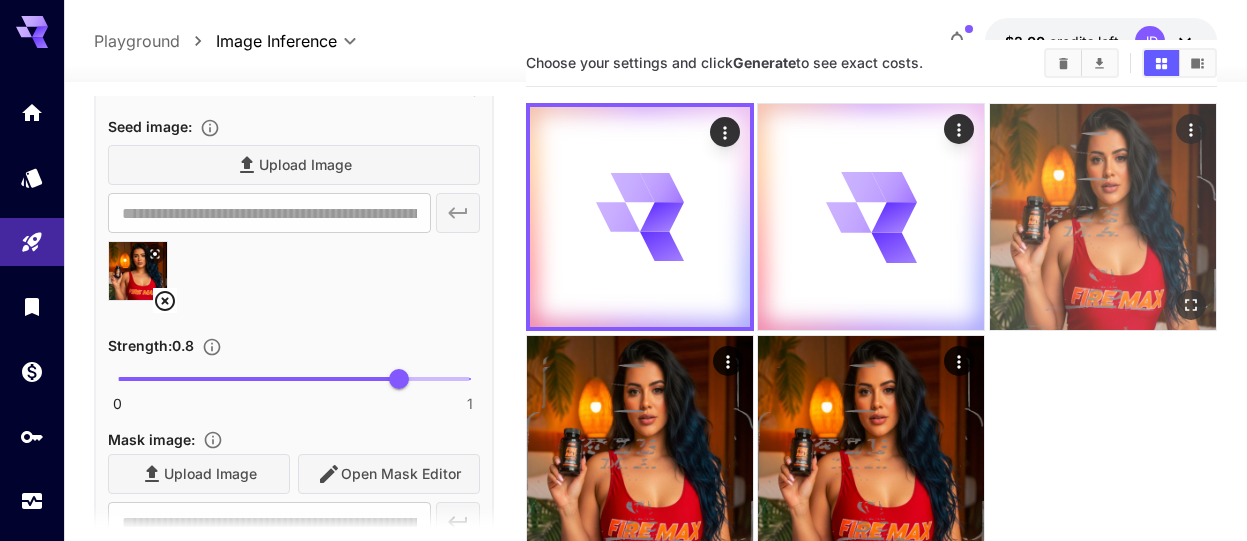 click at bounding box center [1103, 217] 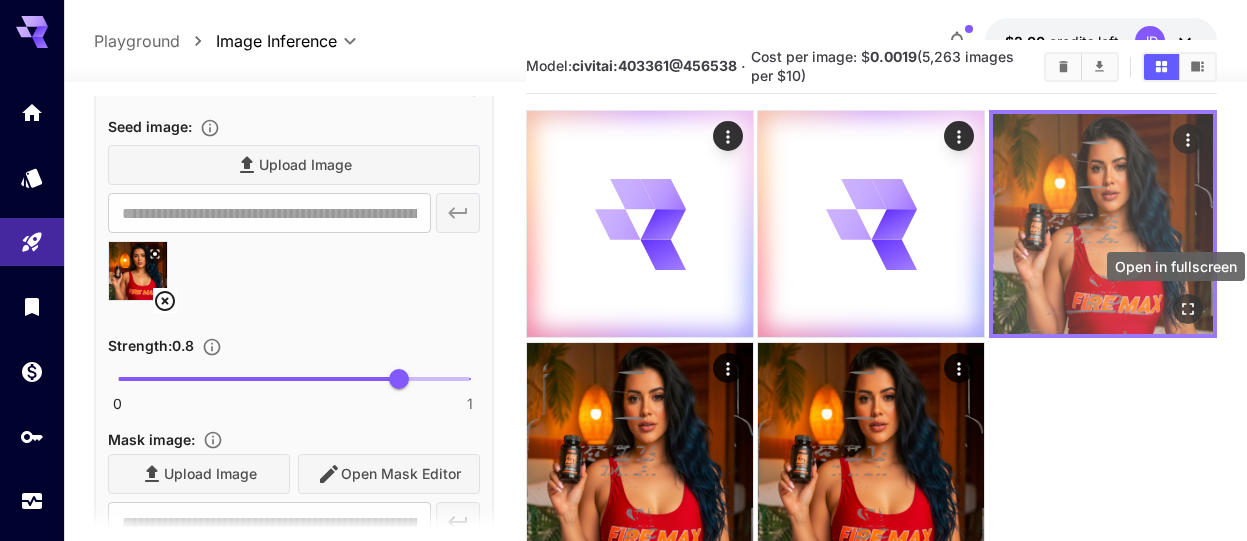 click 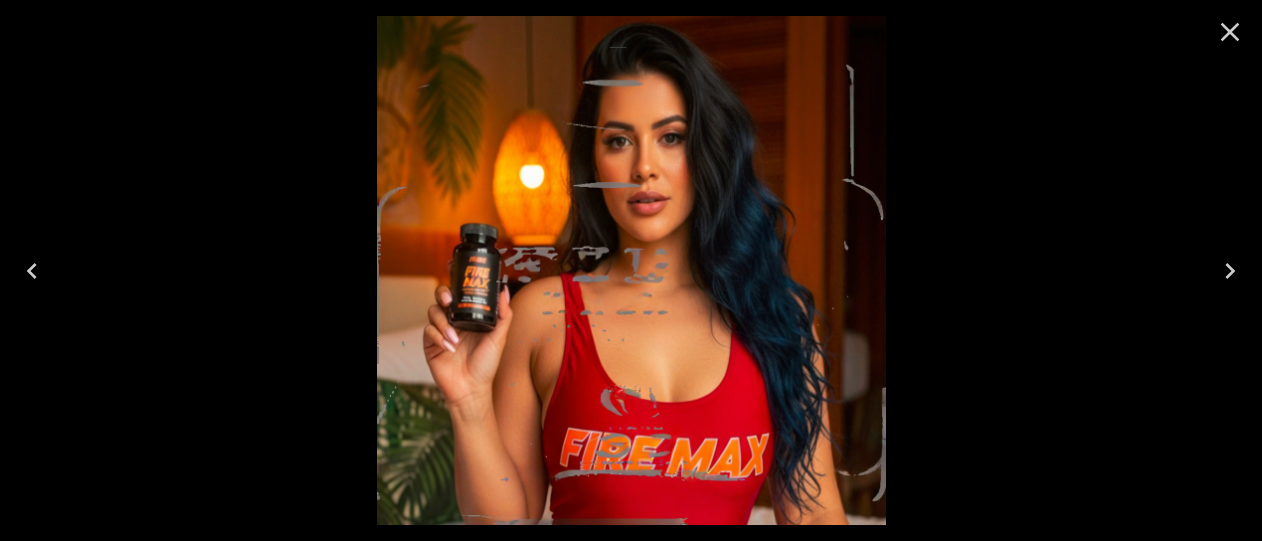 click 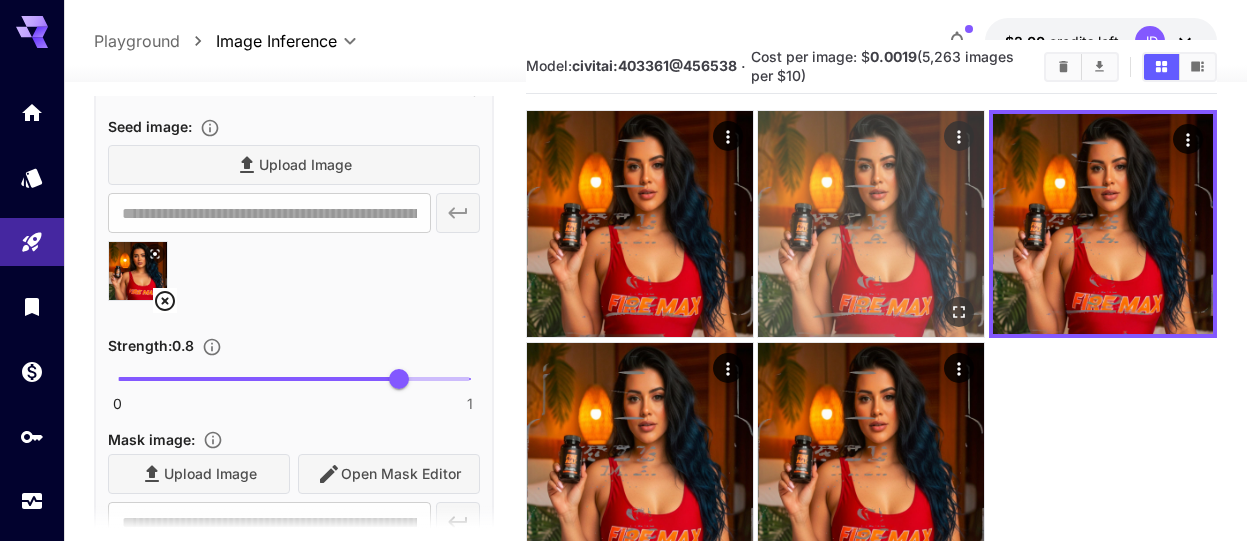 scroll, scrollTop: 158, scrollLeft: 0, axis: vertical 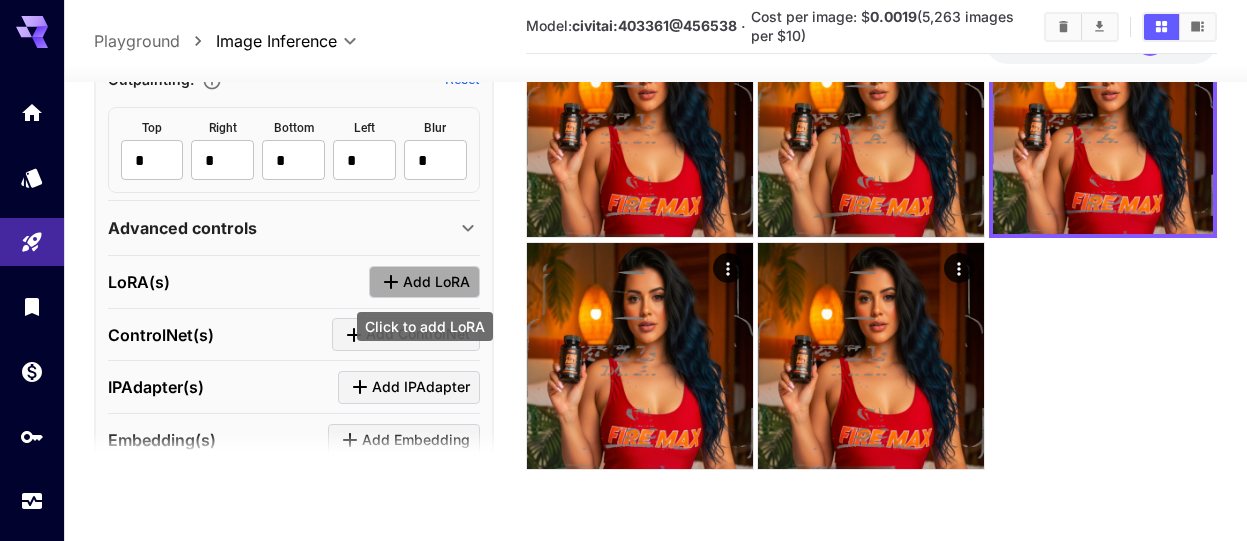 click 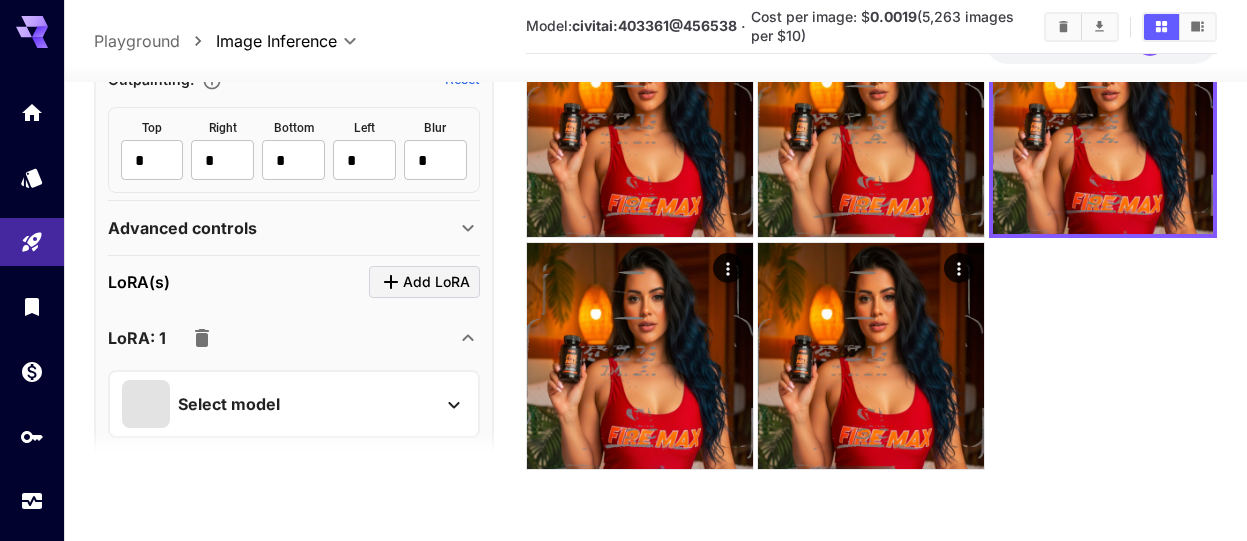 click on "Select model" at bounding box center (278, 404) 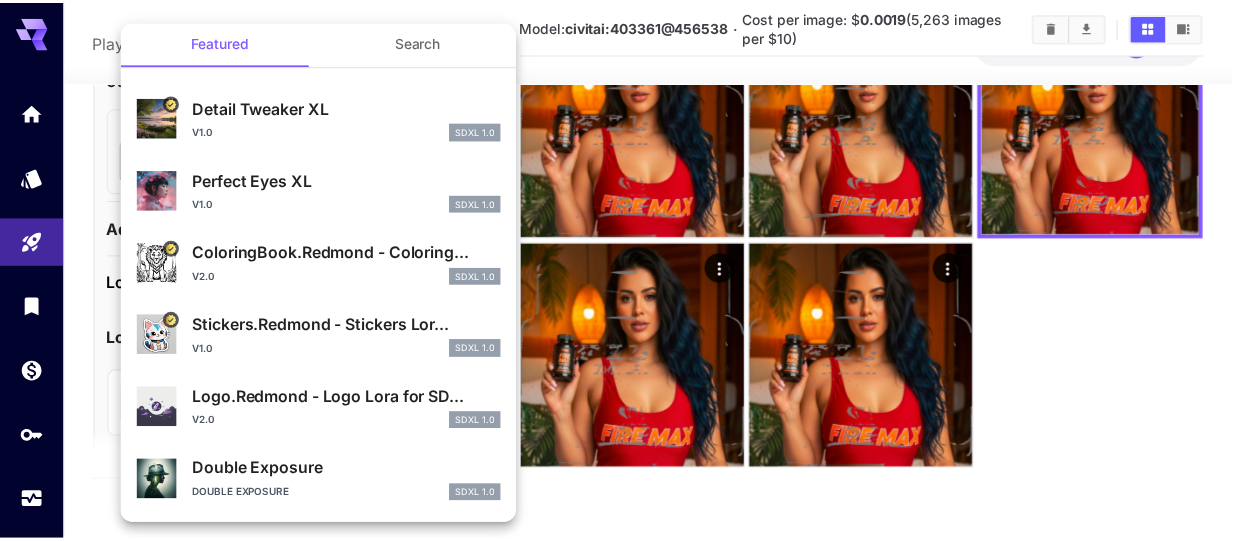 scroll, scrollTop: 0, scrollLeft: 0, axis: both 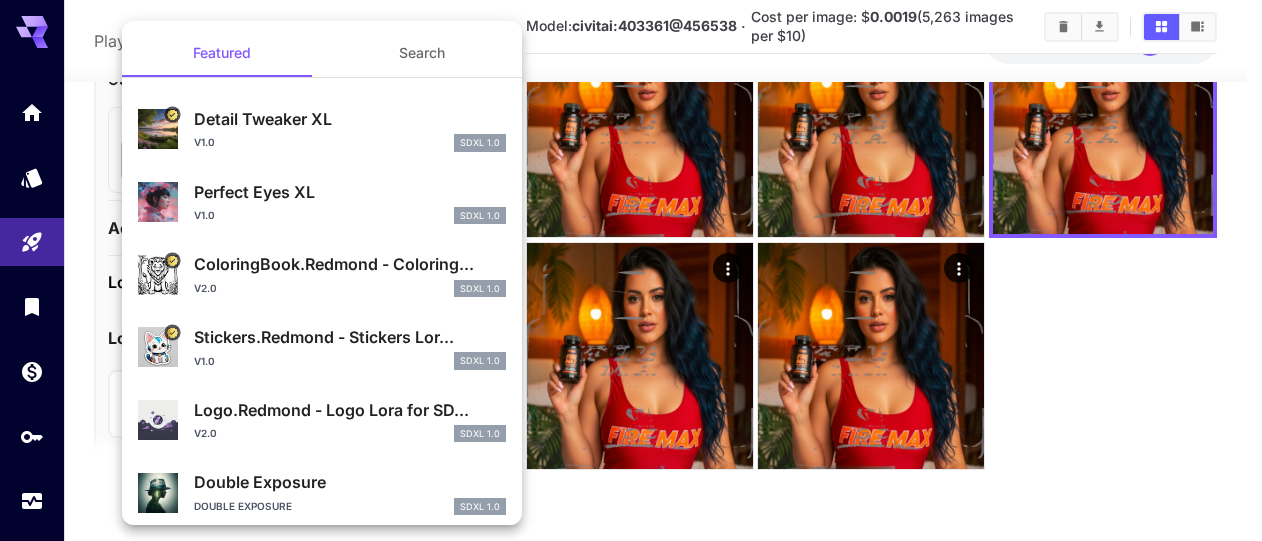 click at bounding box center [631, 270] 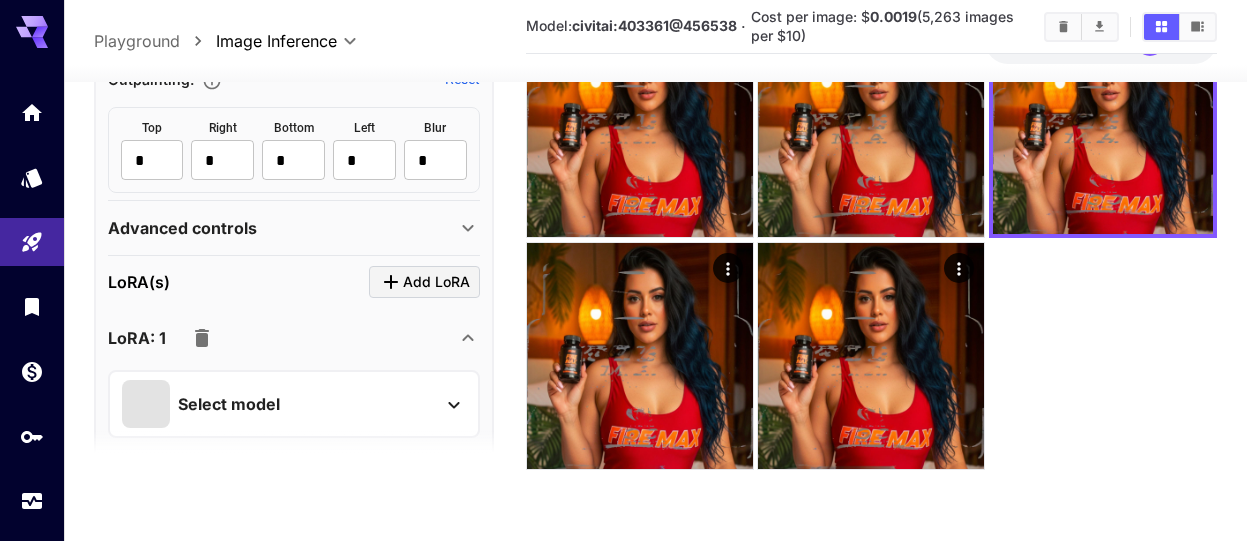 scroll, scrollTop: 1428, scrollLeft: 0, axis: vertical 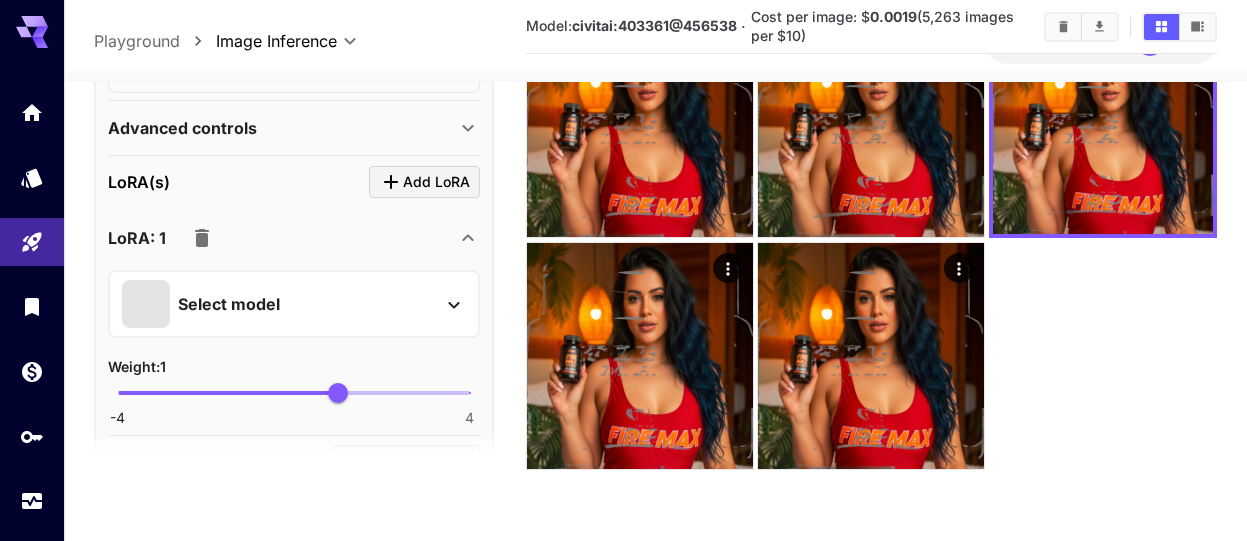 click on "Select model" at bounding box center [278, 304] 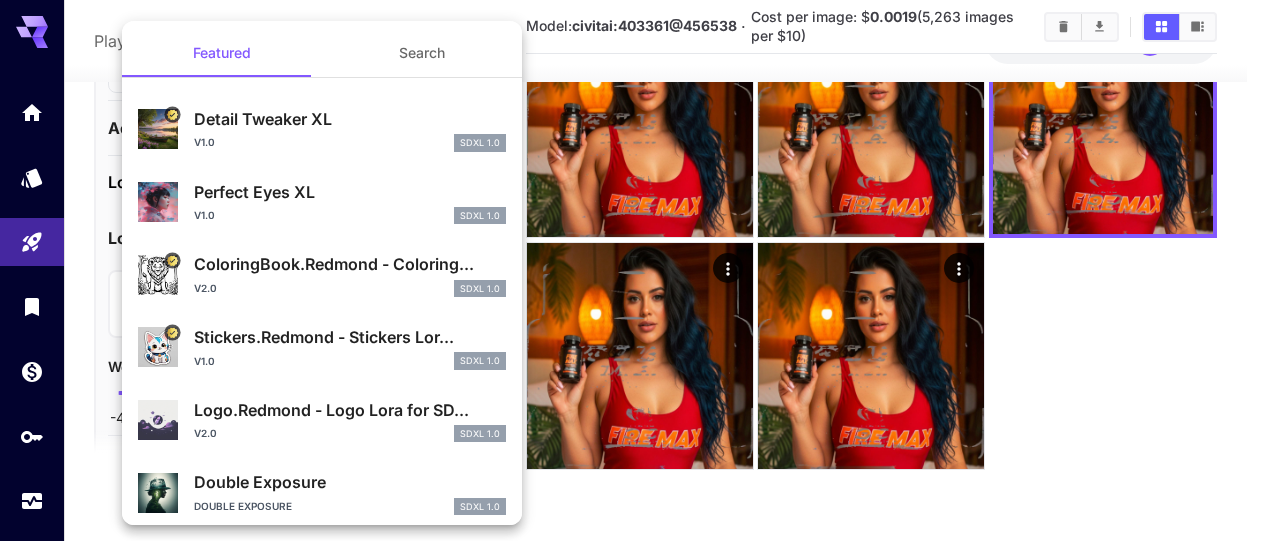 drag, startPoint x: 910, startPoint y: 509, endPoint x: 899, endPoint y: 510, distance: 11.045361 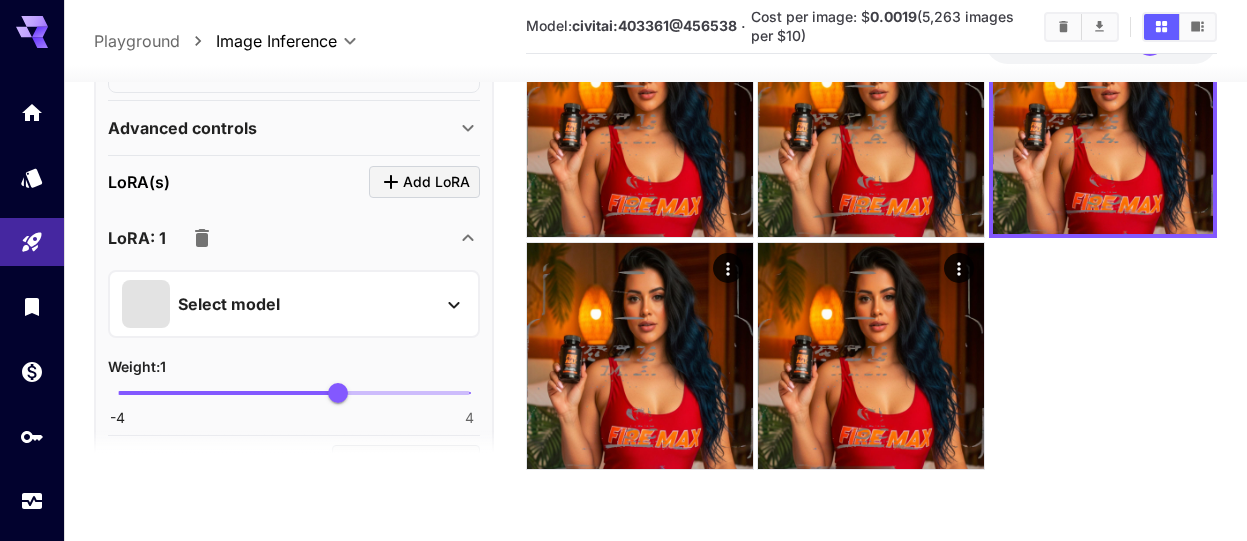click at bounding box center (202, 238) 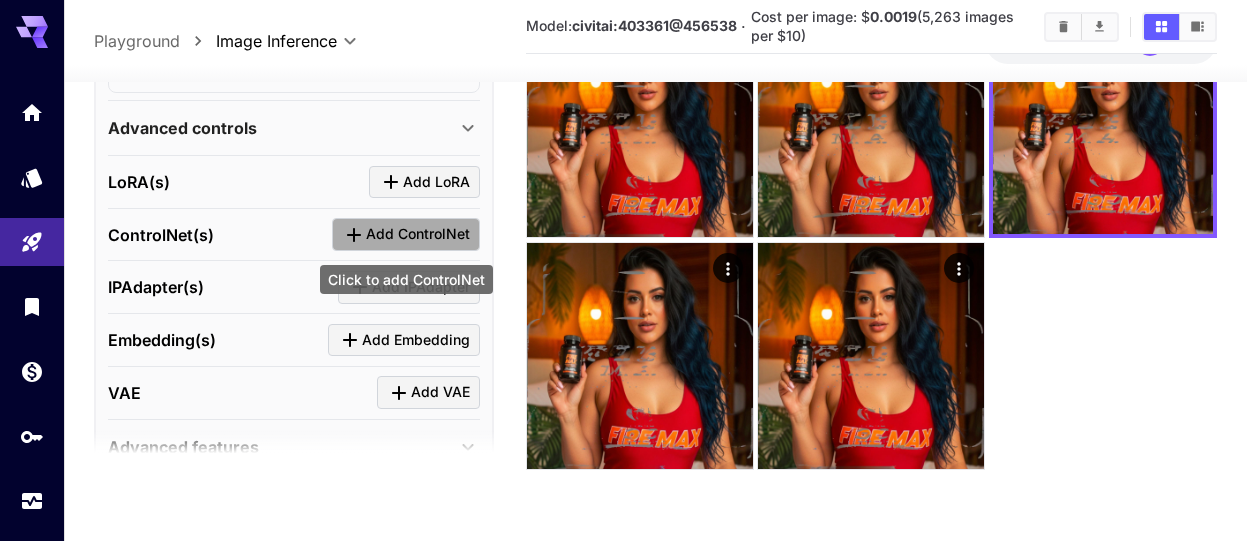 click on "Add ControlNet" at bounding box center [418, 235] 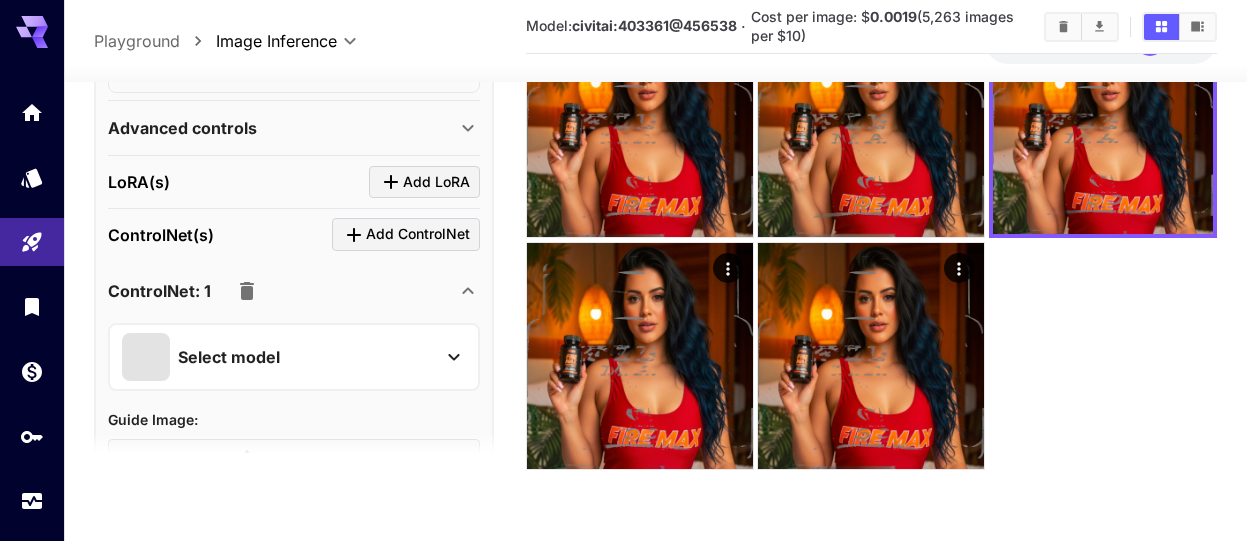 click on "Select model" at bounding box center (278, 357) 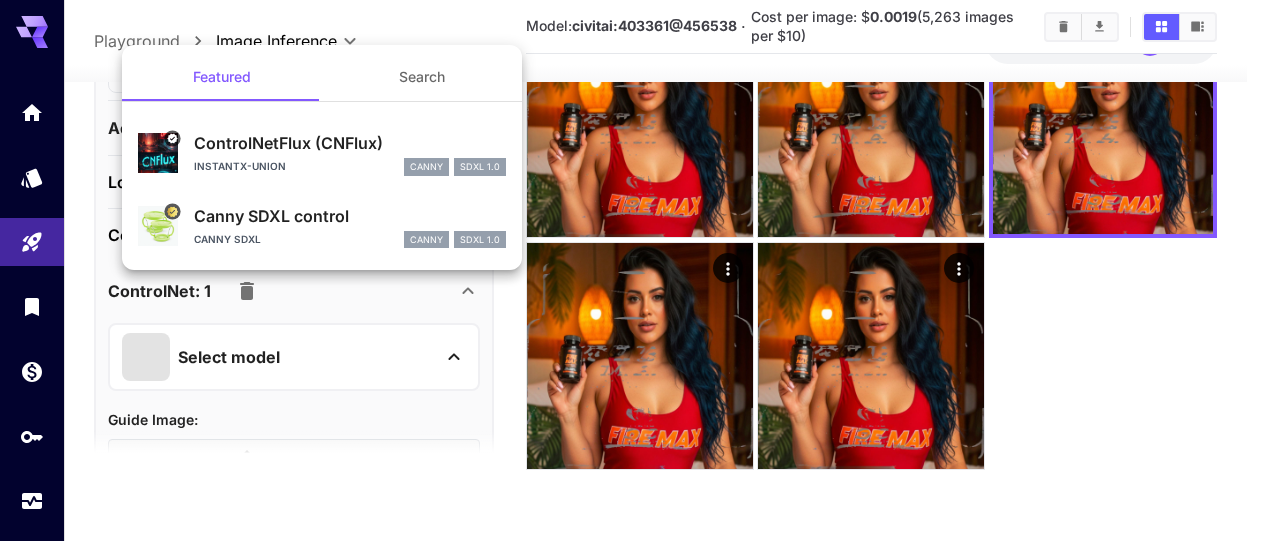 click at bounding box center (631, 270) 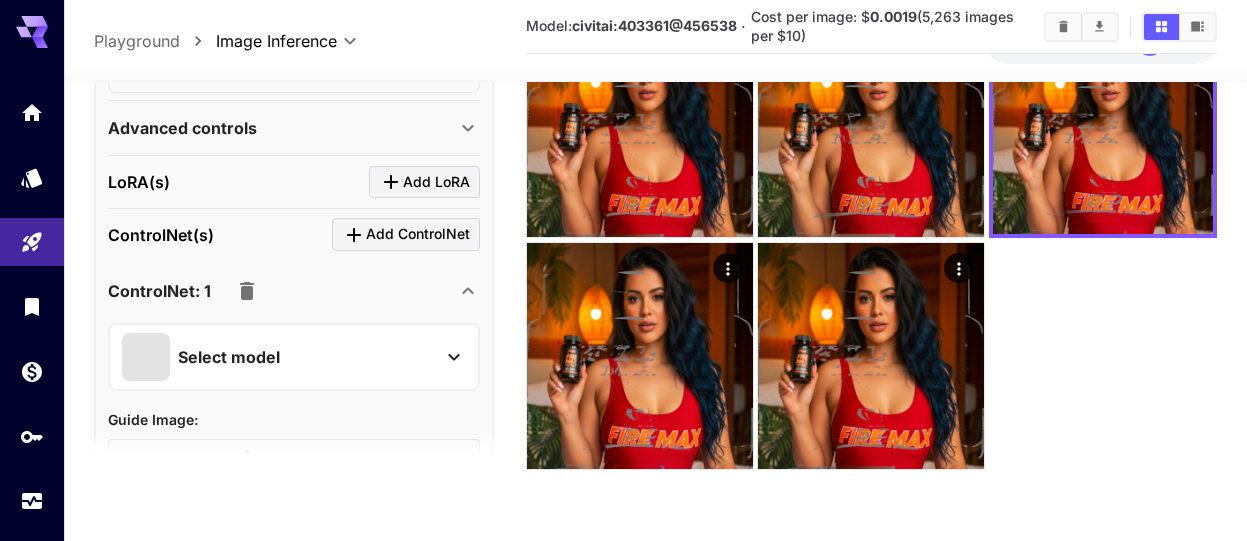 click 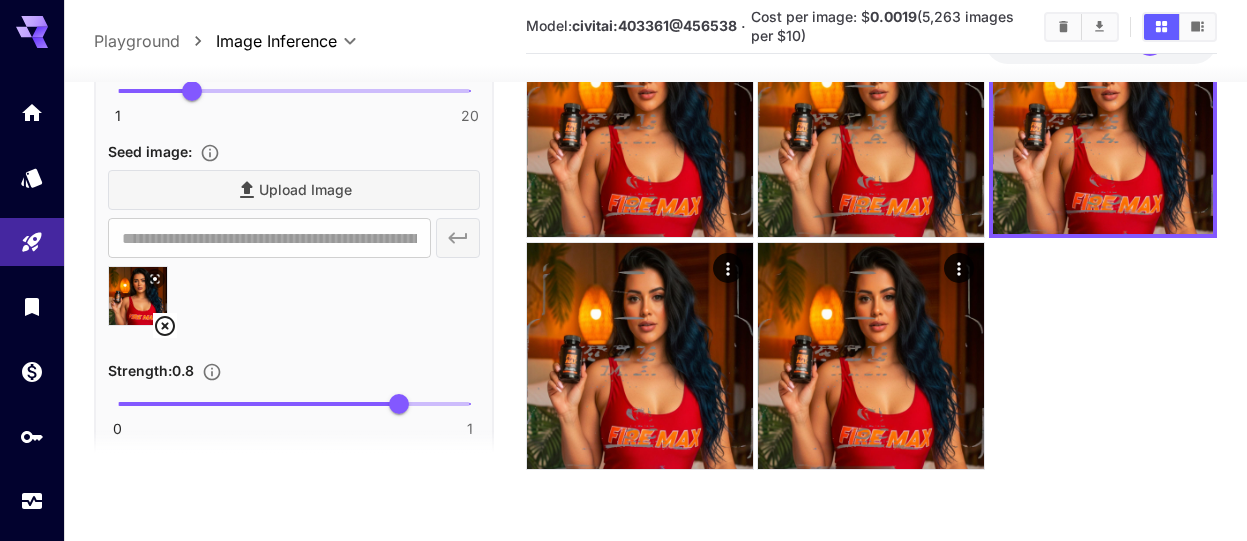 scroll, scrollTop: 628, scrollLeft: 0, axis: vertical 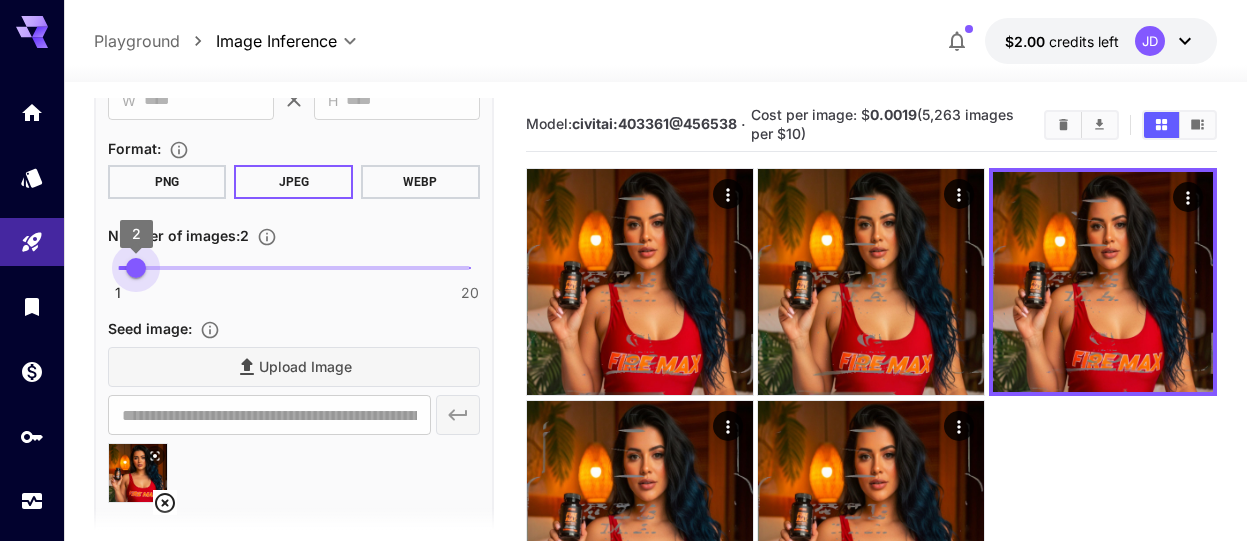 drag, startPoint x: 199, startPoint y: 273, endPoint x: 138, endPoint y: 282, distance: 61.66036 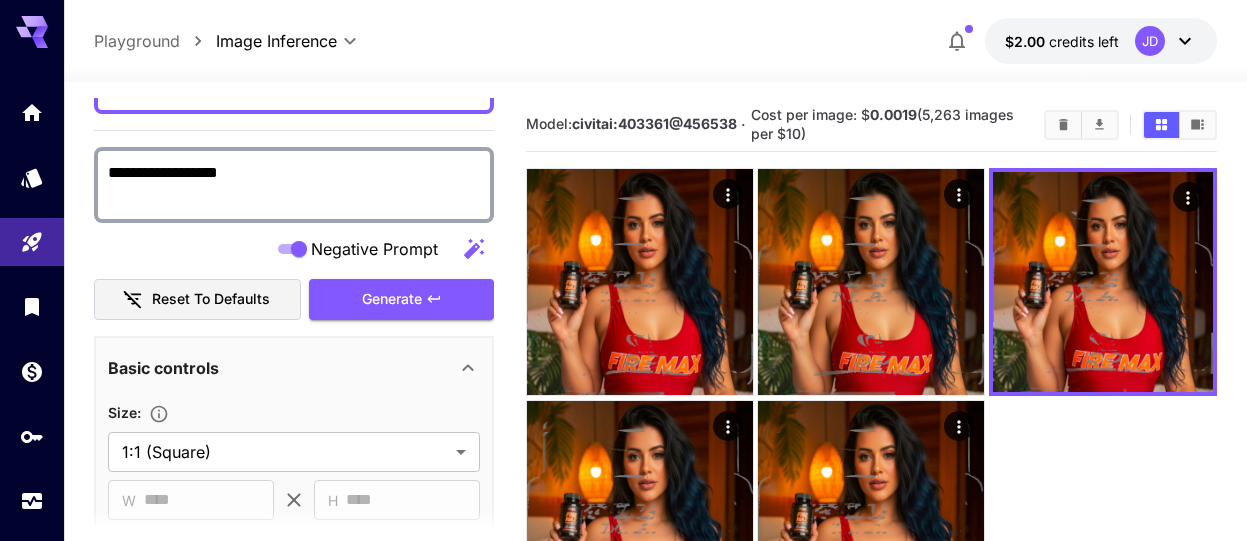 scroll, scrollTop: 128, scrollLeft: 0, axis: vertical 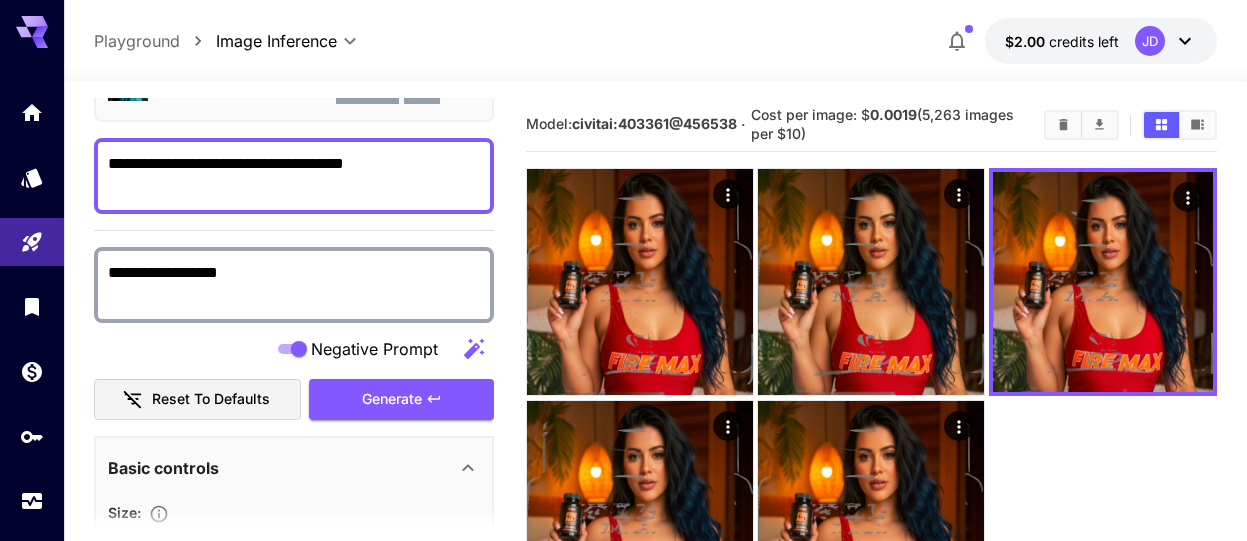 click on "**********" at bounding box center [294, 285] 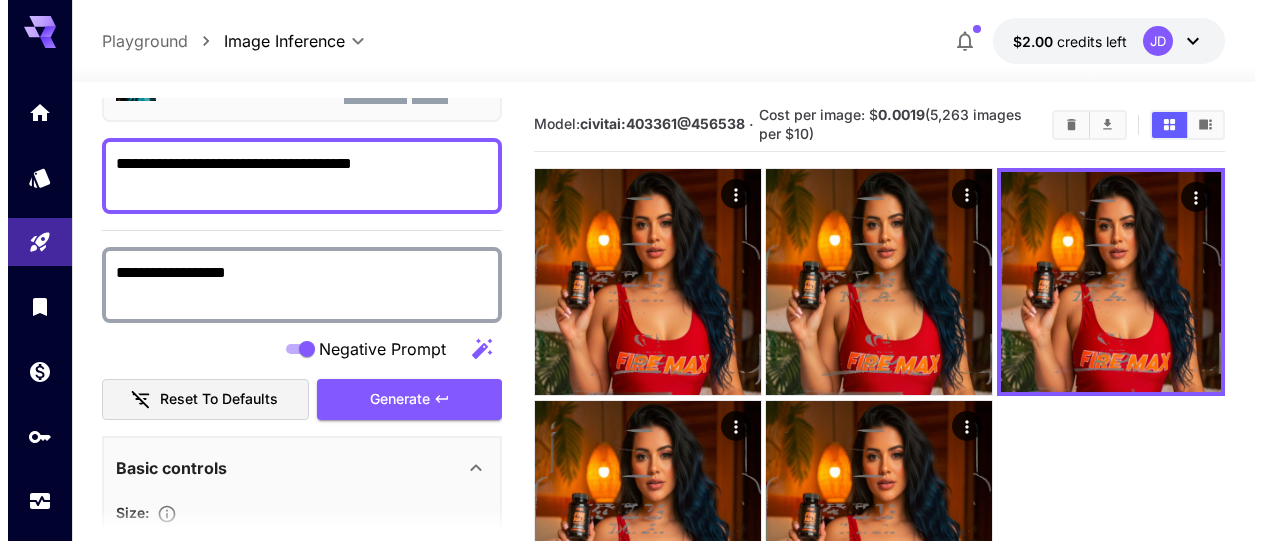 scroll, scrollTop: 0, scrollLeft: 0, axis: both 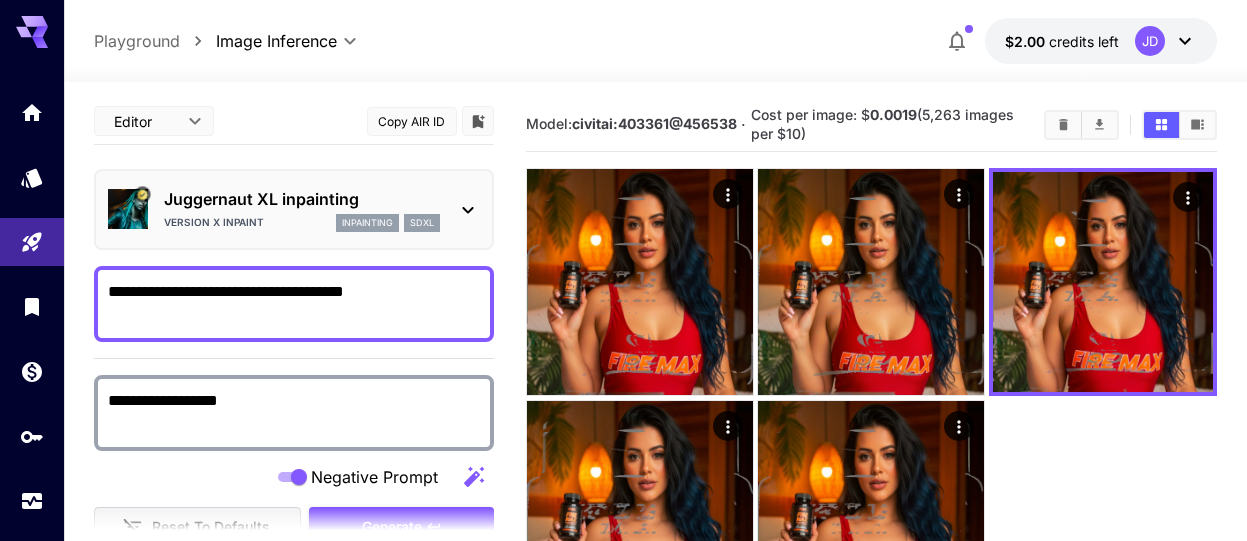 click 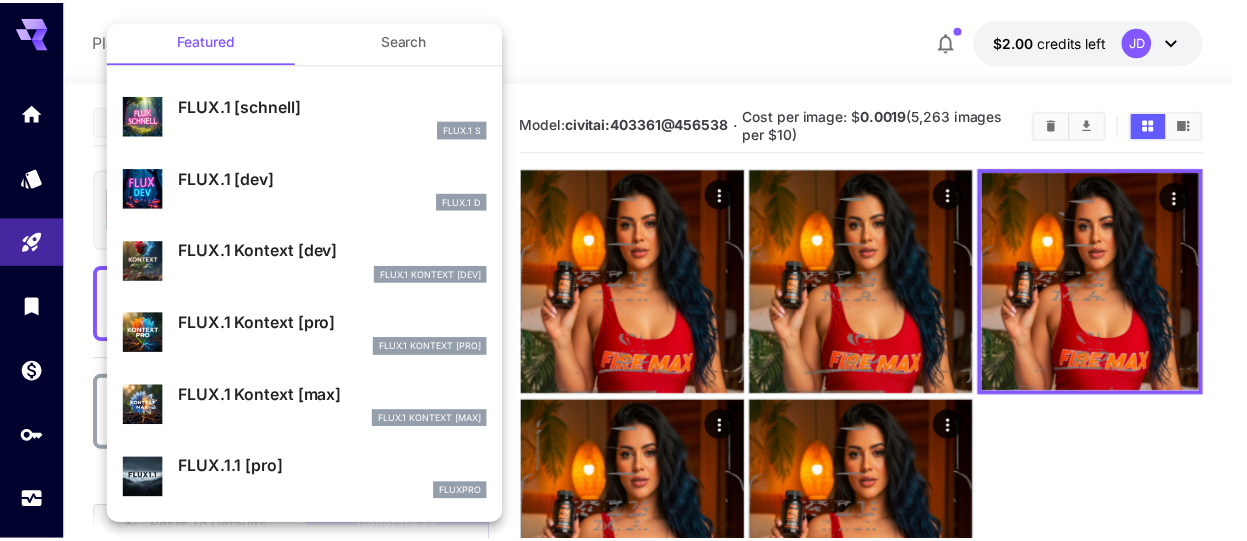 scroll, scrollTop: 0, scrollLeft: 0, axis: both 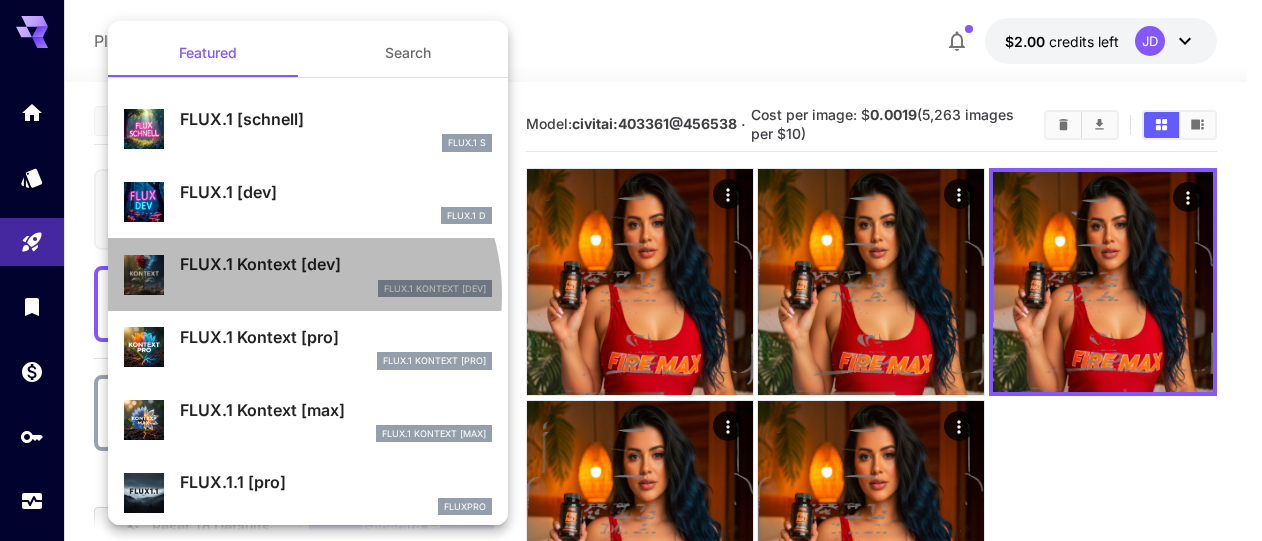 click on "FlUX.1 Kontext [dev]" at bounding box center (336, 289) 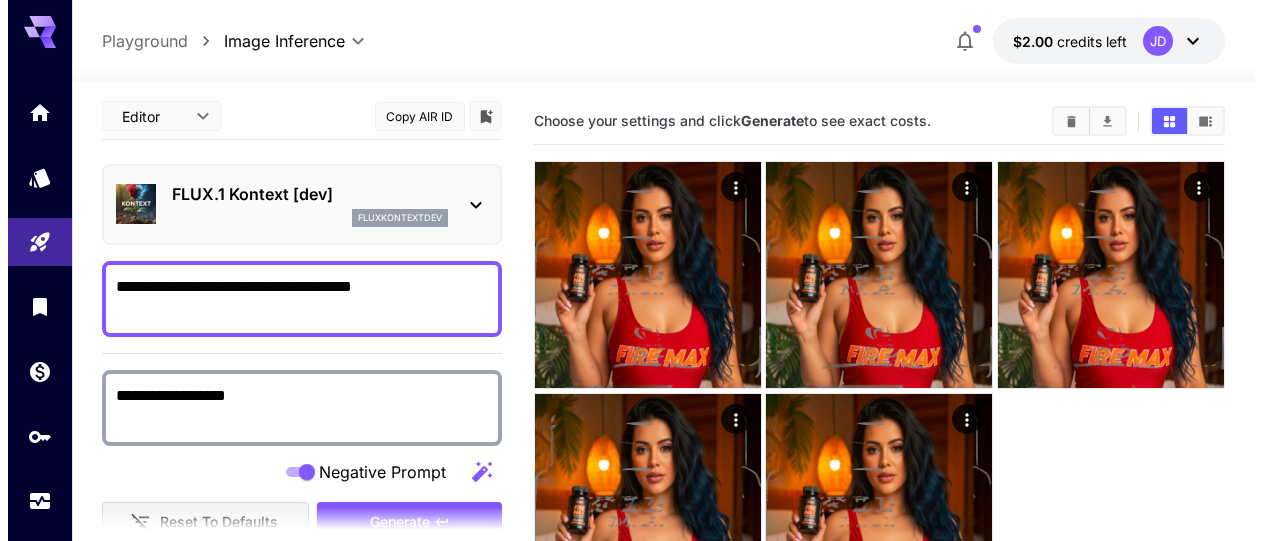 scroll, scrollTop: 0, scrollLeft: 0, axis: both 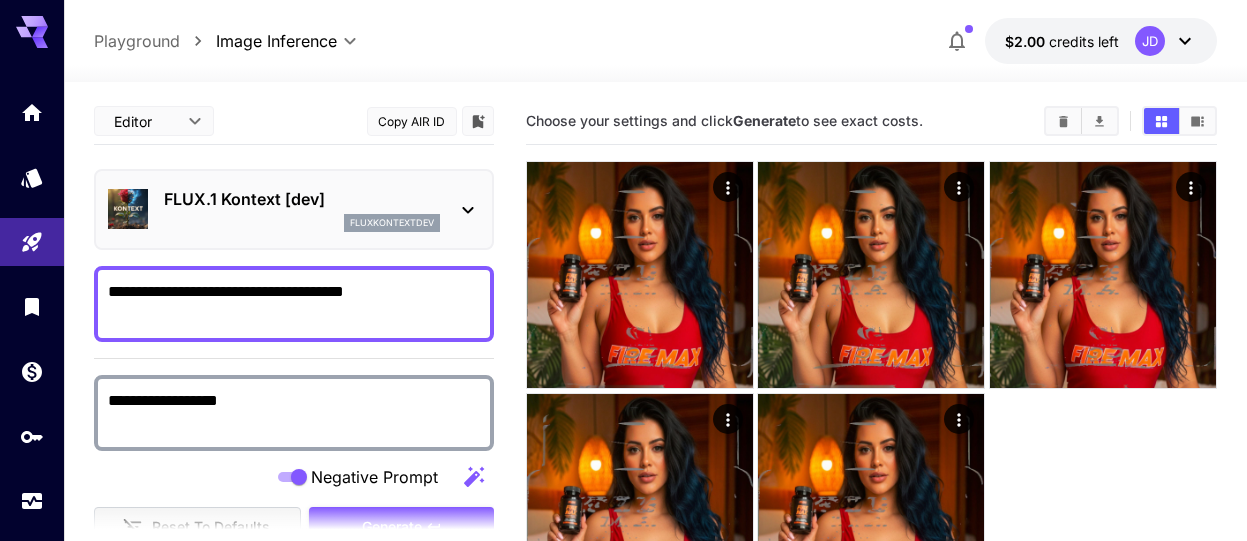 click on "fluxkontextdev" at bounding box center (392, 223) 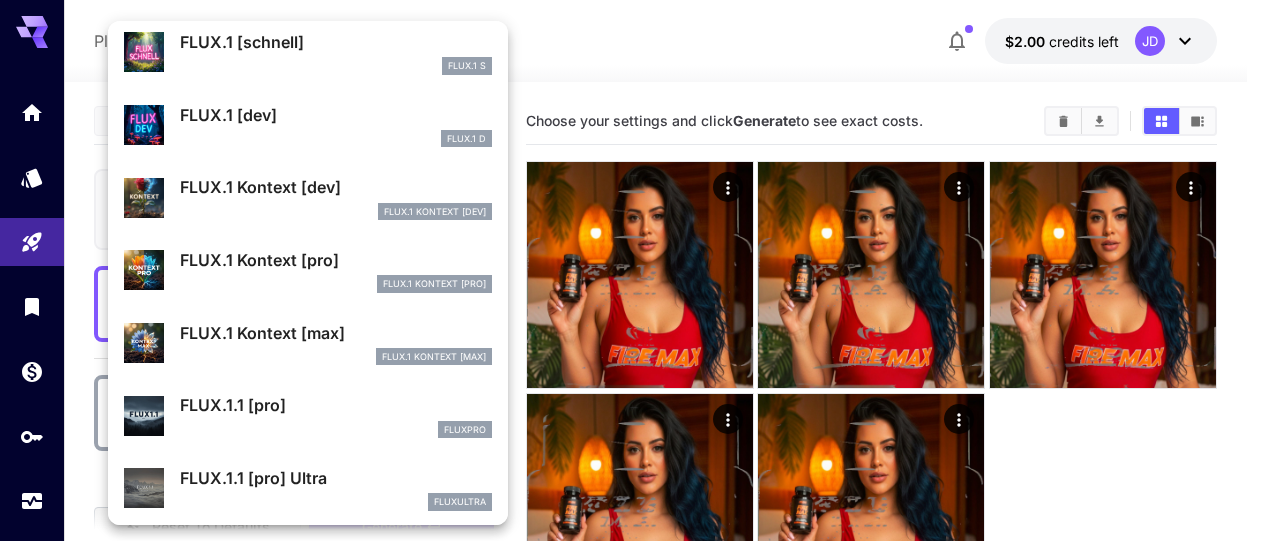 scroll, scrollTop: 0, scrollLeft: 0, axis: both 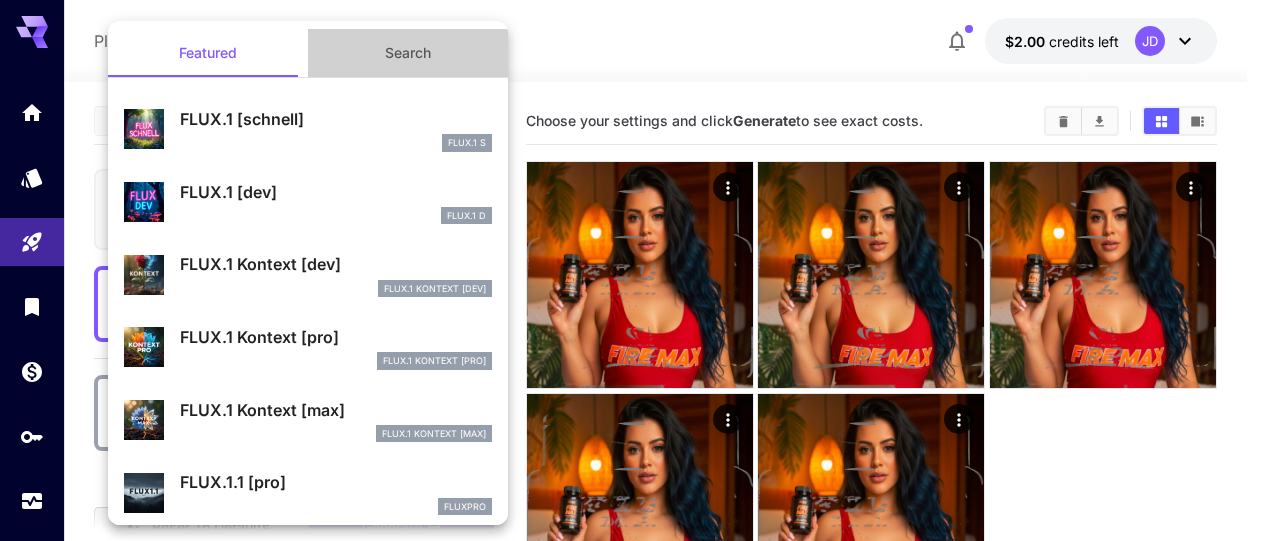 click on "Search" at bounding box center (408, 53) 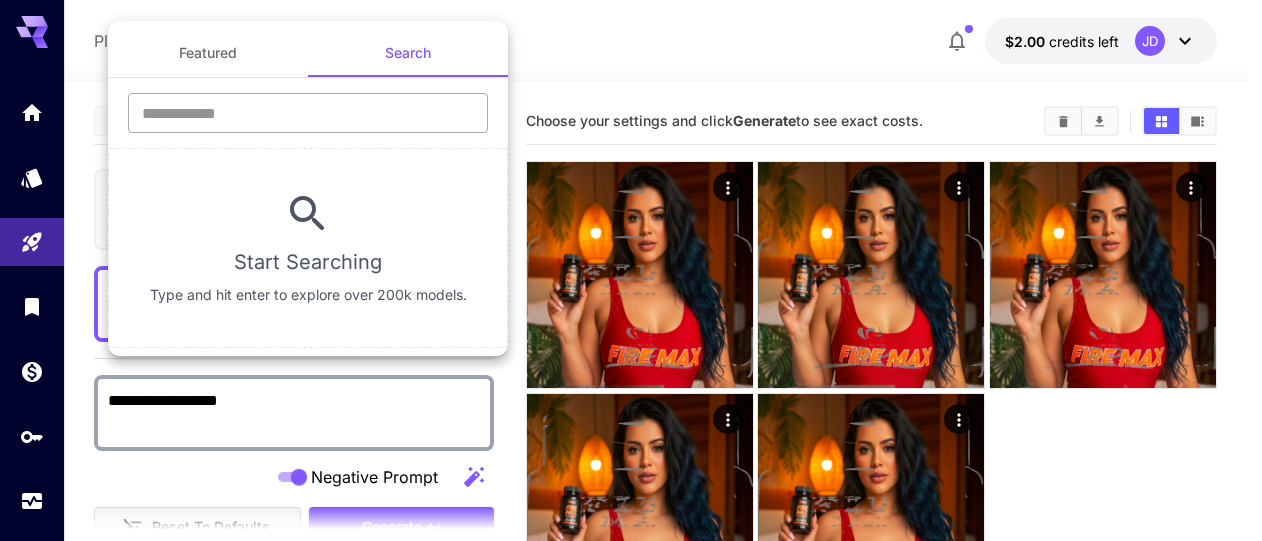 click at bounding box center (308, 113) 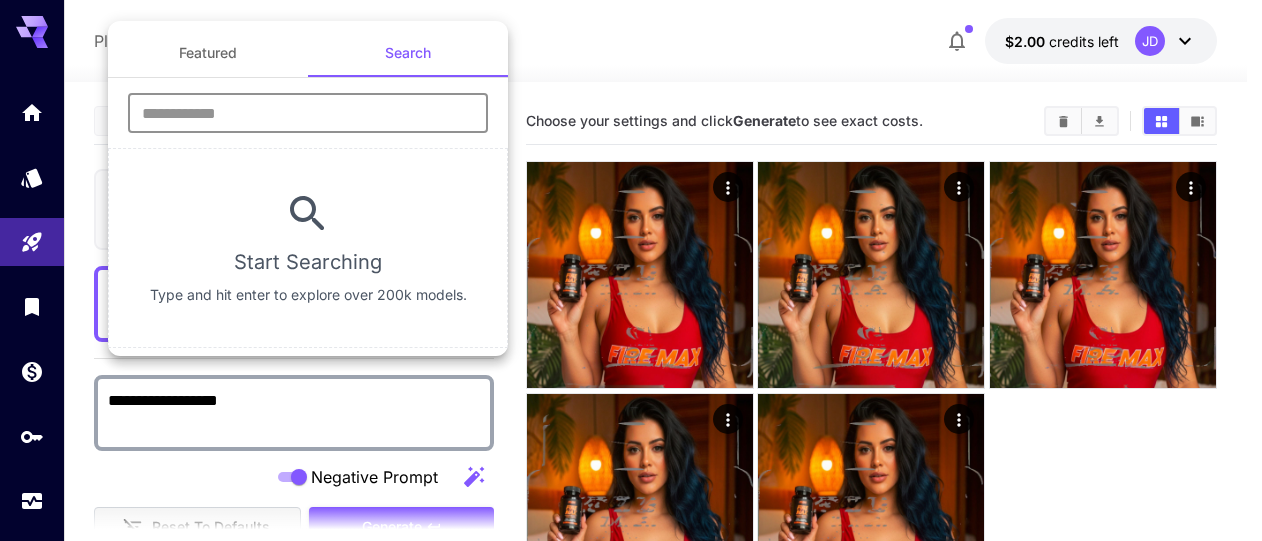 paste on "**********" 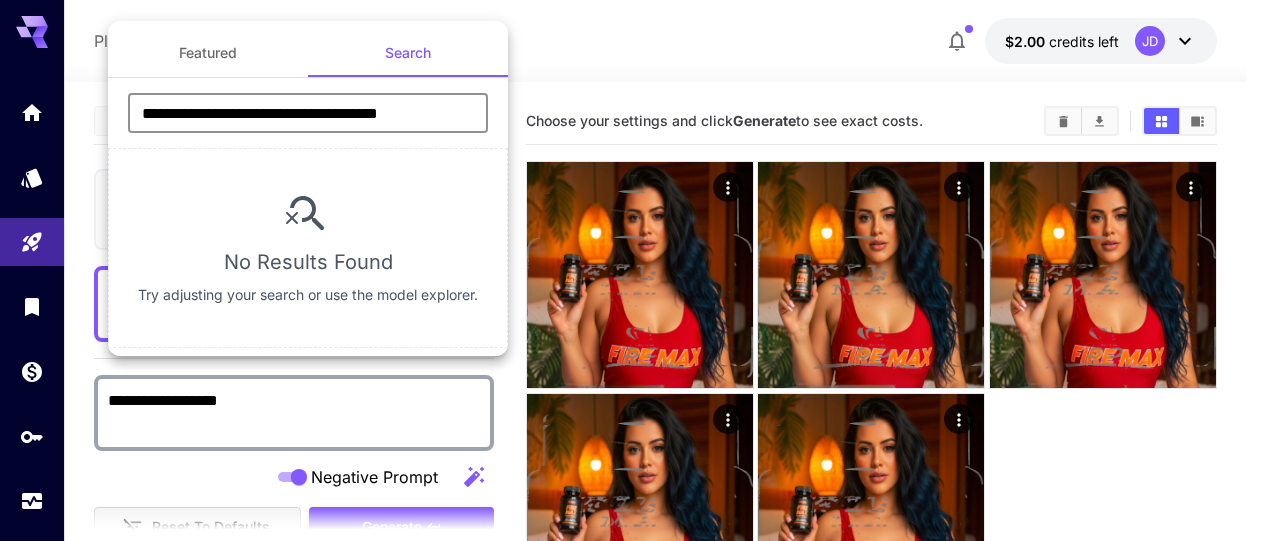 click on "**********" at bounding box center [308, 113] 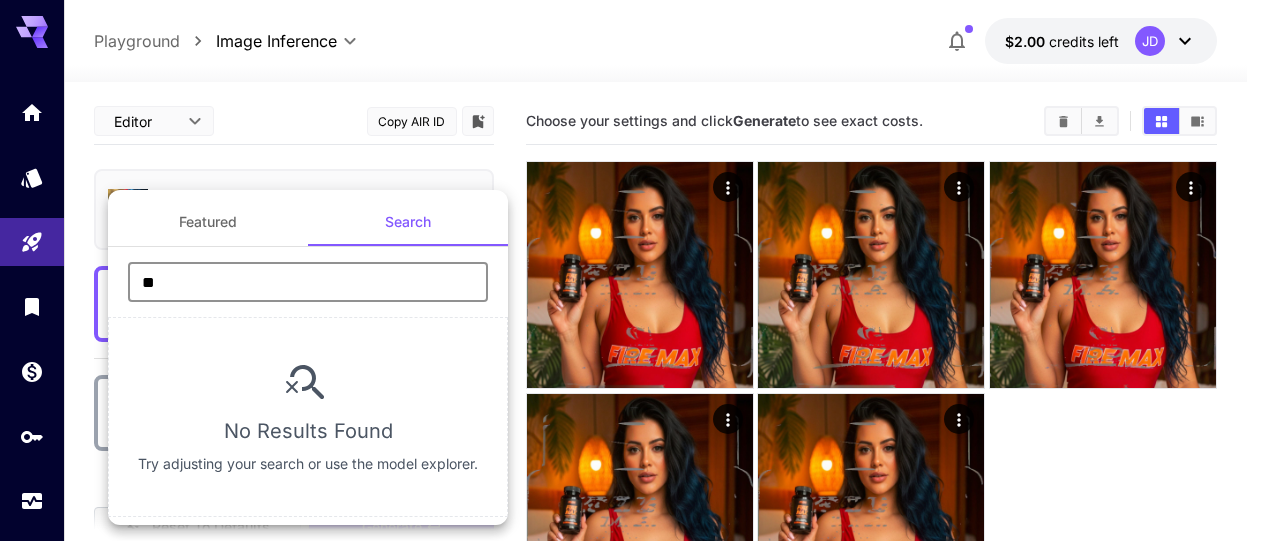 type on "*" 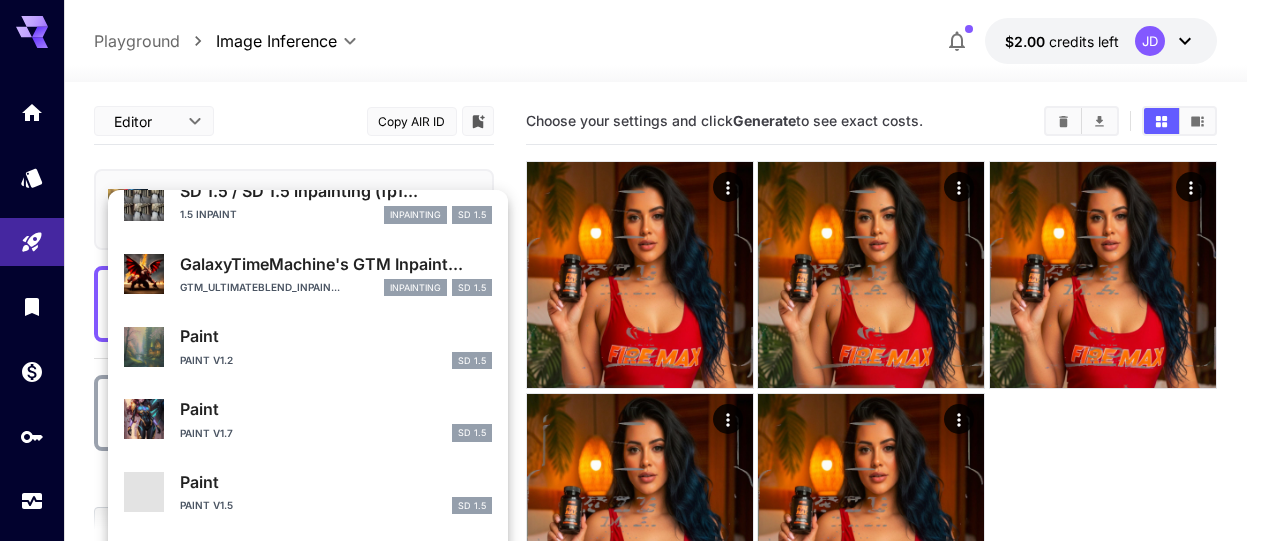 scroll, scrollTop: 1201, scrollLeft: 0, axis: vertical 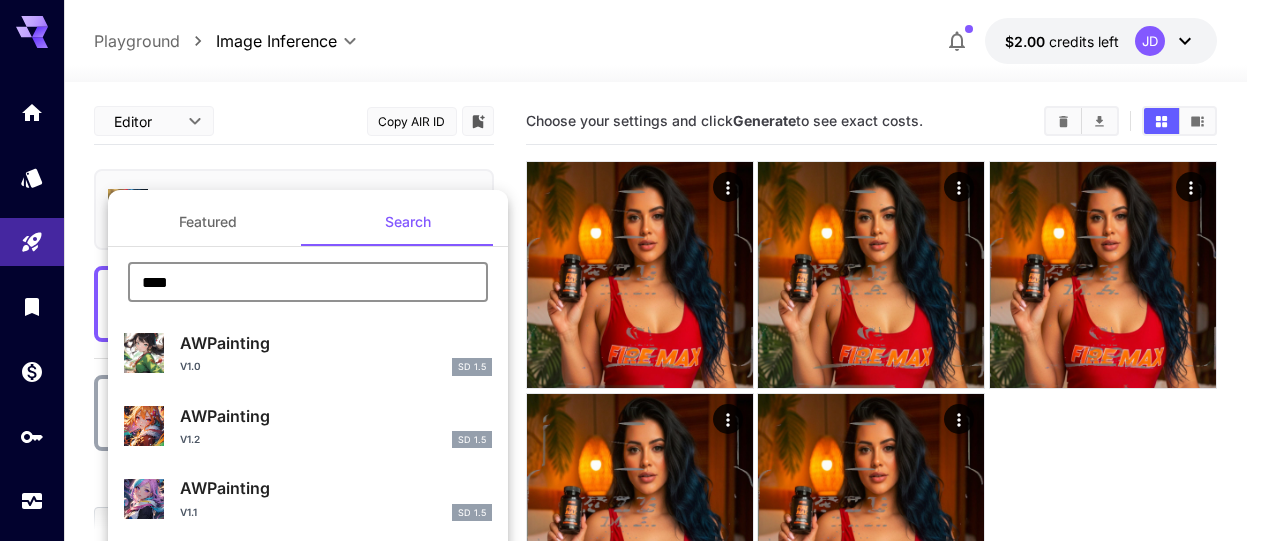 drag, startPoint x: 131, startPoint y: 287, endPoint x: 92, endPoint y: 287, distance: 39 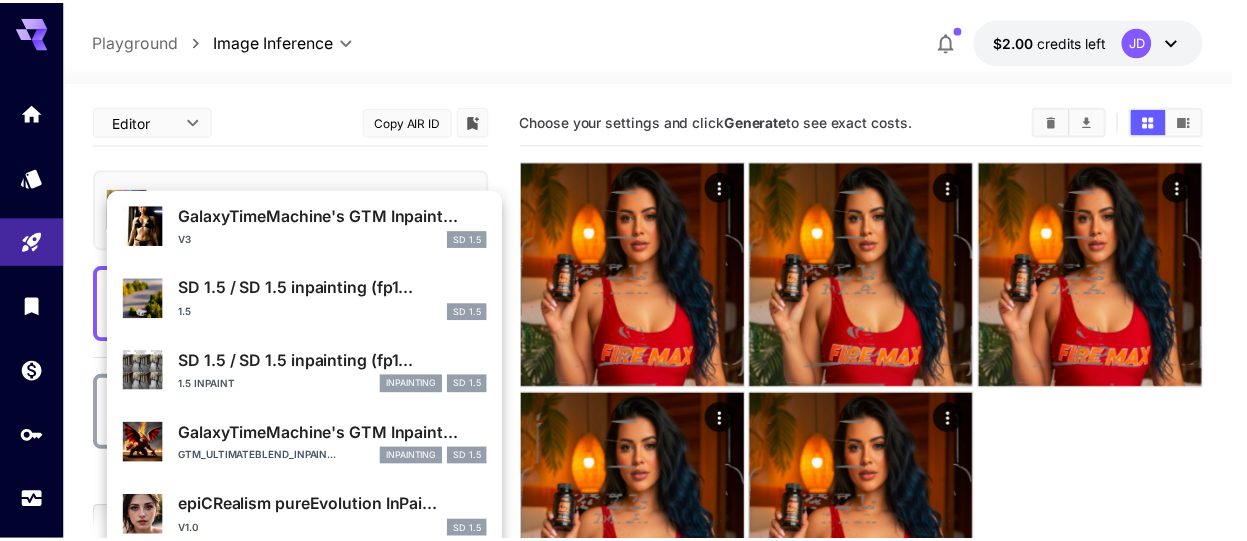 scroll, scrollTop: 300, scrollLeft: 0, axis: vertical 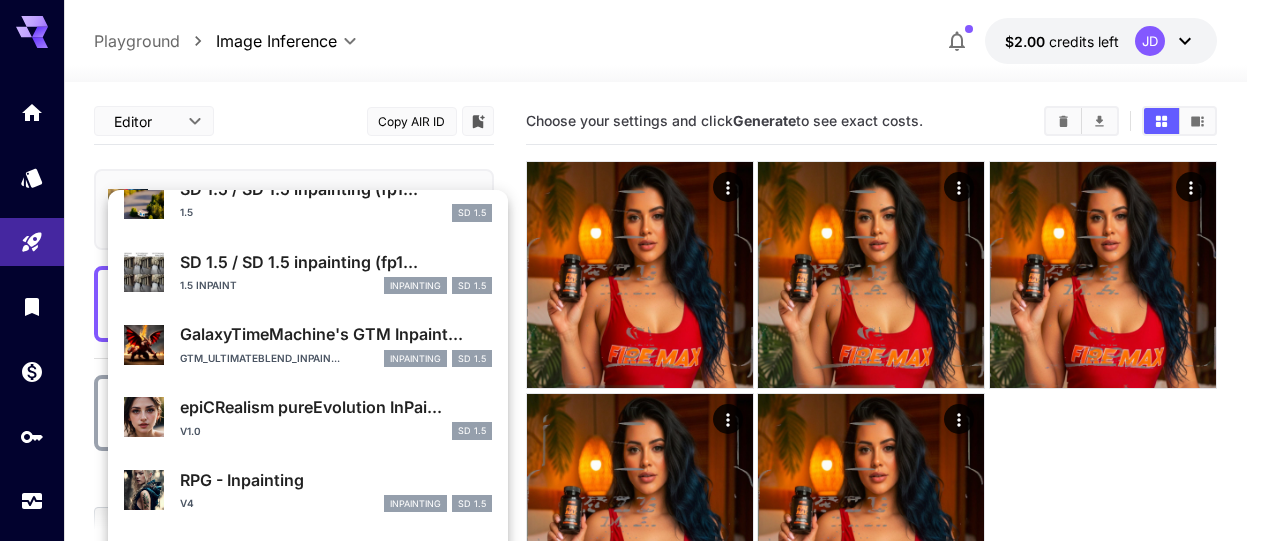 type on "**********" 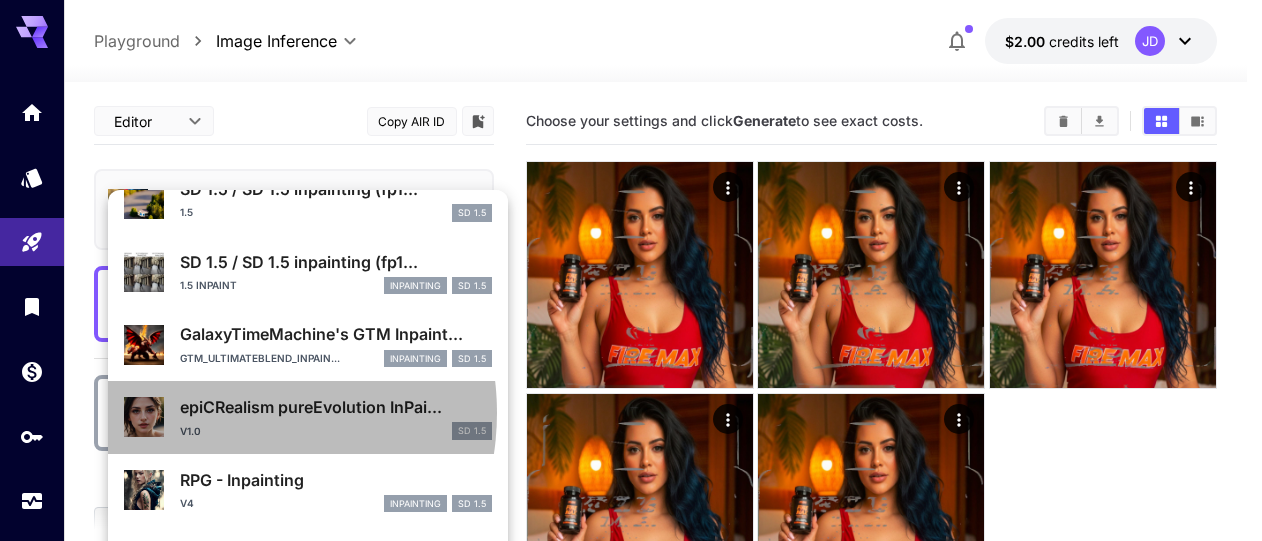 click on "epiCRealism pureEvolution InPai..." at bounding box center (336, 407) 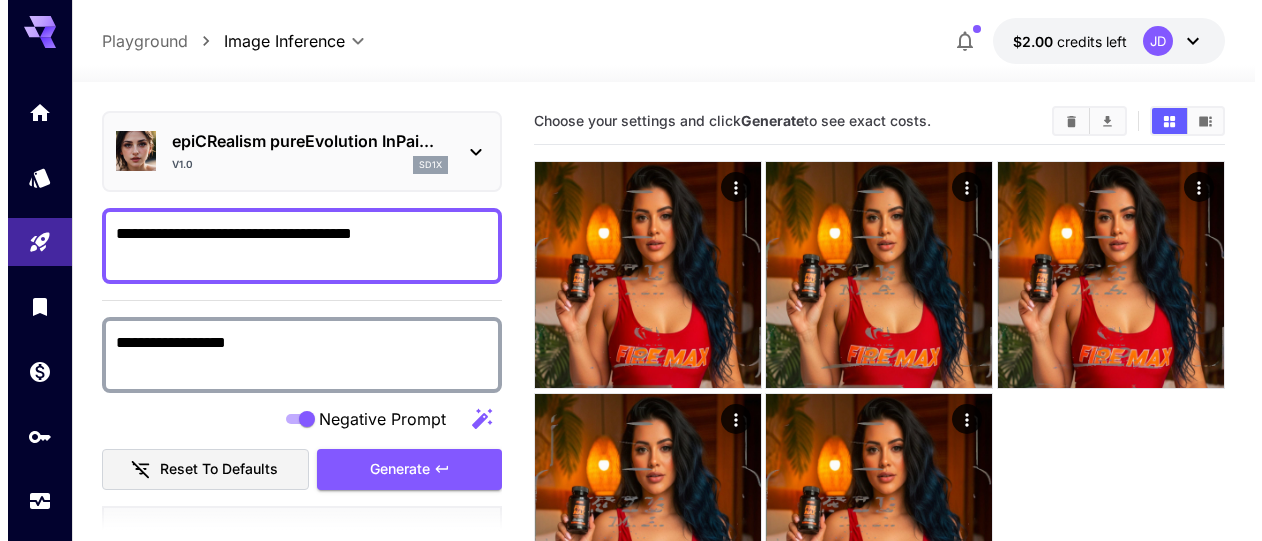 scroll, scrollTop: 0, scrollLeft: 0, axis: both 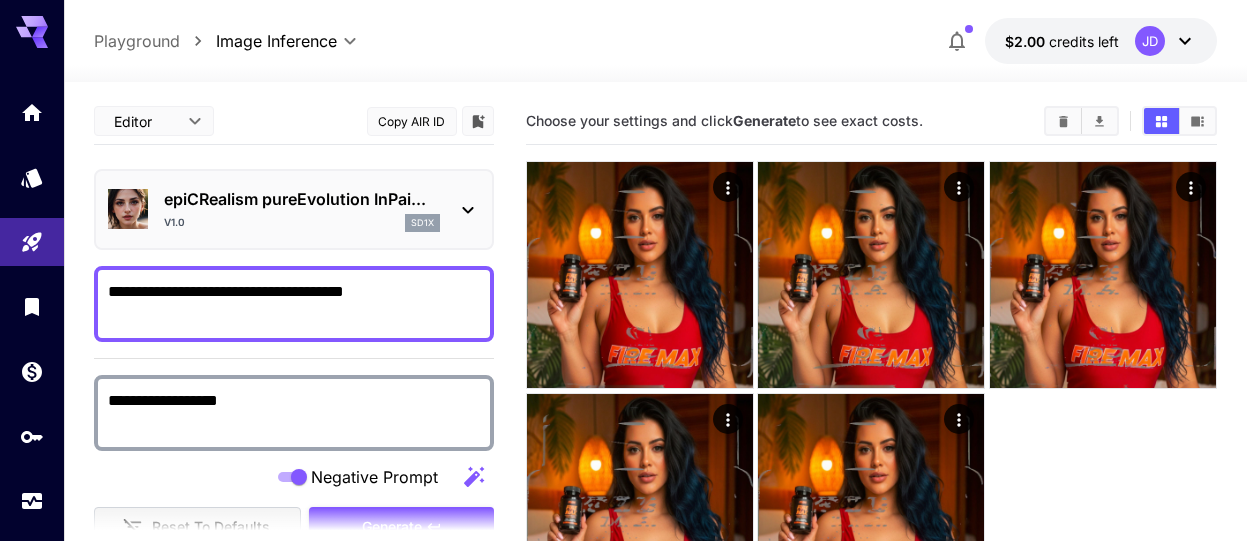 click 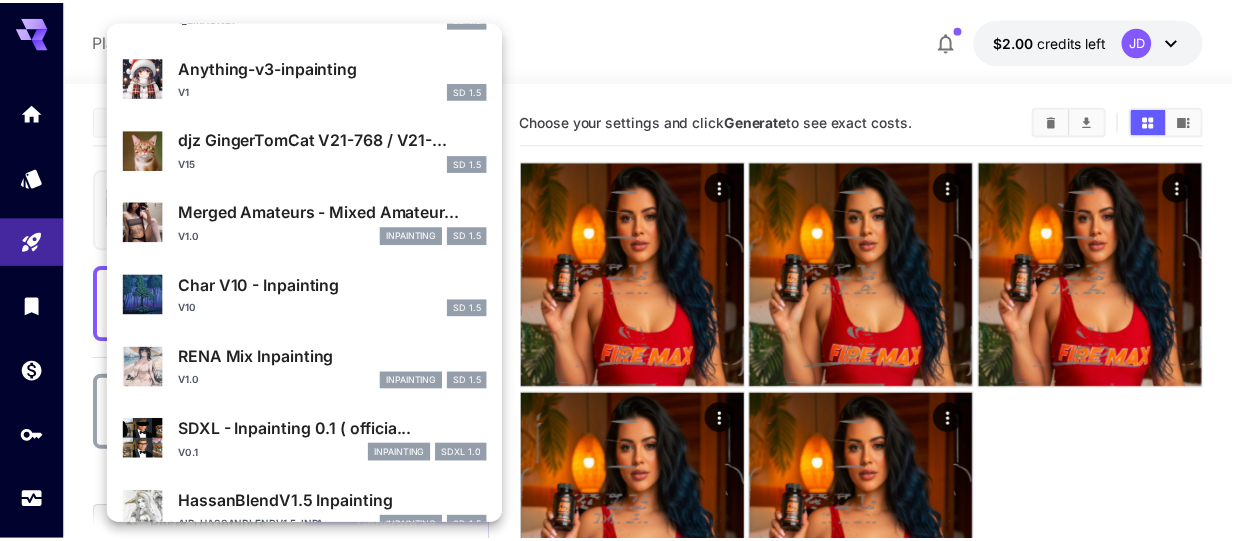 scroll, scrollTop: 1302, scrollLeft: 0, axis: vertical 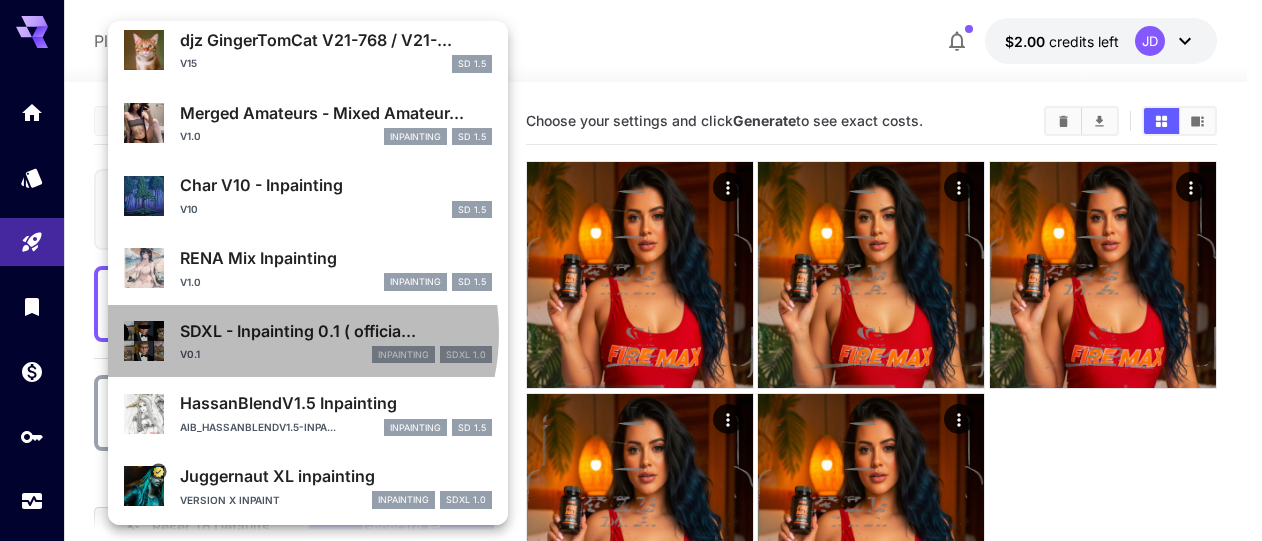 click on "SDXL - Inpainting 0.1 ( officia..." at bounding box center (336, 331) 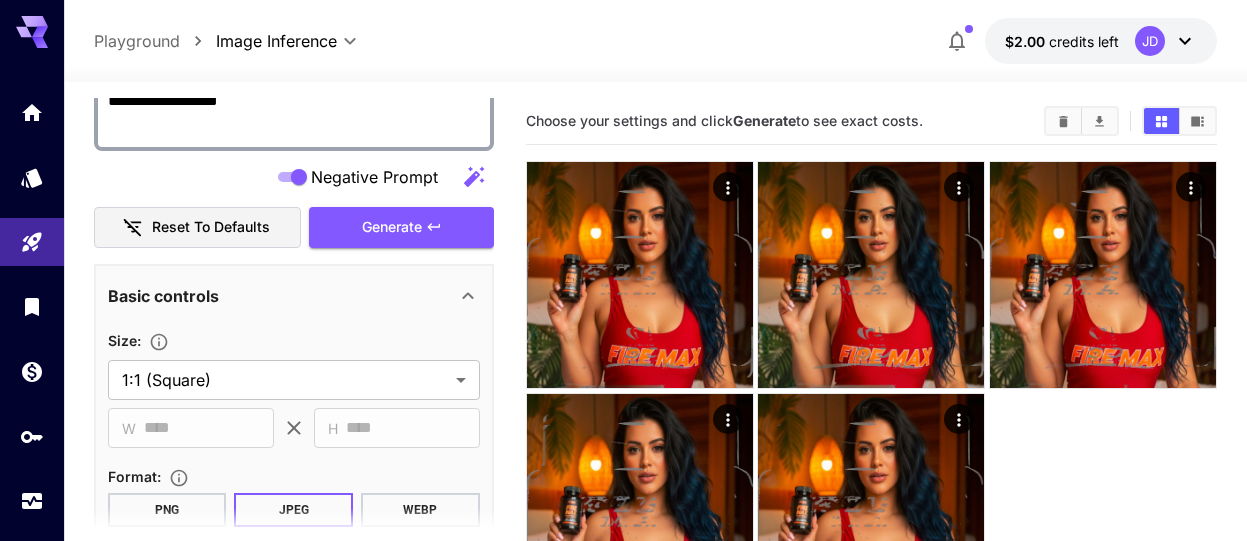 scroll, scrollTop: 200, scrollLeft: 0, axis: vertical 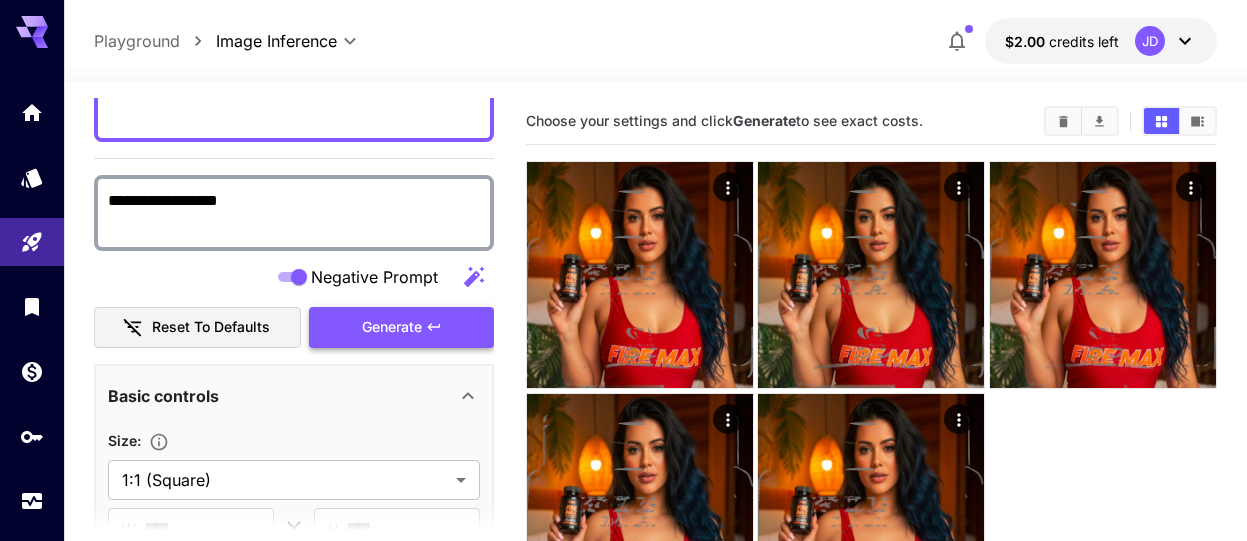 click on "Generate" at bounding box center (401, 327) 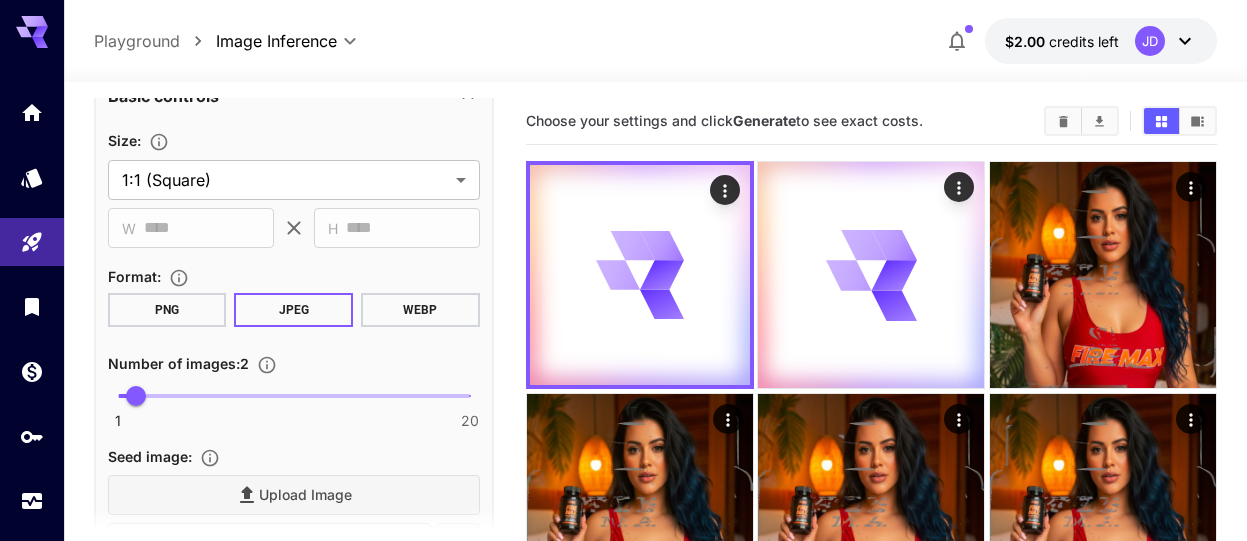 scroll, scrollTop: 600, scrollLeft: 0, axis: vertical 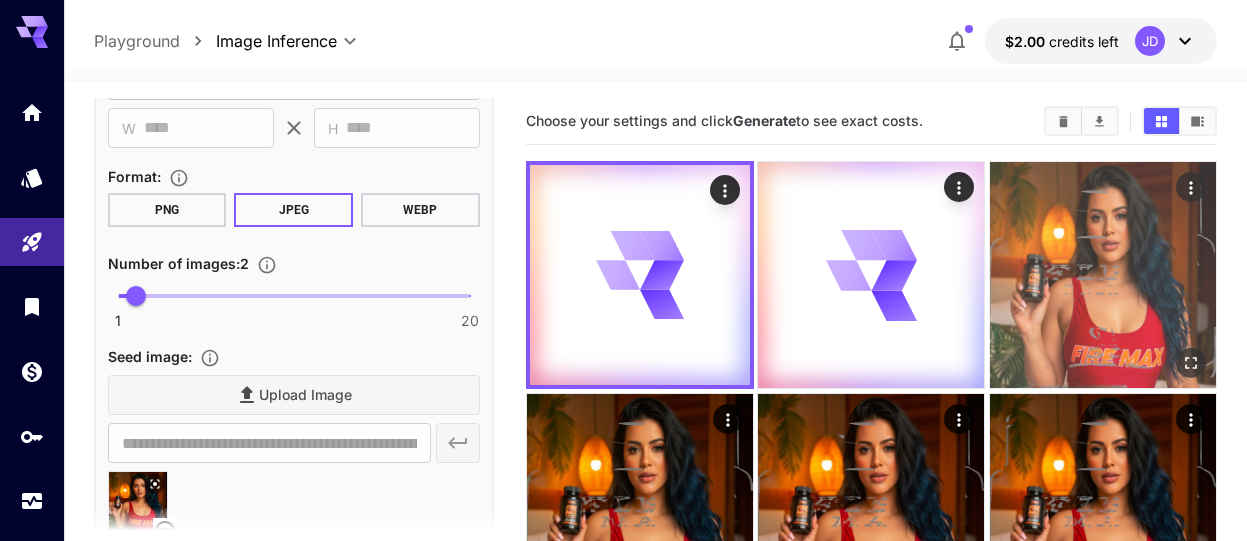 click at bounding box center (1103, 275) 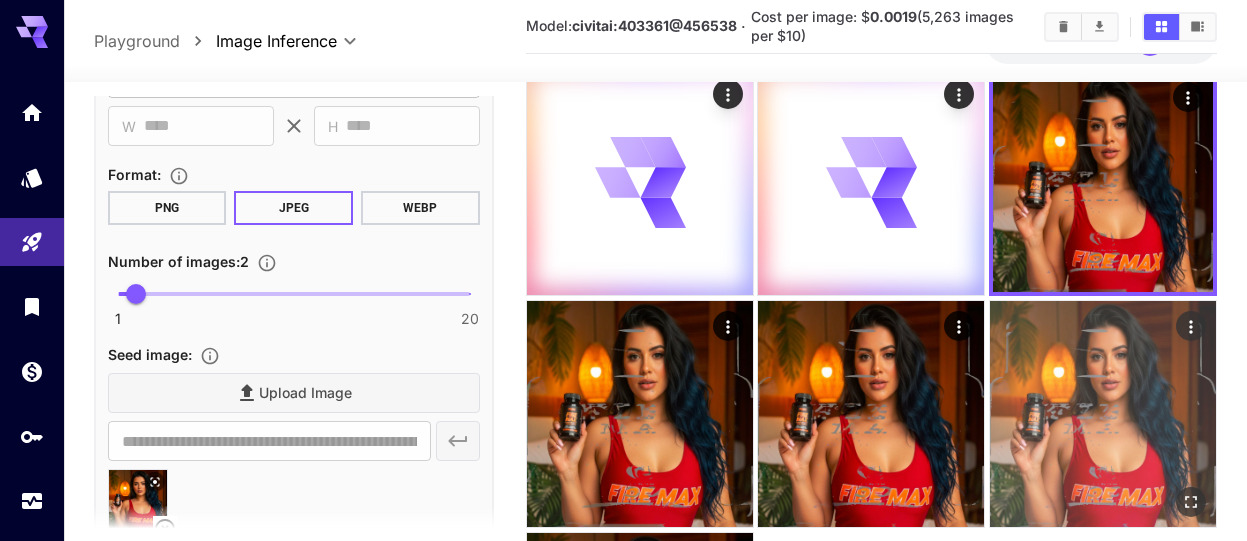 scroll, scrollTop: 200, scrollLeft: 0, axis: vertical 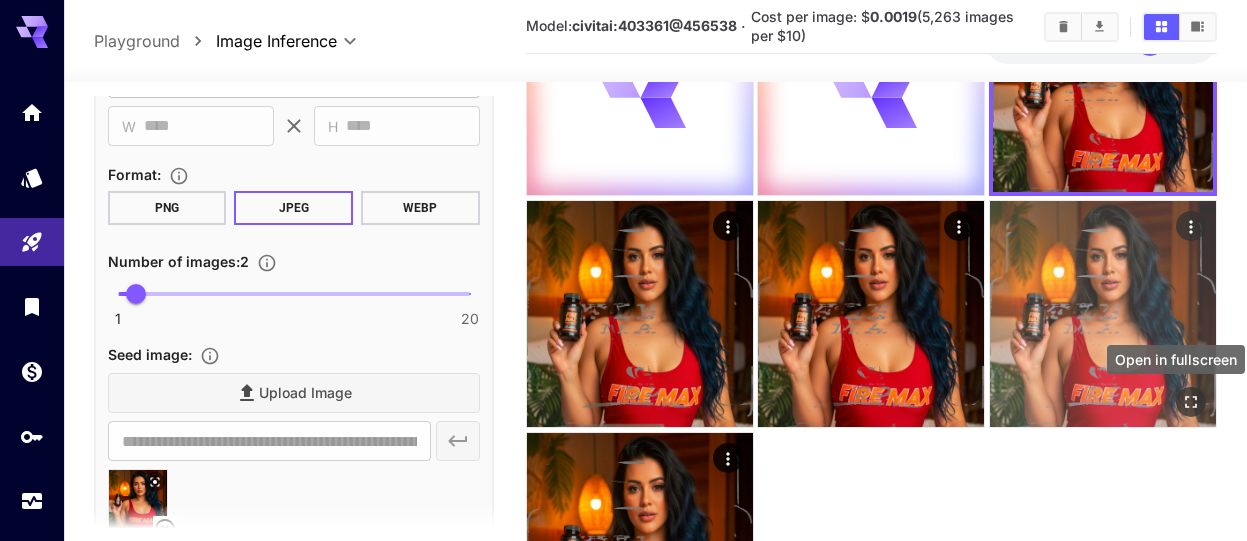 click 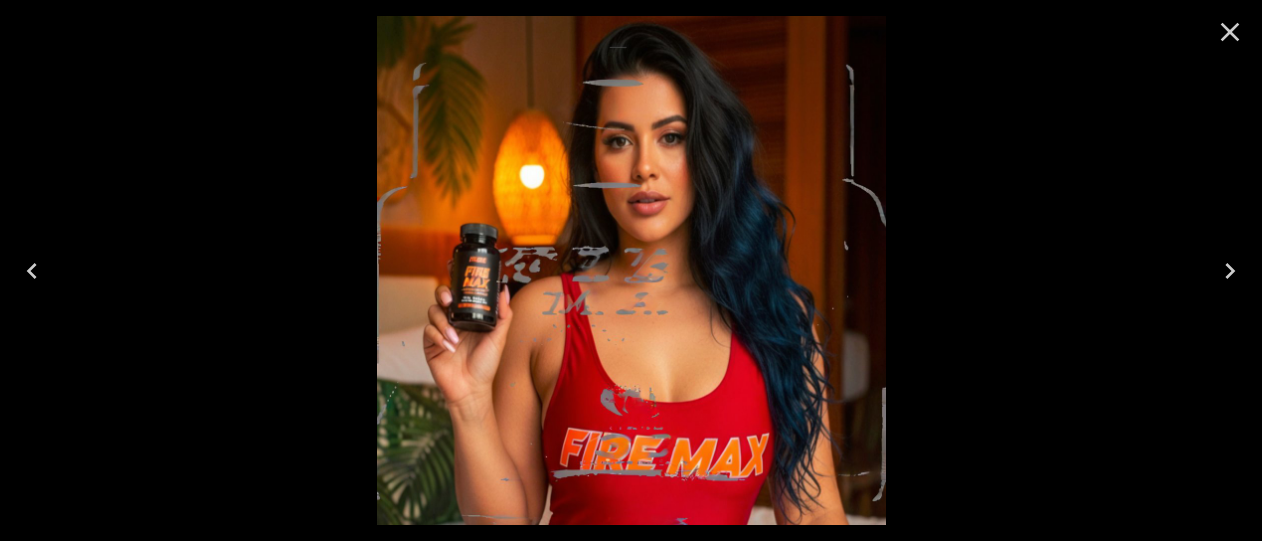 click 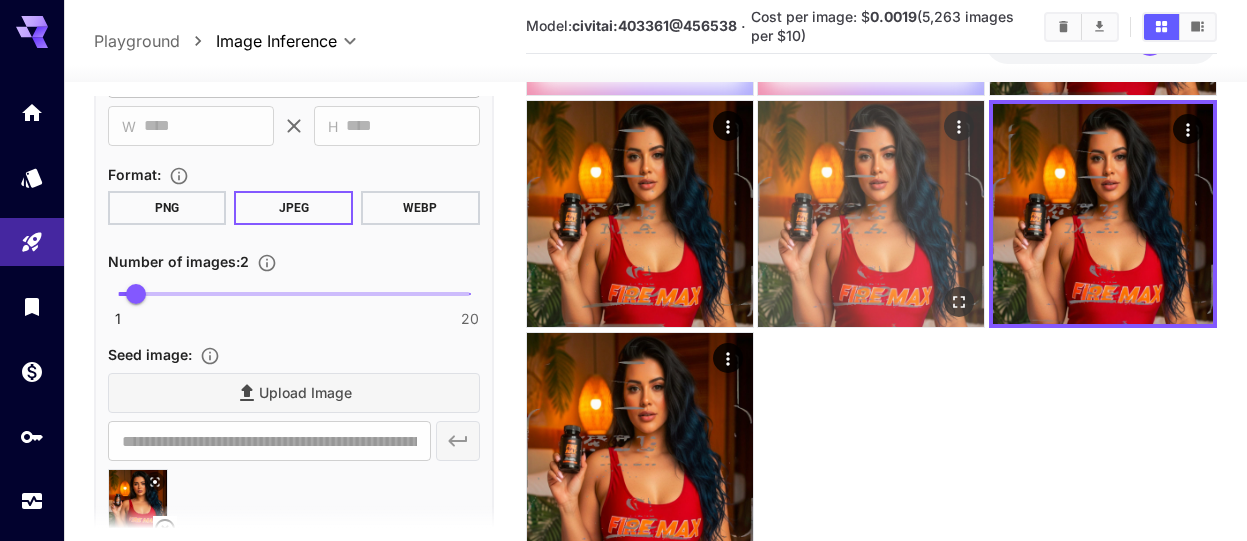 scroll, scrollTop: 379, scrollLeft: 0, axis: vertical 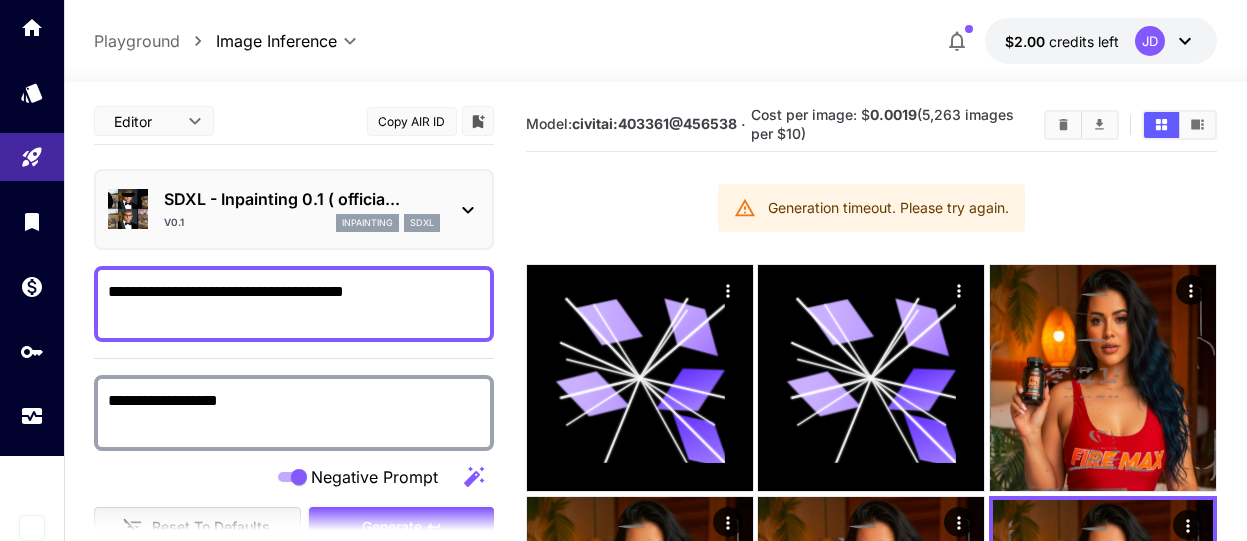 click on "SDXL - Inpainting 0.1 ( officia... v0.1 inpainting sdxl" at bounding box center [294, 209] 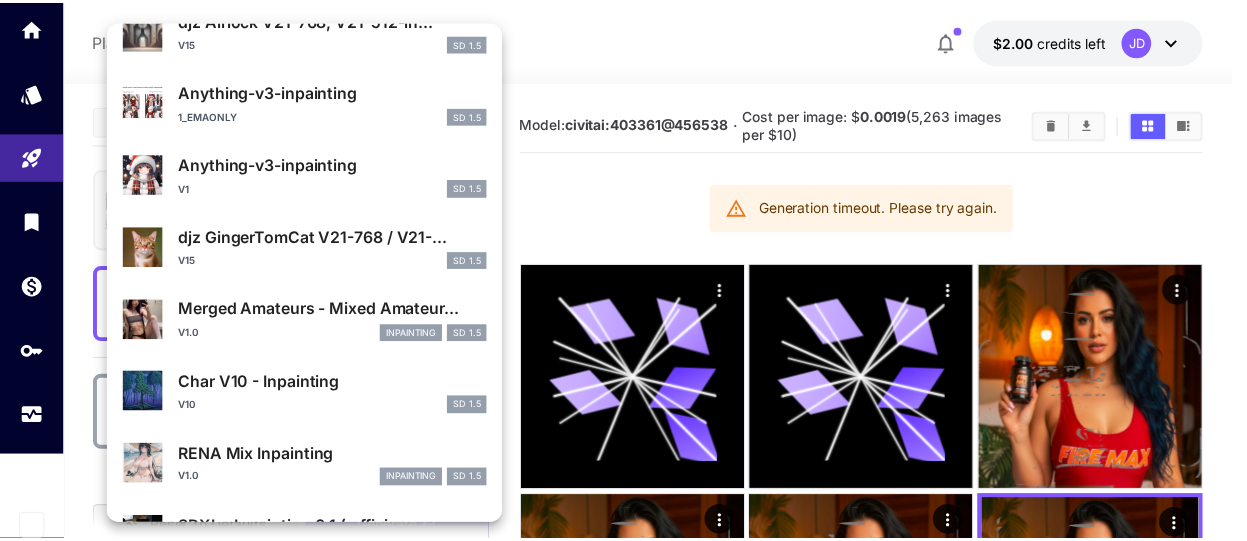 scroll, scrollTop: 1204, scrollLeft: 0, axis: vertical 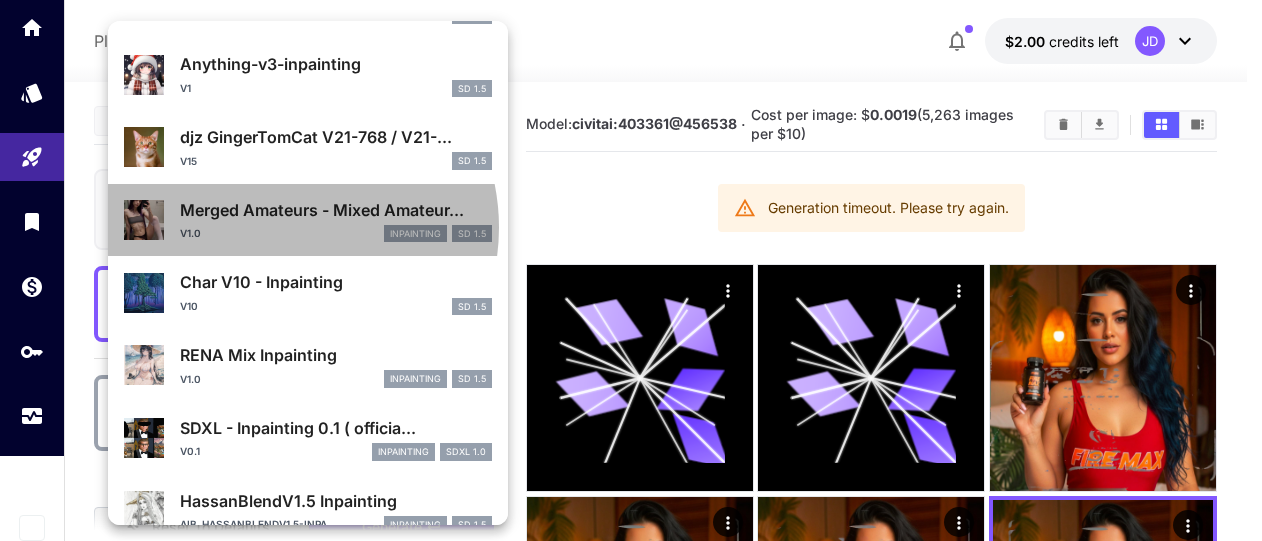 click on "v1.0 inpainting SD 1.5" at bounding box center [336, 234] 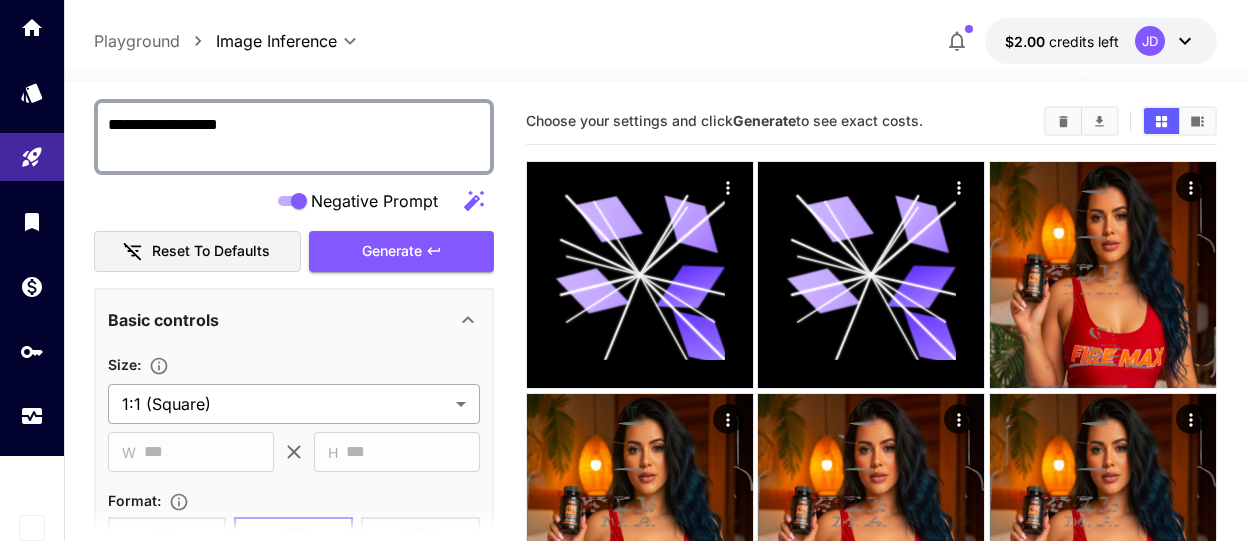 scroll, scrollTop: 400, scrollLeft: 0, axis: vertical 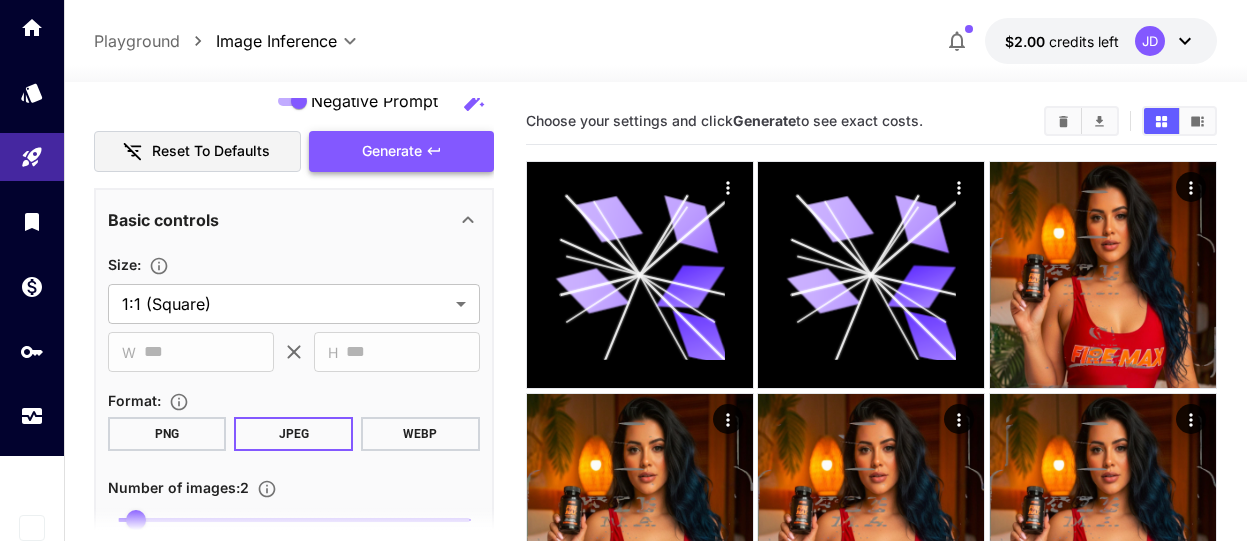 click on "Generate" at bounding box center (392, 151) 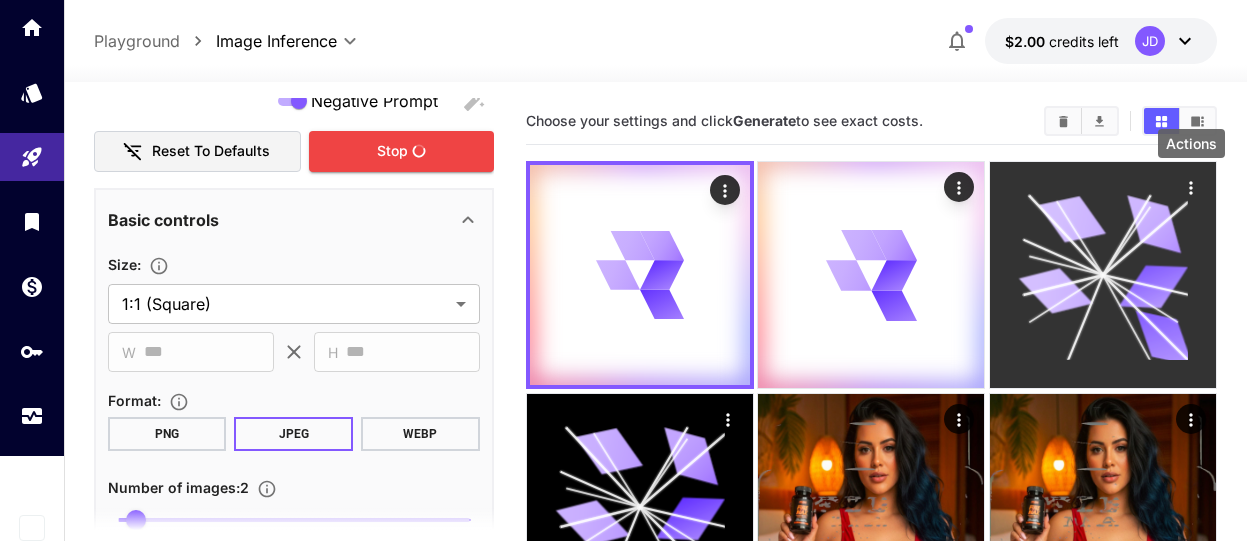click 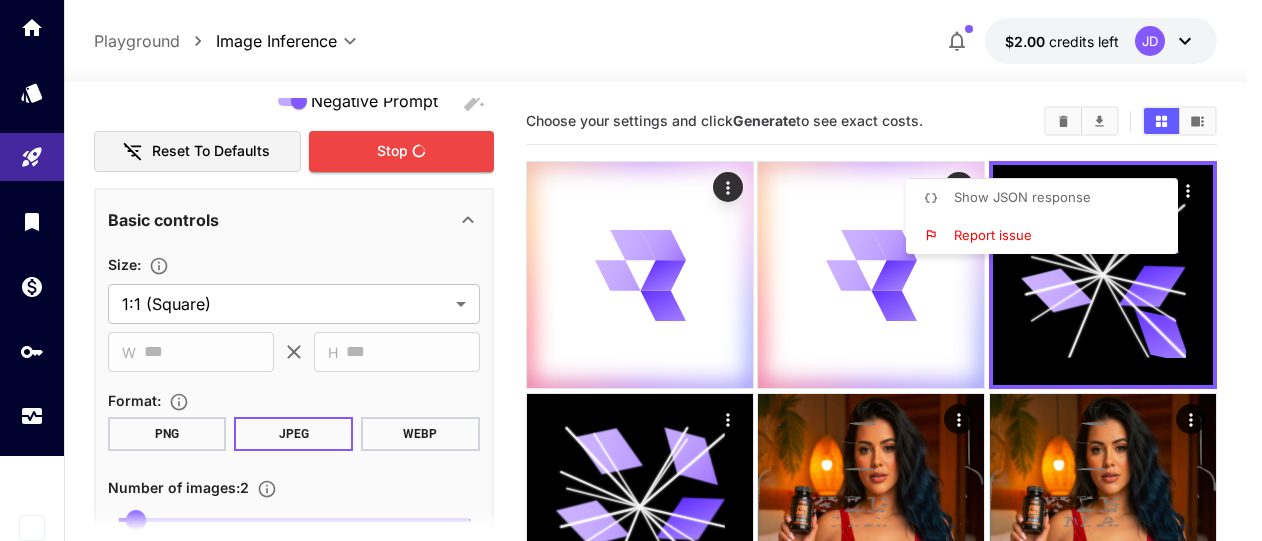 click at bounding box center [631, 270] 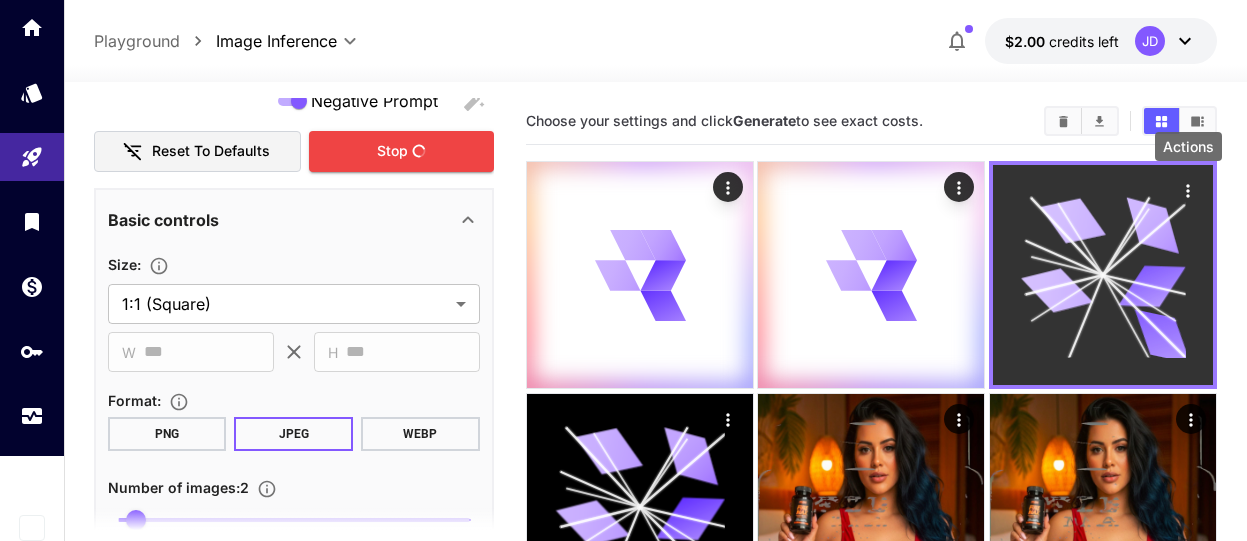 click 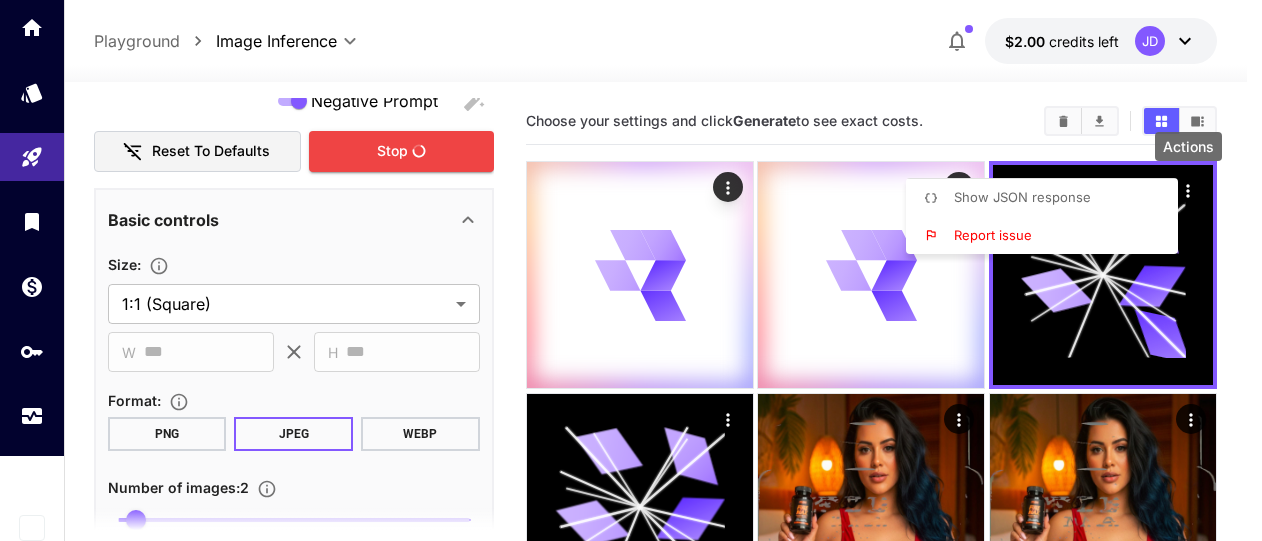 click at bounding box center (631, 270) 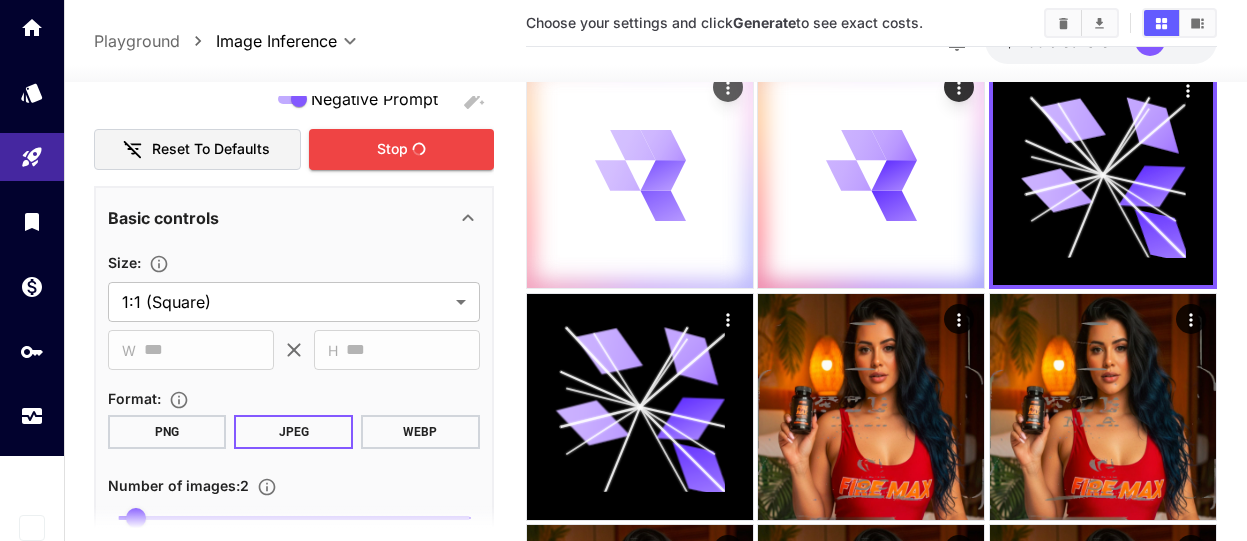 scroll, scrollTop: 0, scrollLeft: 0, axis: both 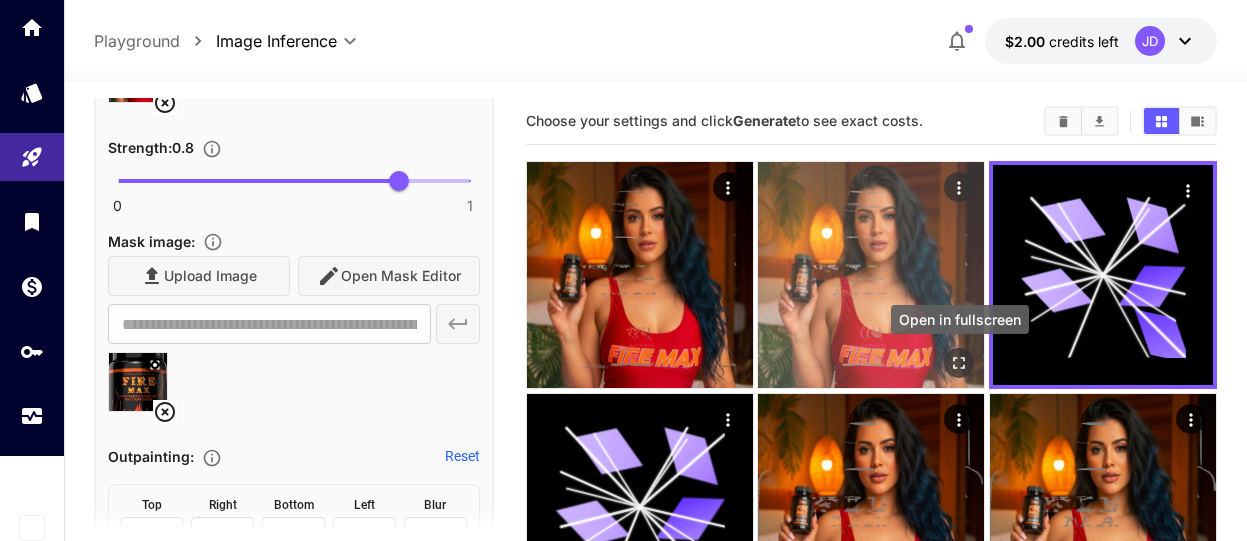 click 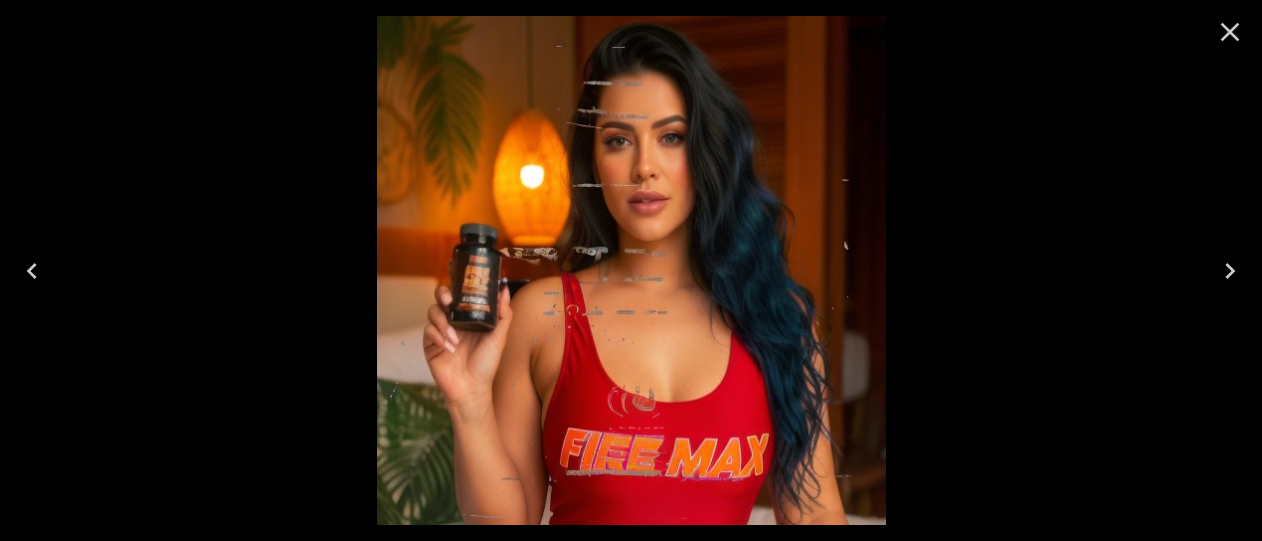 click 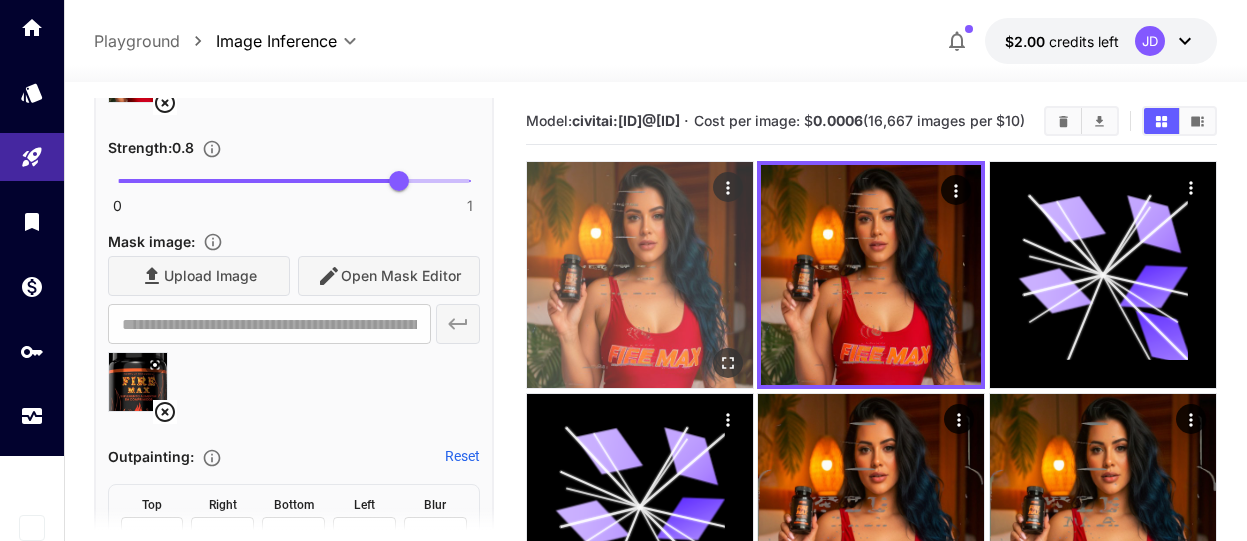scroll, scrollTop: 100, scrollLeft: 0, axis: vertical 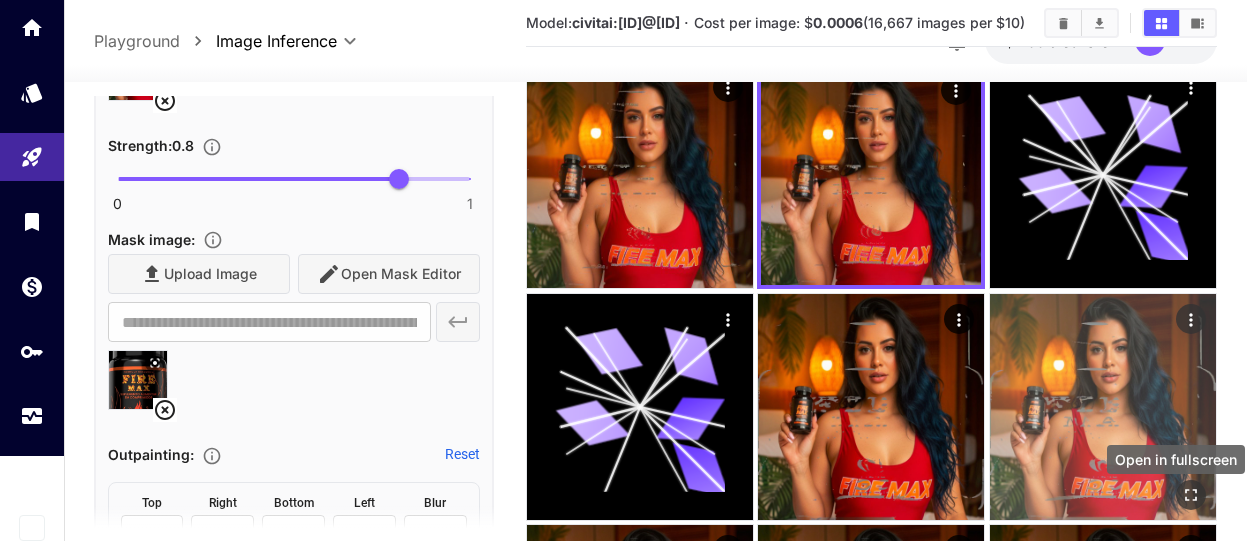 click 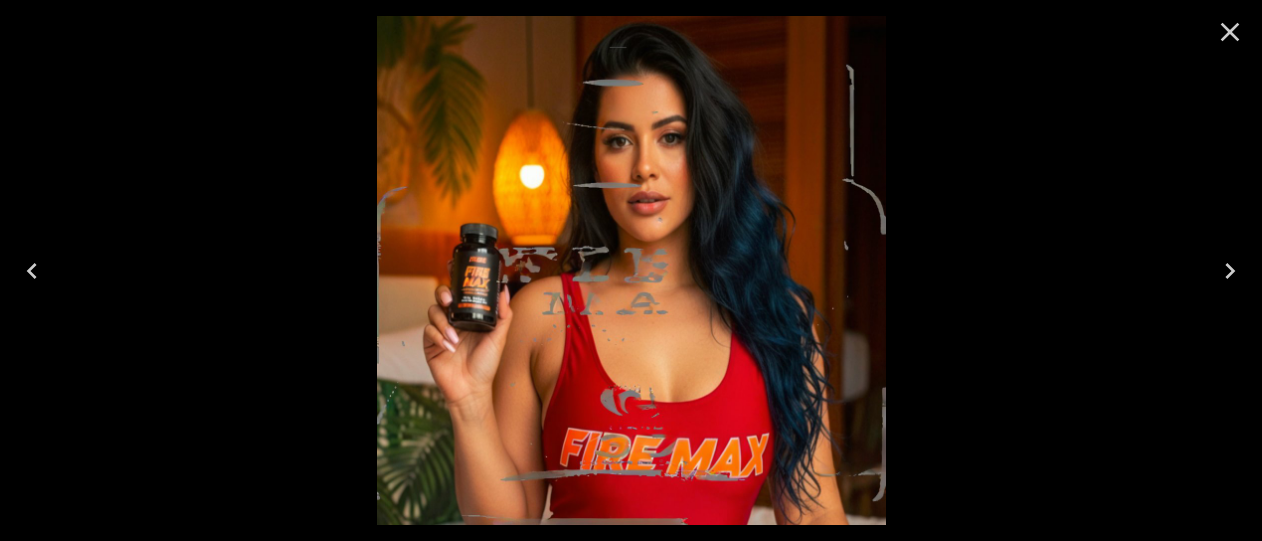 click 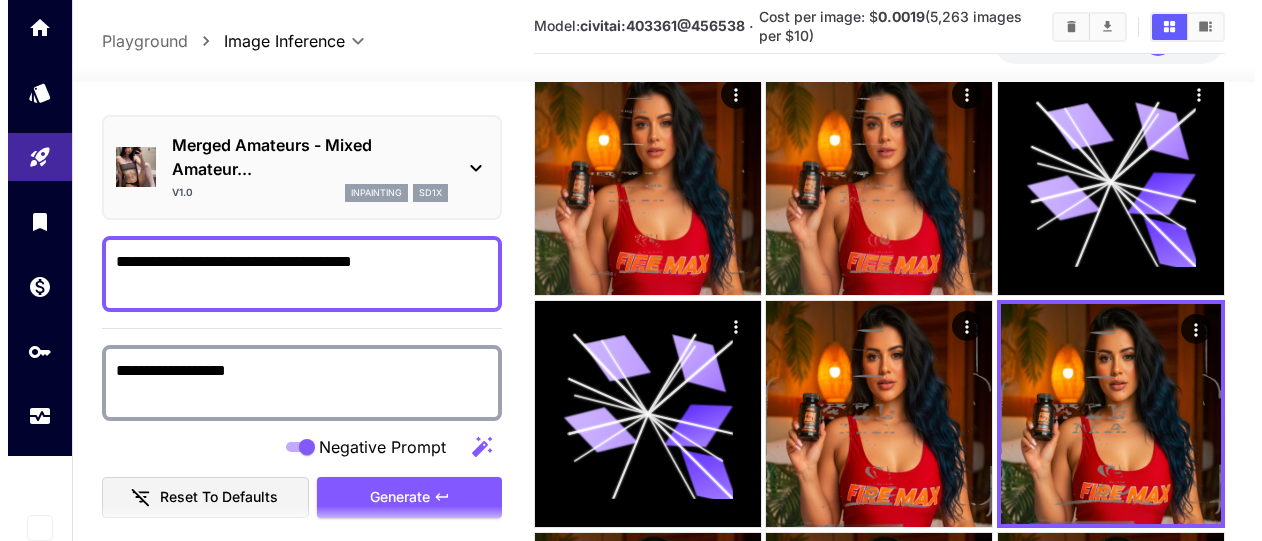 scroll, scrollTop: 0, scrollLeft: 0, axis: both 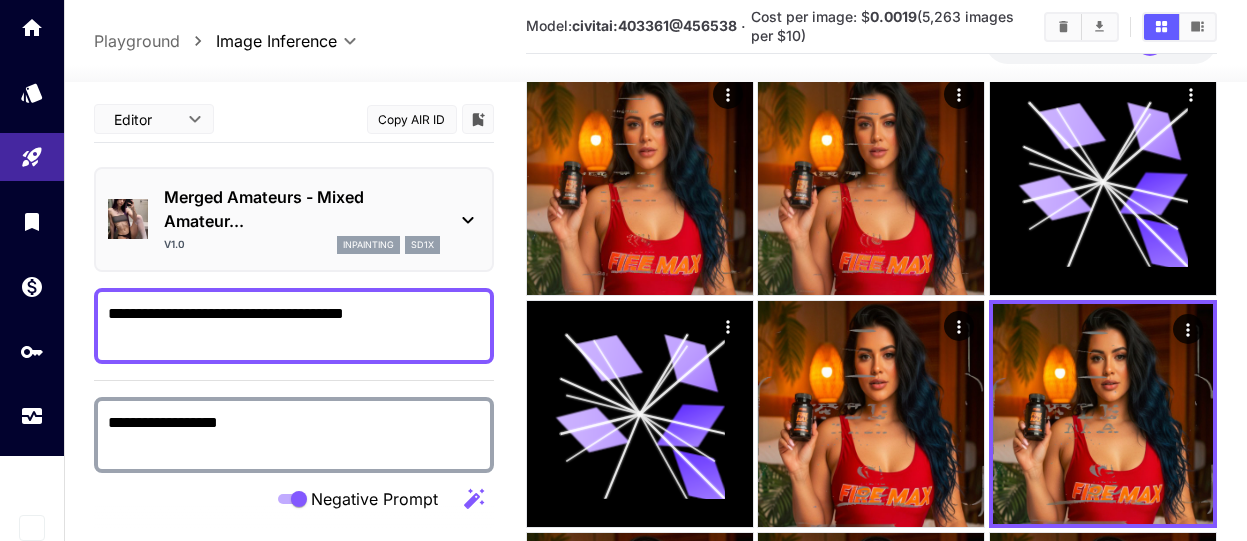 click 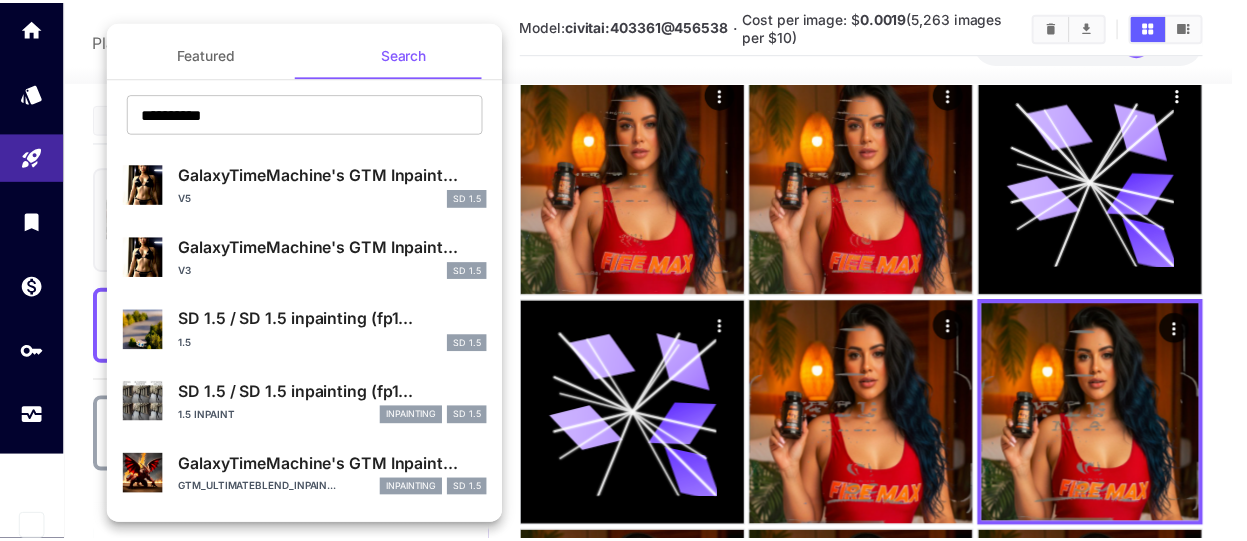 scroll, scrollTop: 100, scrollLeft: 0, axis: vertical 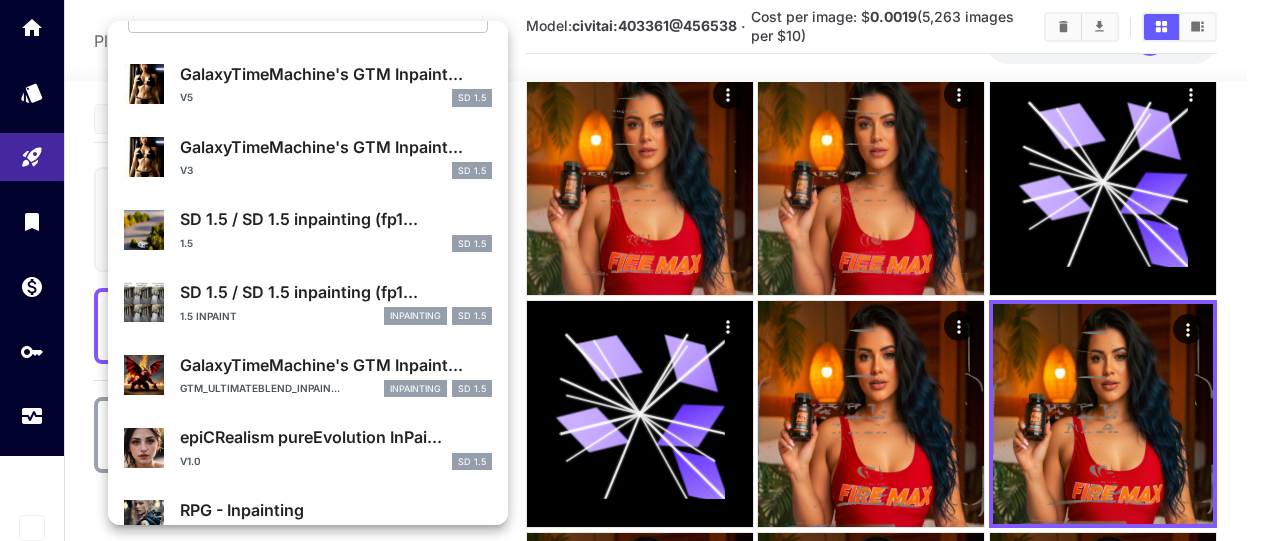 click on "GalaxyTimeMachine's GTM Inpaint..." at bounding box center (336, 365) 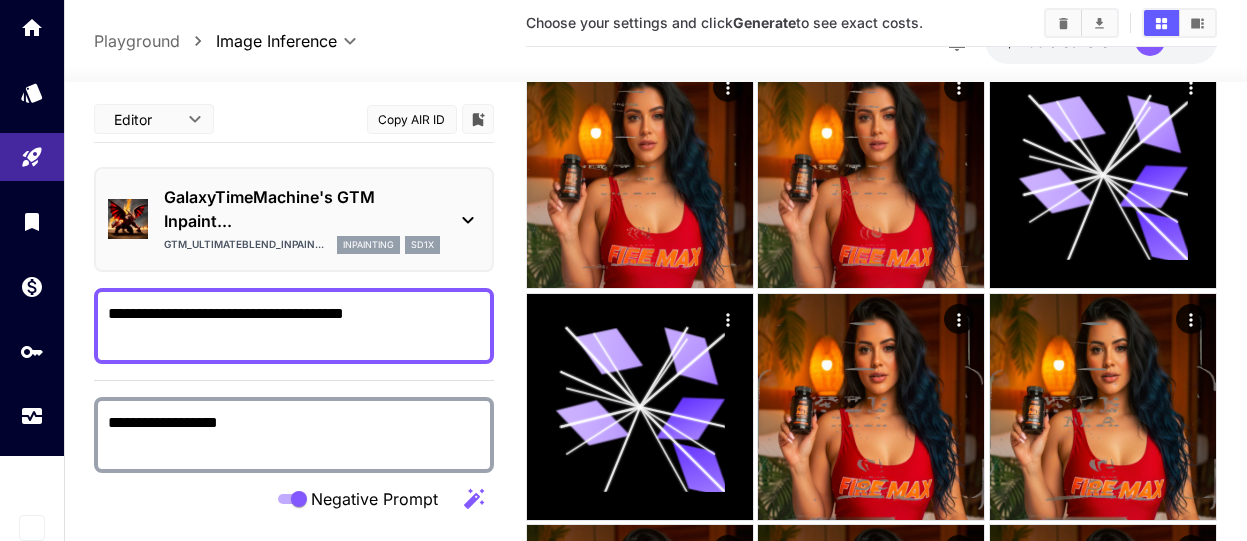scroll, scrollTop: 0, scrollLeft: 0, axis: both 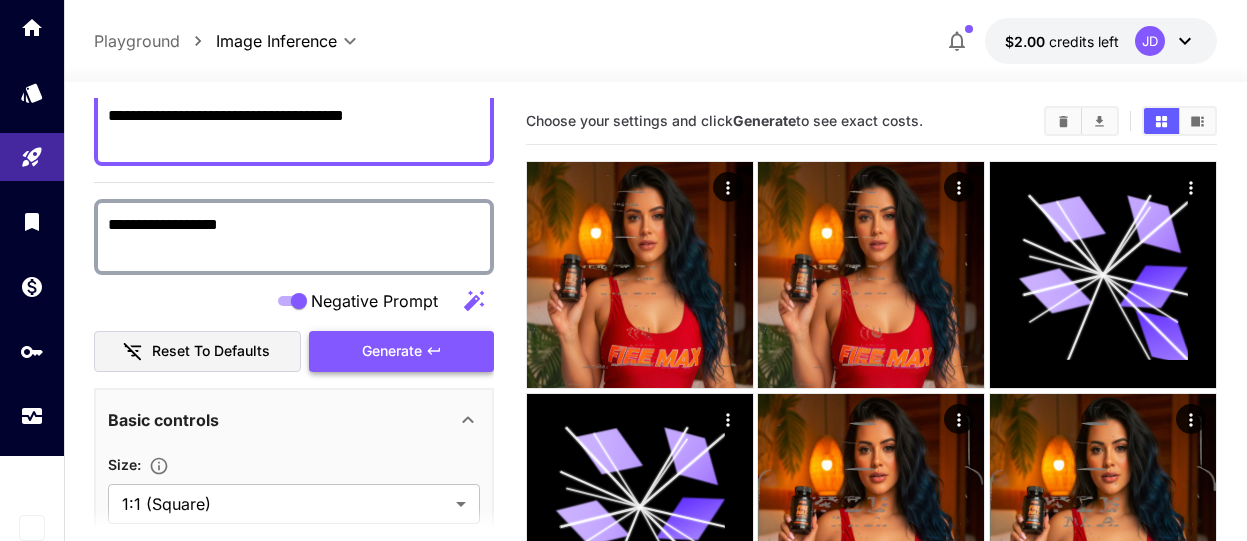 click on "Generate" at bounding box center [392, 351] 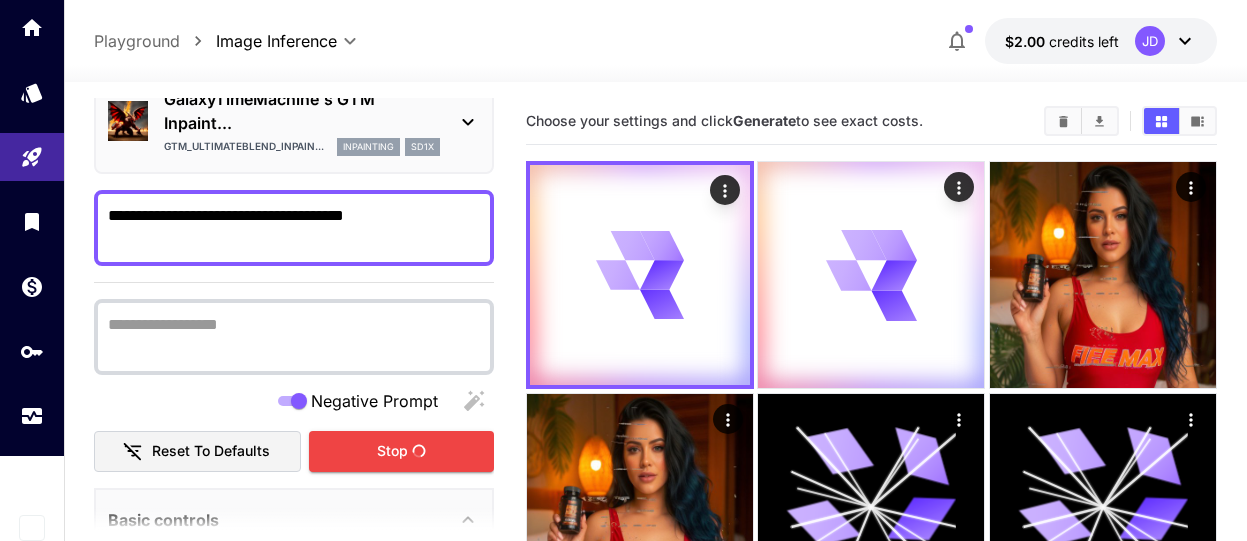 scroll, scrollTop: 0, scrollLeft: 0, axis: both 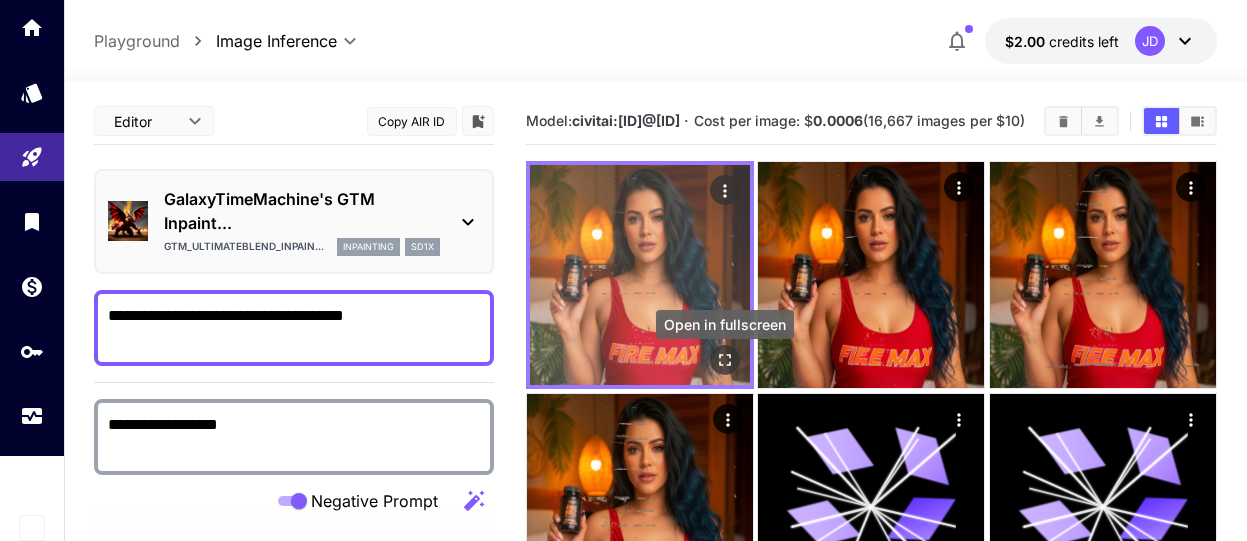 click 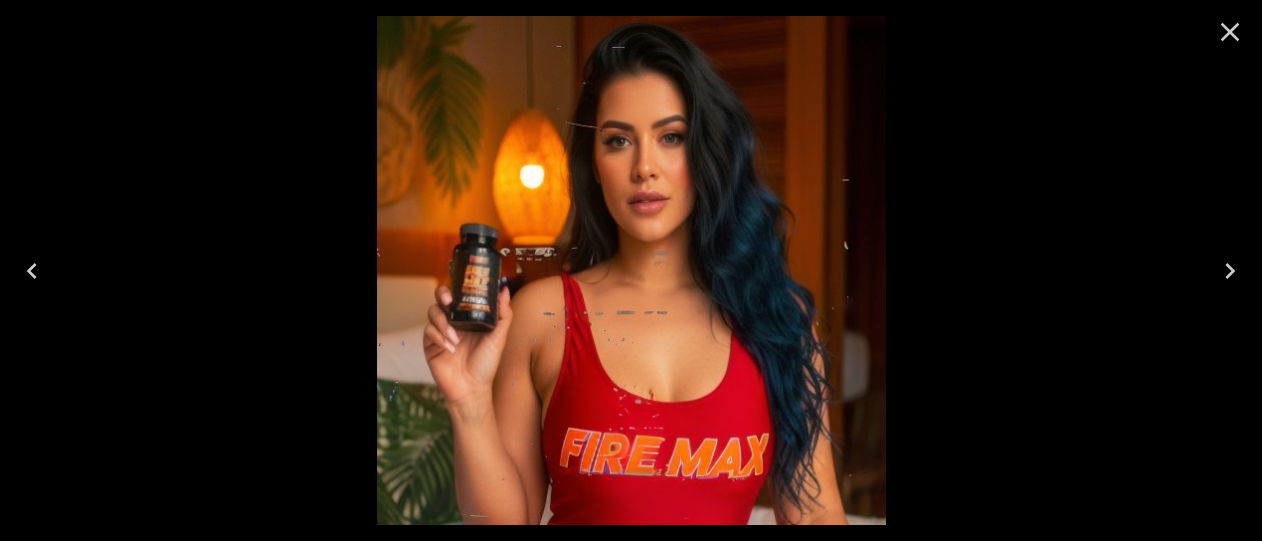 click 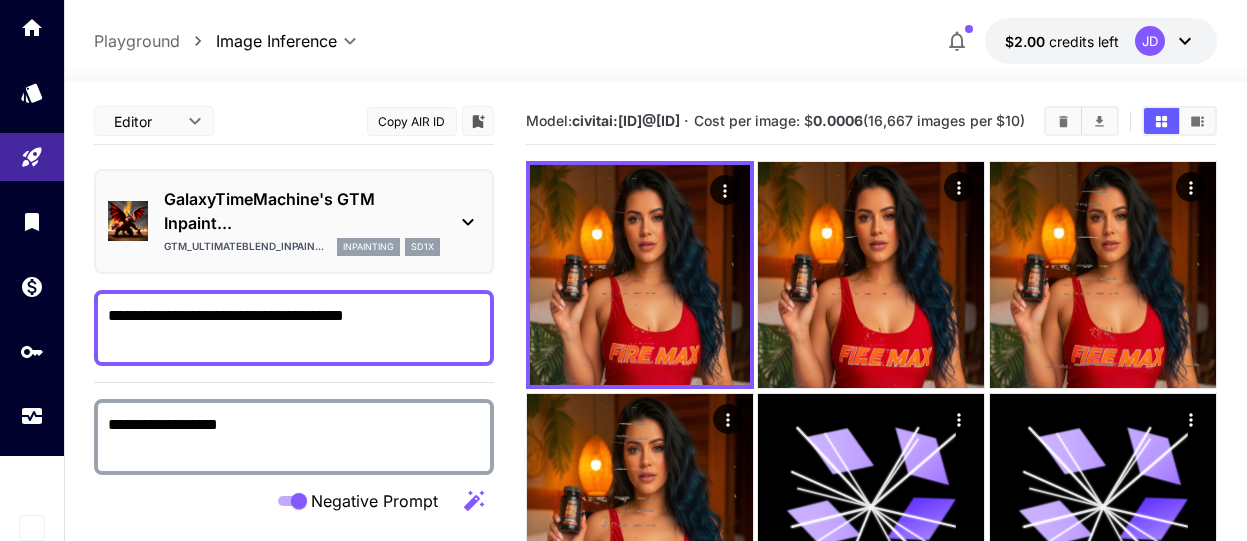 scroll, scrollTop: 100, scrollLeft: 0, axis: vertical 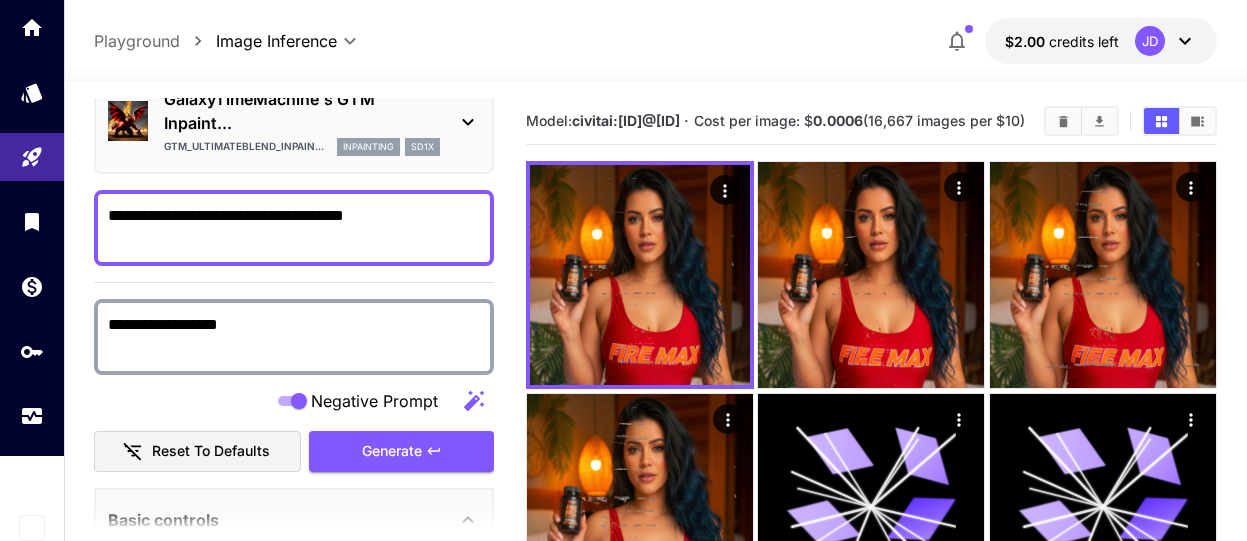 click on "**********" at bounding box center (294, 337) 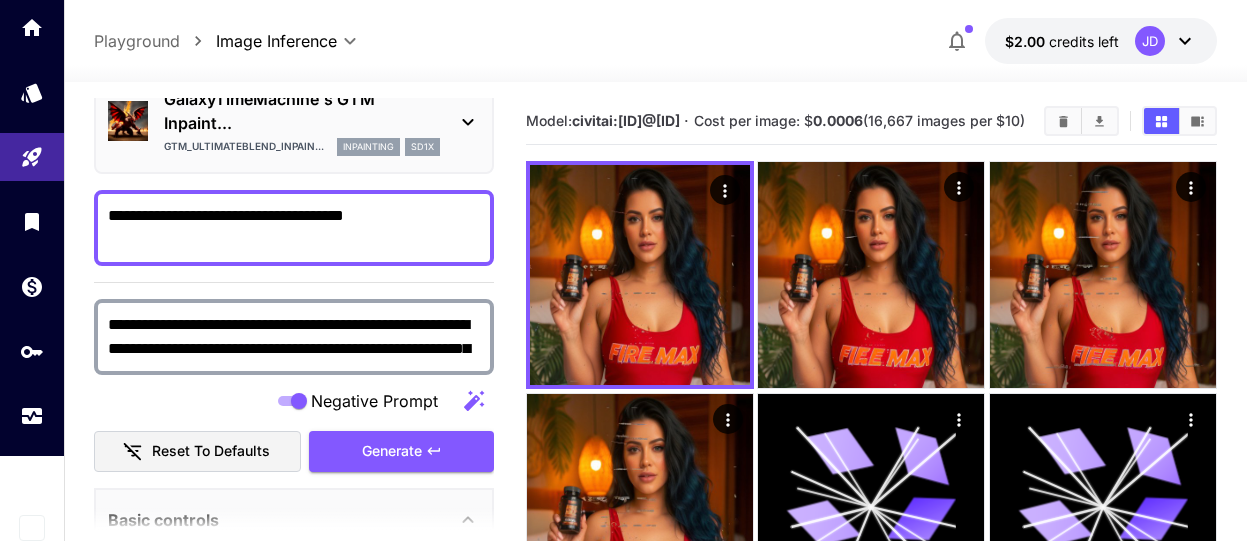 scroll, scrollTop: 17, scrollLeft: 0, axis: vertical 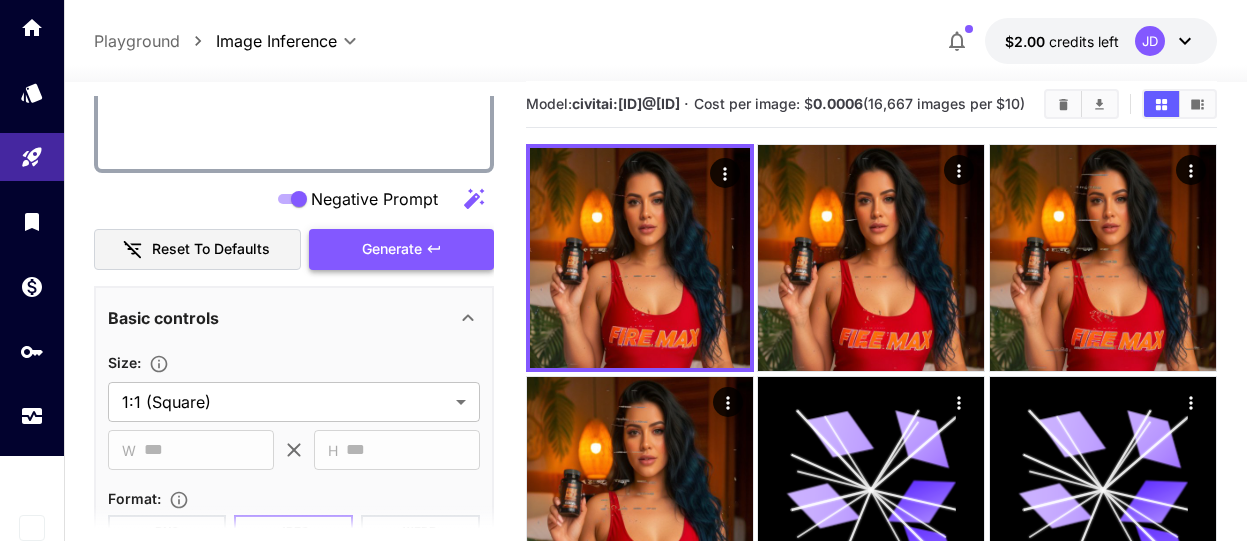 type on "**********" 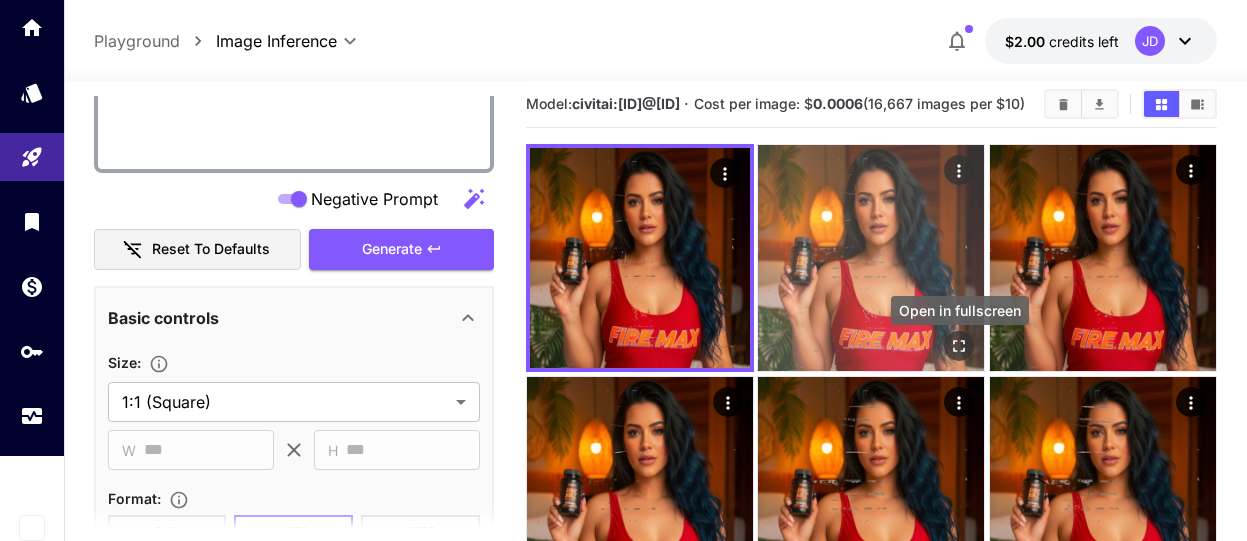 click 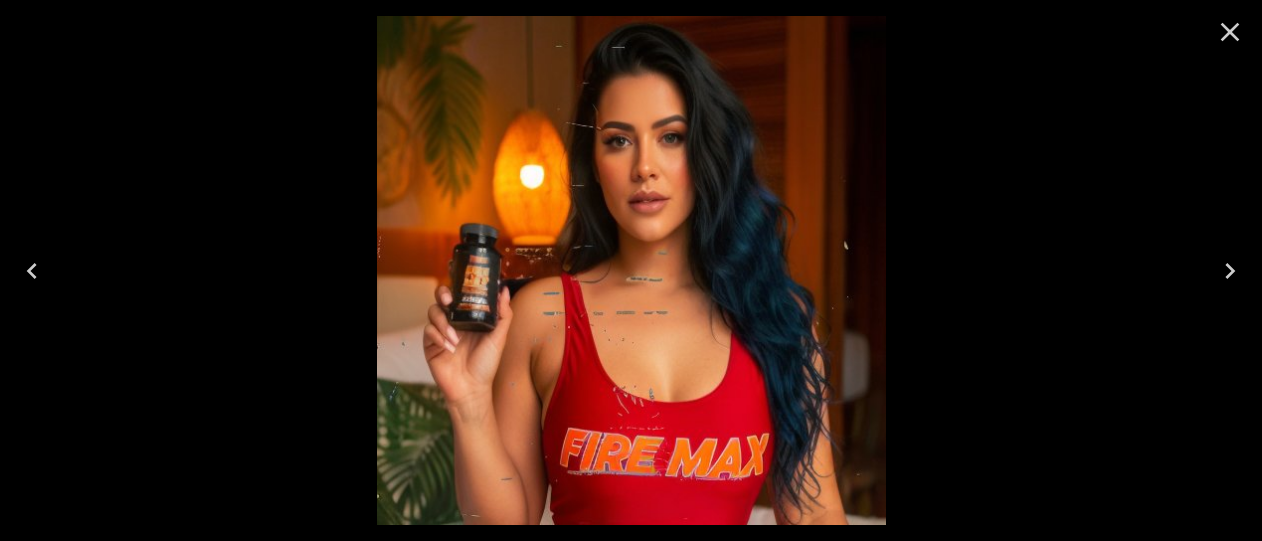 click 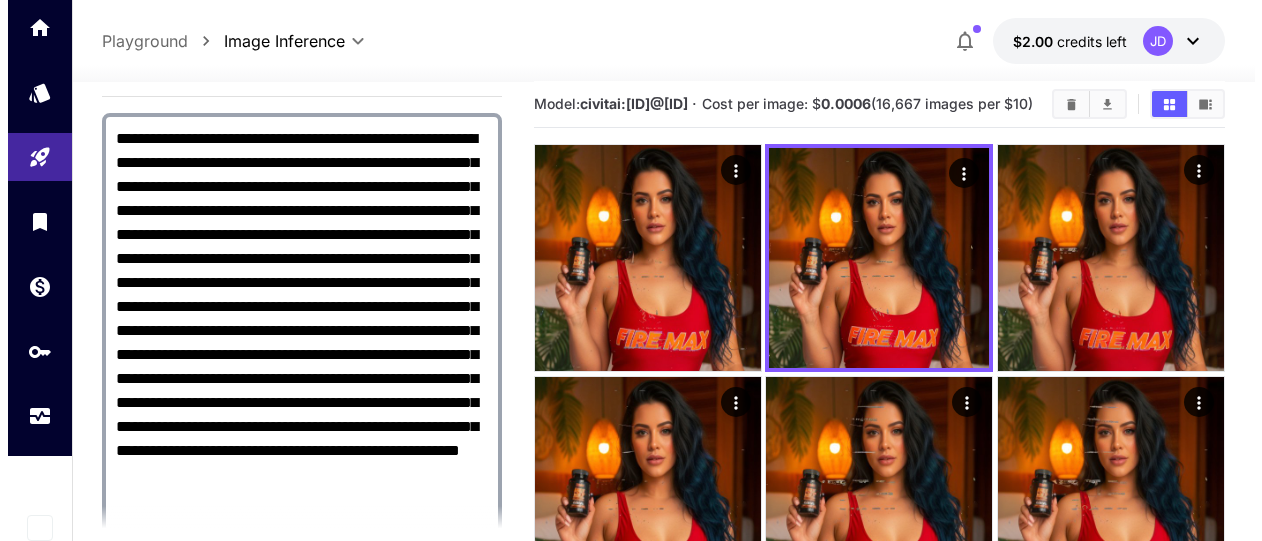 scroll, scrollTop: 0, scrollLeft: 0, axis: both 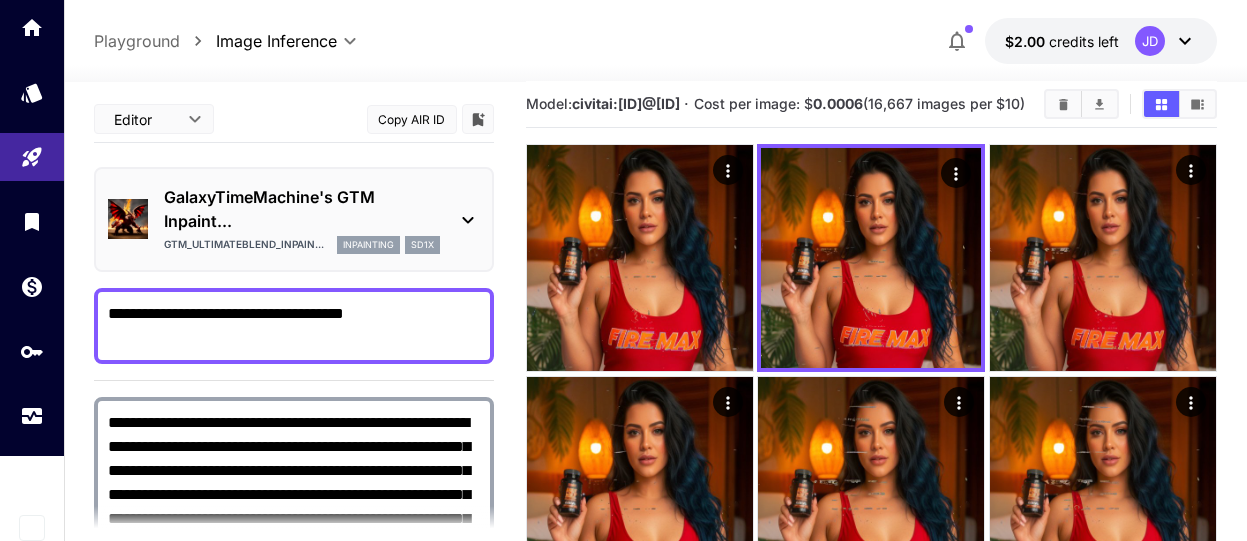 click 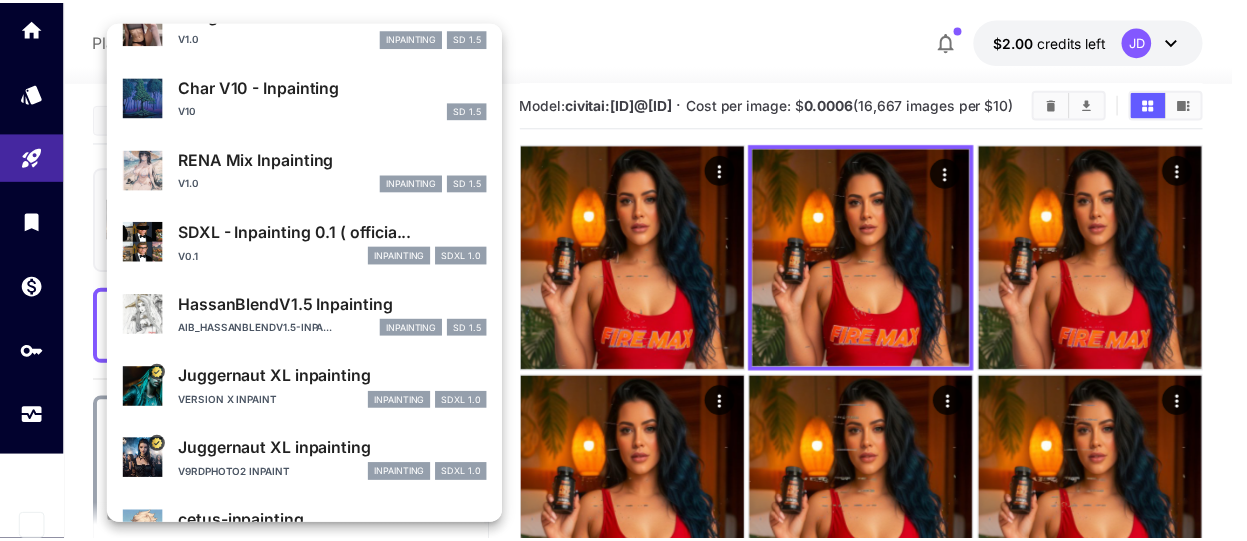 scroll, scrollTop: 1501, scrollLeft: 0, axis: vertical 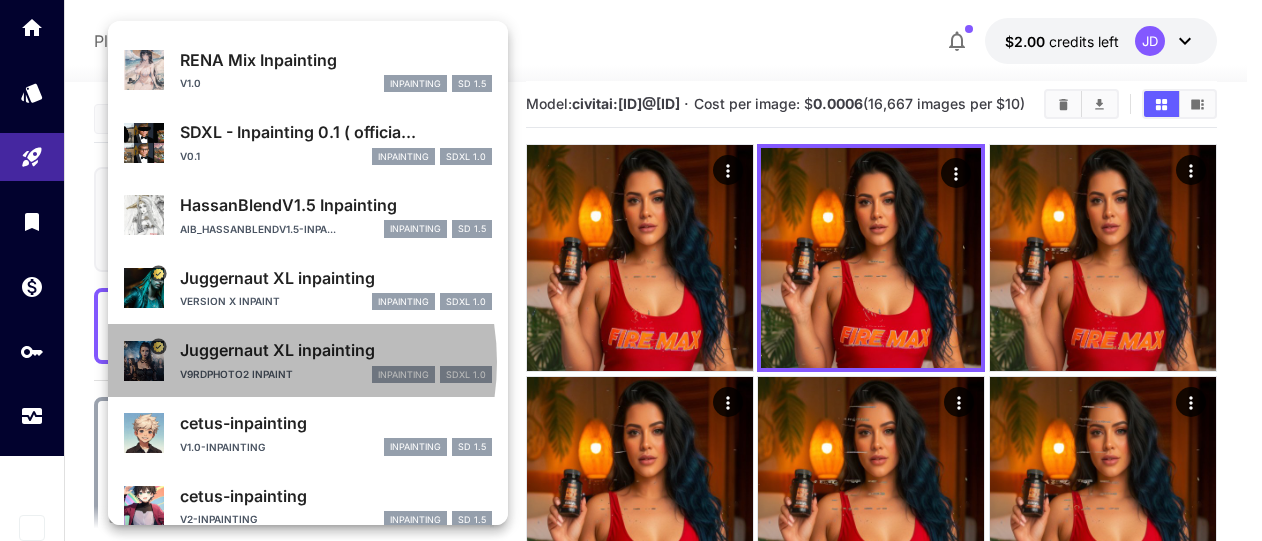 click on "Juggernaut XL inpainting" at bounding box center (336, 350) 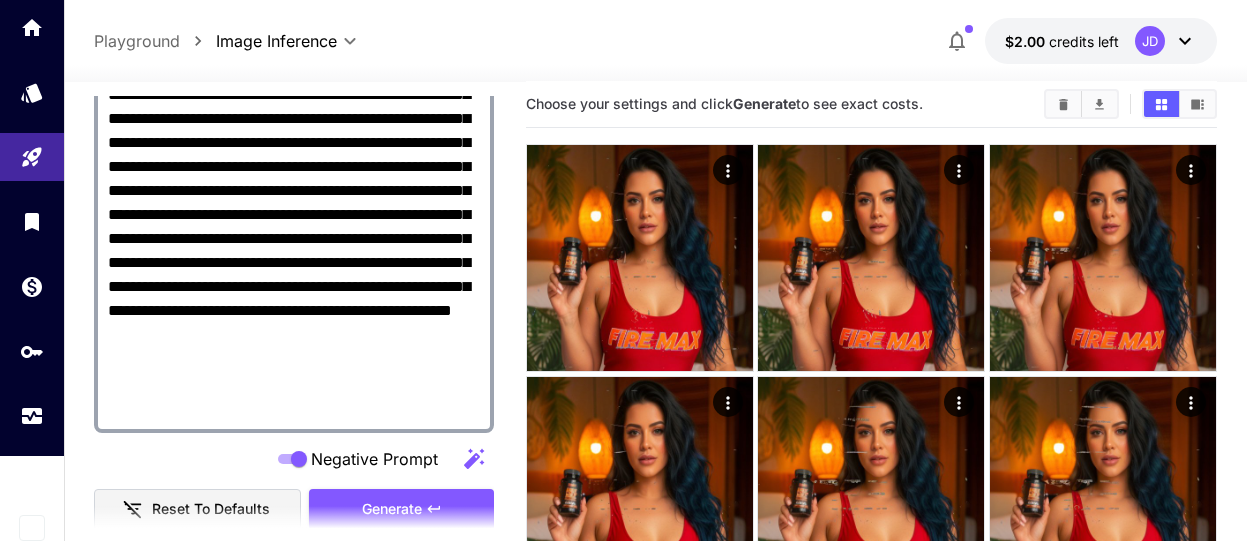 scroll, scrollTop: 500, scrollLeft: 0, axis: vertical 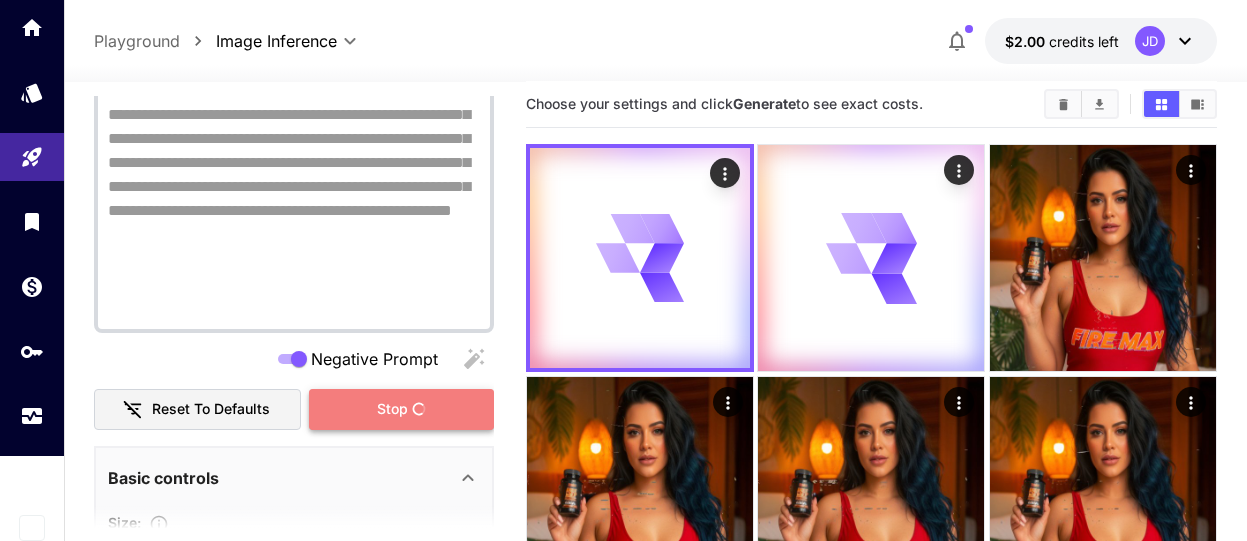 click on "Stop" at bounding box center [392, 409] 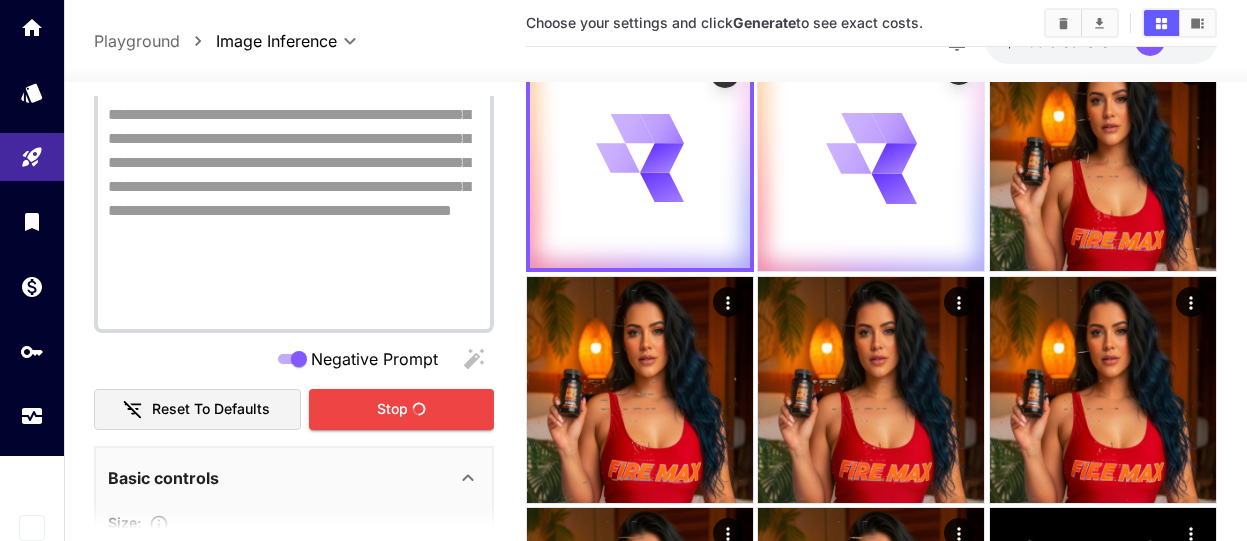 scroll, scrollTop: 0, scrollLeft: 0, axis: both 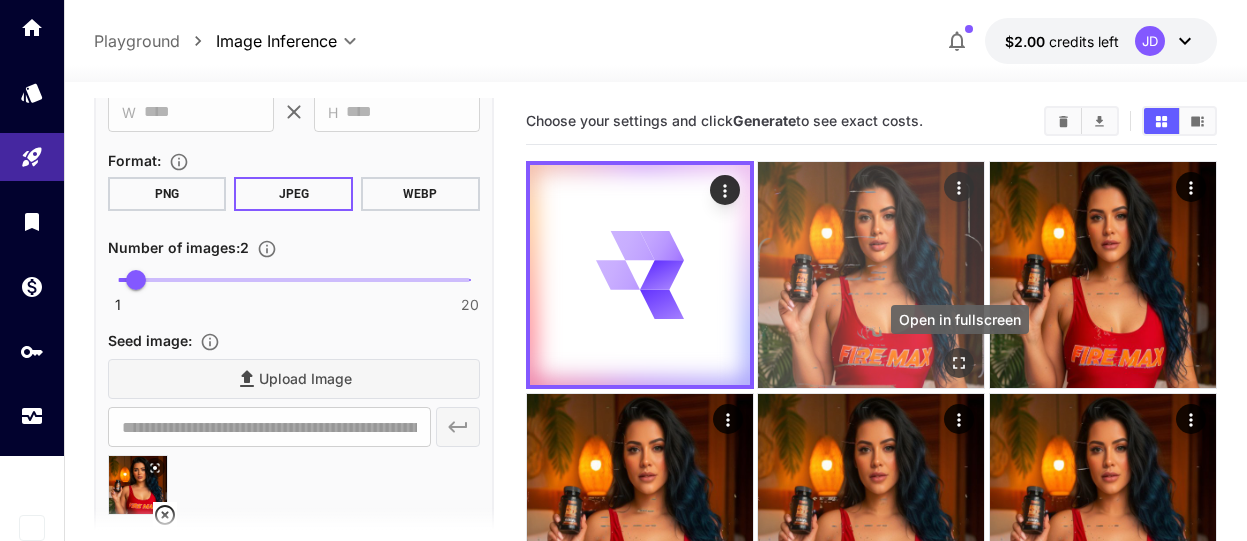 click 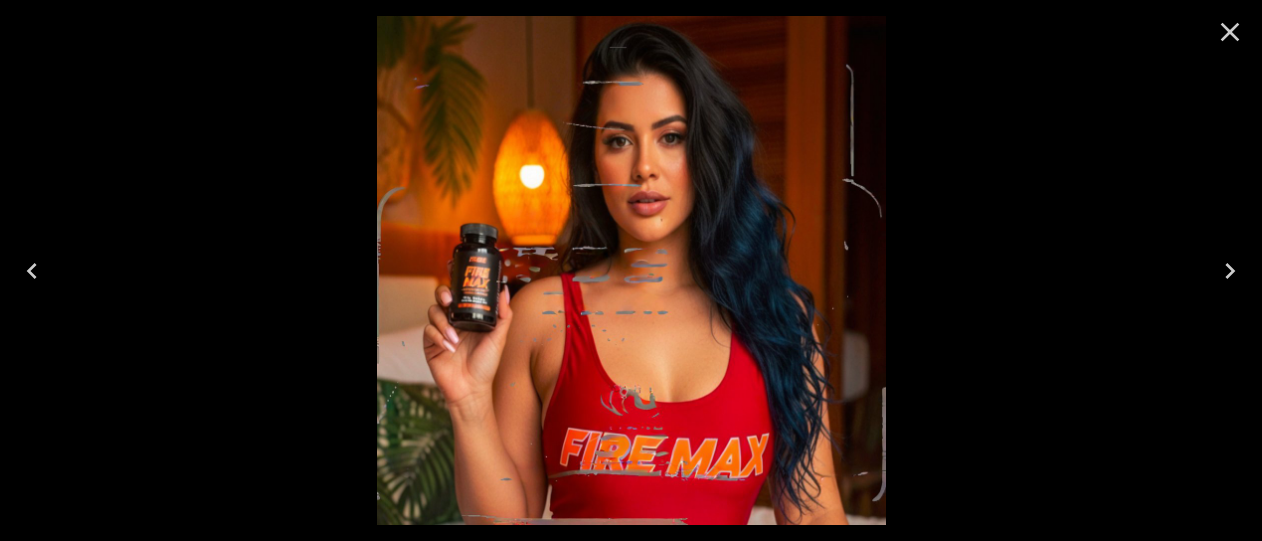 click 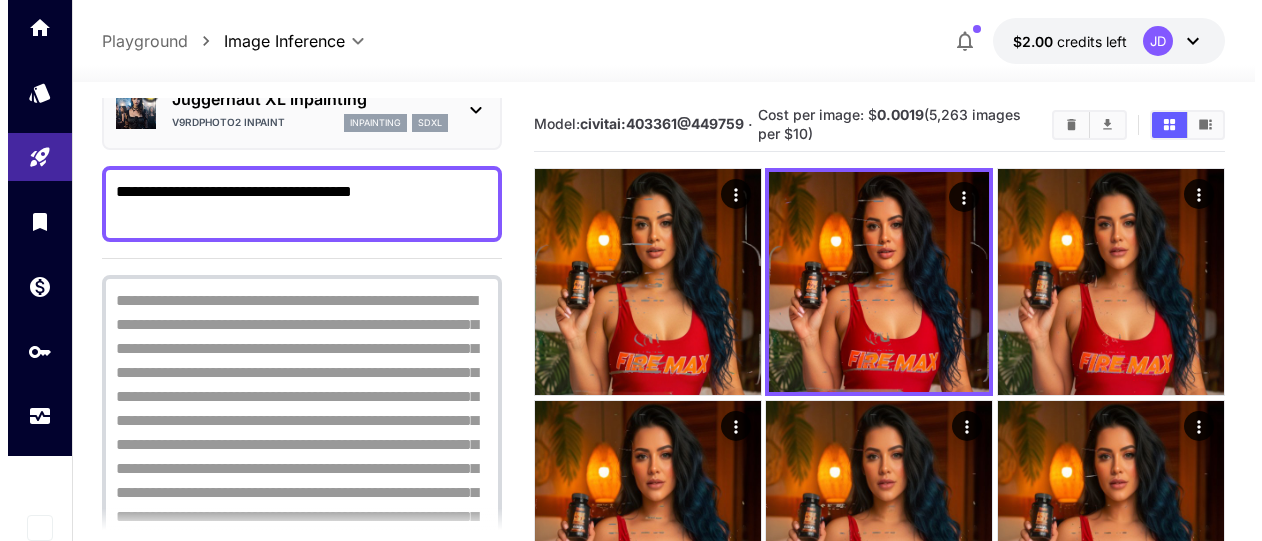scroll, scrollTop: 0, scrollLeft: 0, axis: both 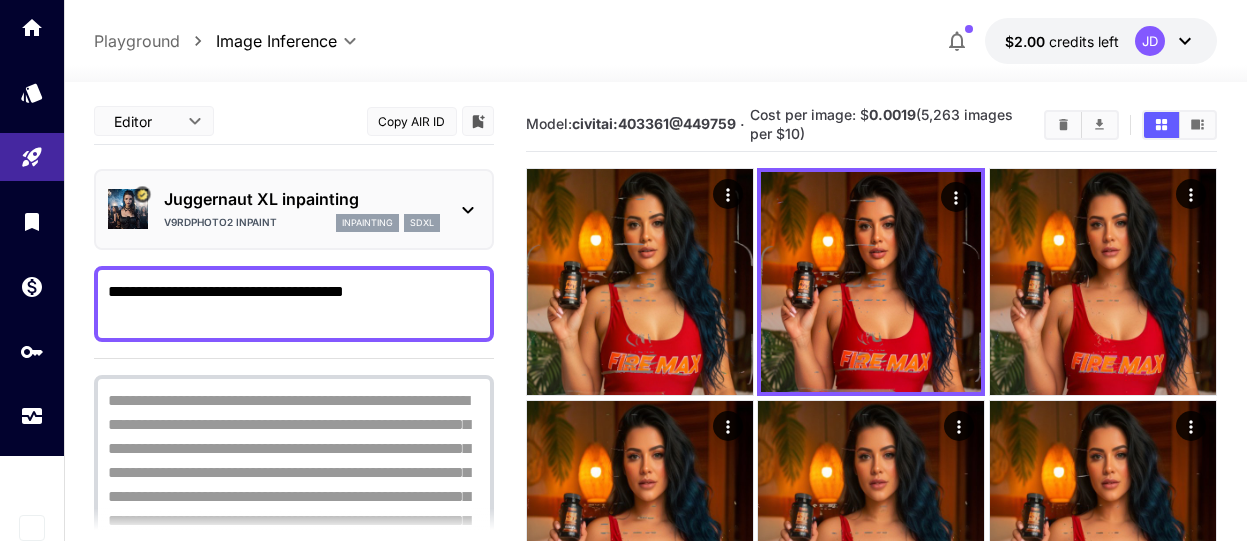 click on "Juggernaut XL inpainting V9RDPhoto2 Inpaint inpainting sdxl" at bounding box center [294, 209] 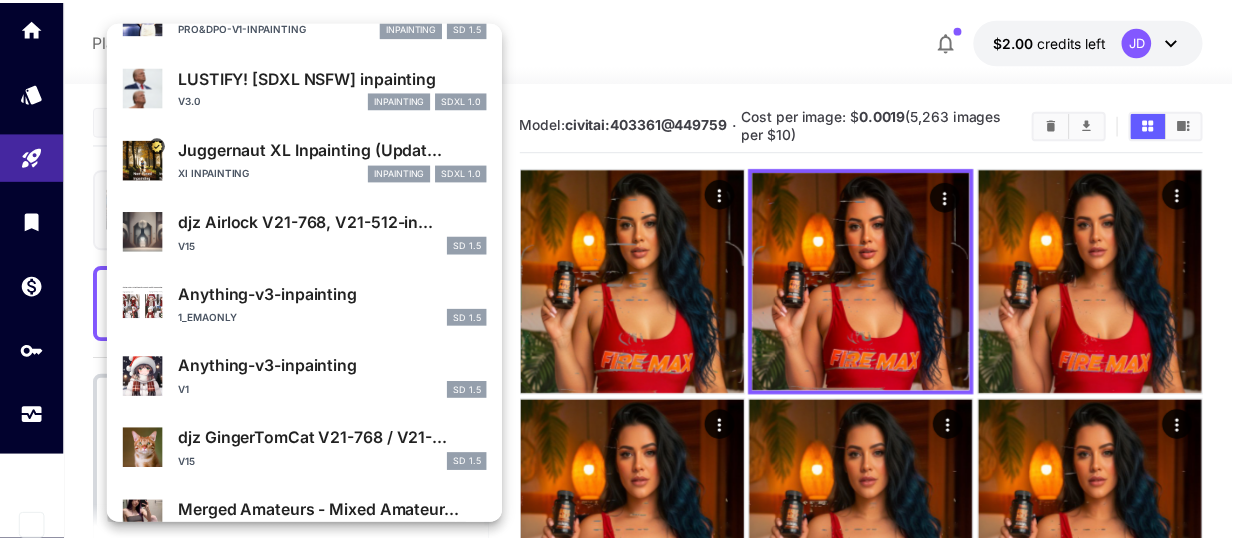 scroll, scrollTop: 800, scrollLeft: 0, axis: vertical 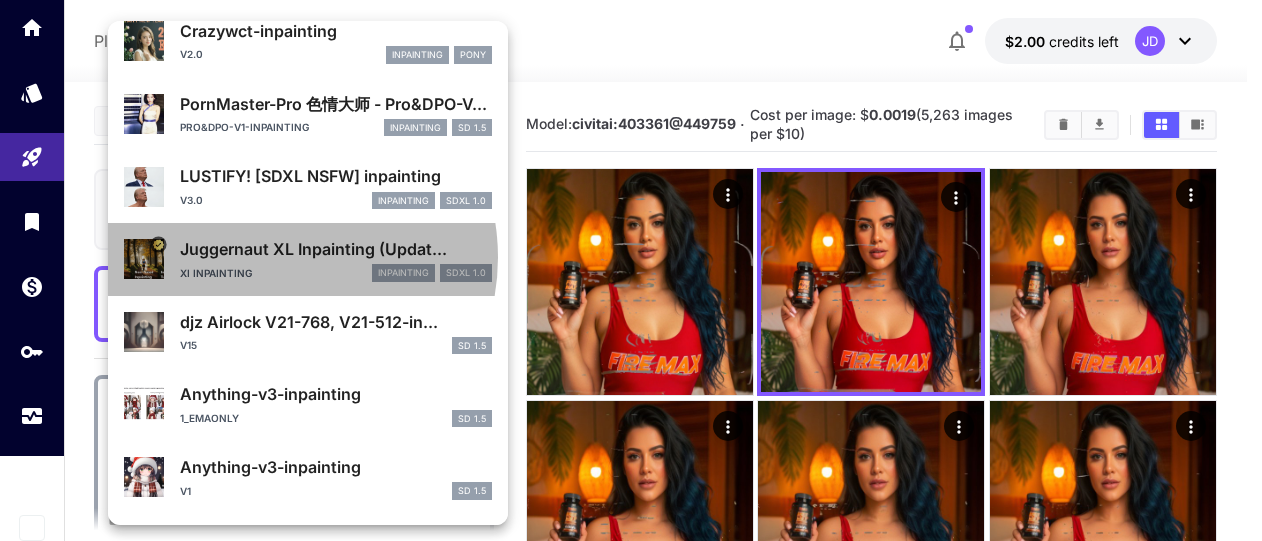 click on "Juggernaut XL Inpainting (Updat..." at bounding box center (336, 249) 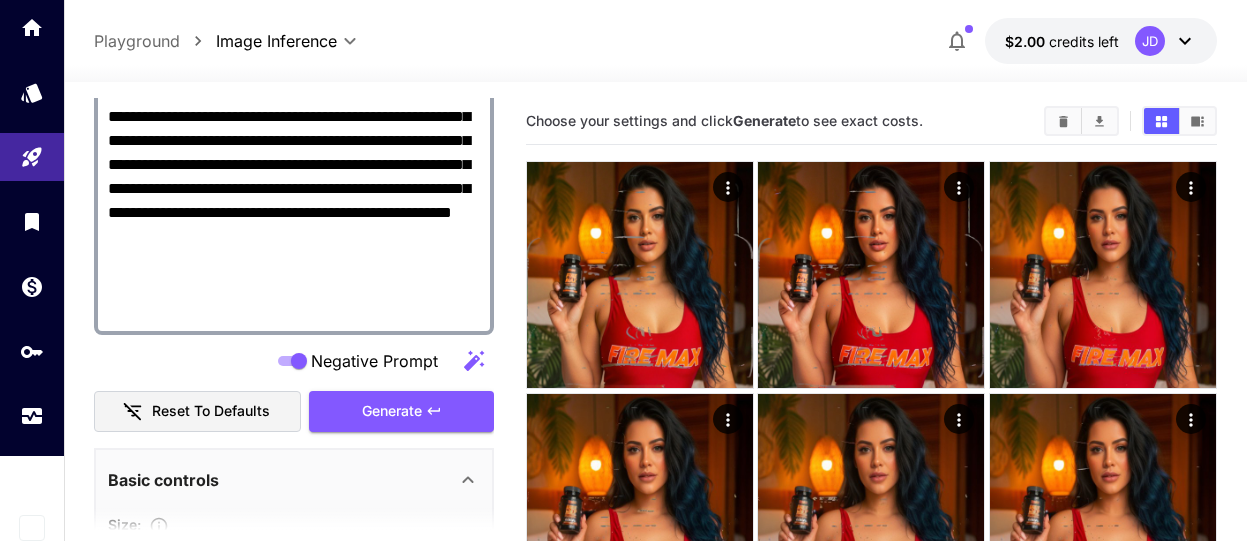 scroll, scrollTop: 600, scrollLeft: 0, axis: vertical 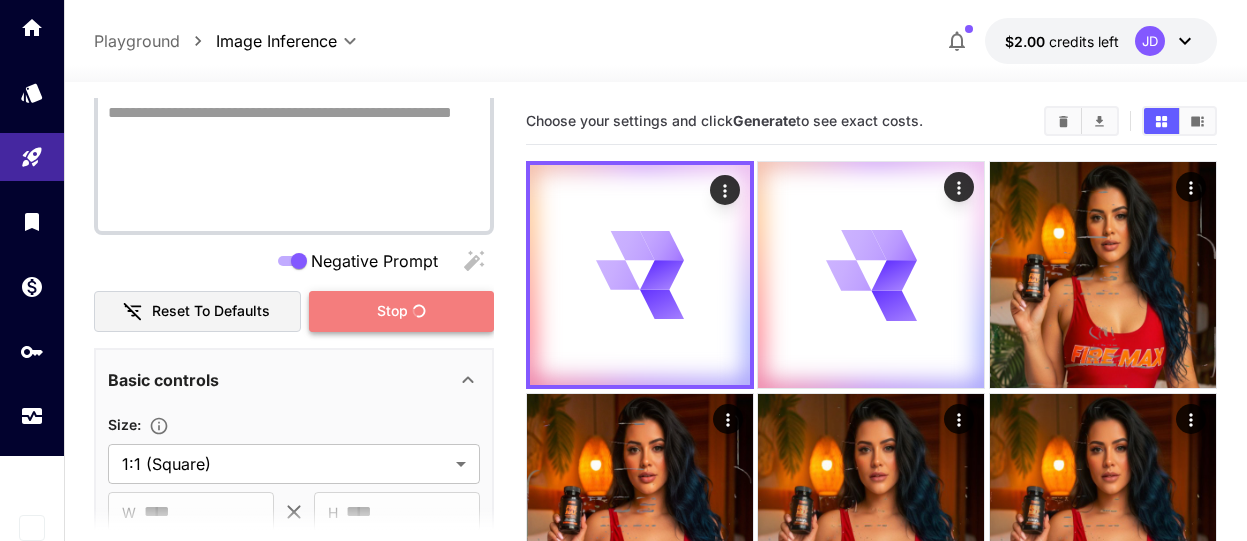 click on "Stop" at bounding box center (401, 311) 